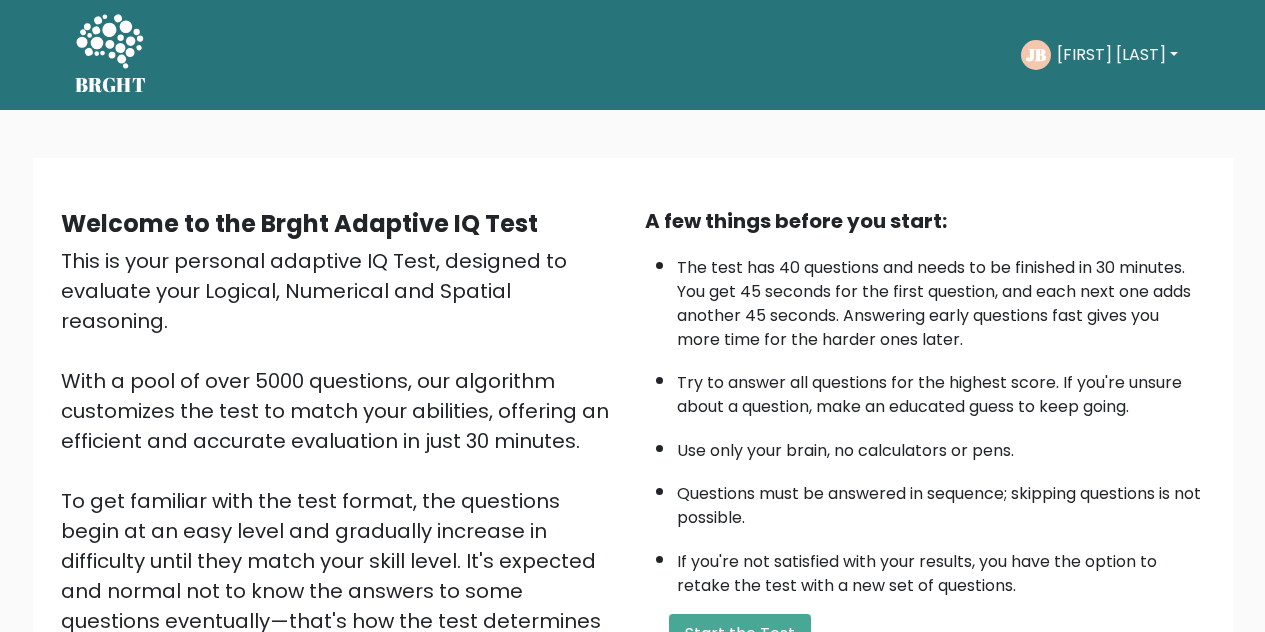 scroll, scrollTop: 0, scrollLeft: 0, axis: both 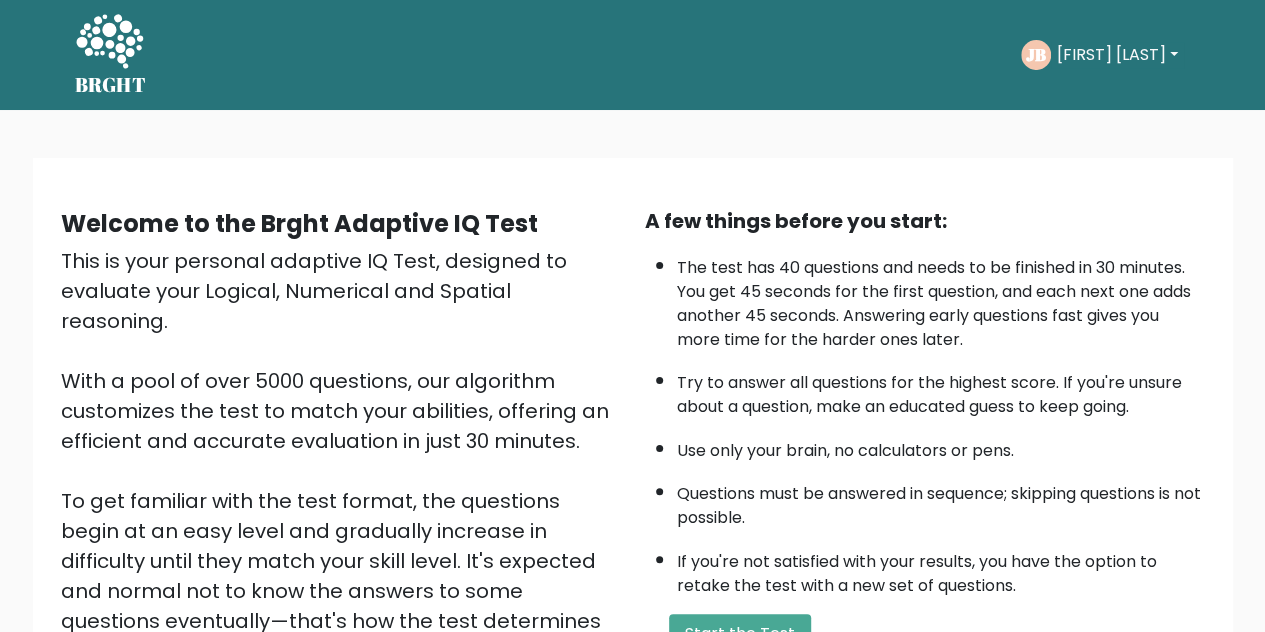 click on "Welcome to the Brght Adaptive IQ Test
This is your personal adaptive IQ Test, designed to evaluate your Logical, Numerical and Spatial reasoning.
With a pool of over 5000 questions, our algorithm customizes the test to match your abilities, offering an efficient and accurate evaluation in just 30 minutes.
To get familiar with the test format, the questions begin at an easy level and gradually increase in difficulty until they match your skill level. It's expected and normal not to know the answers to some questions eventually—that's how the test determines your level.
Just relax, do your best and enjoy the process!" at bounding box center [632, 482] 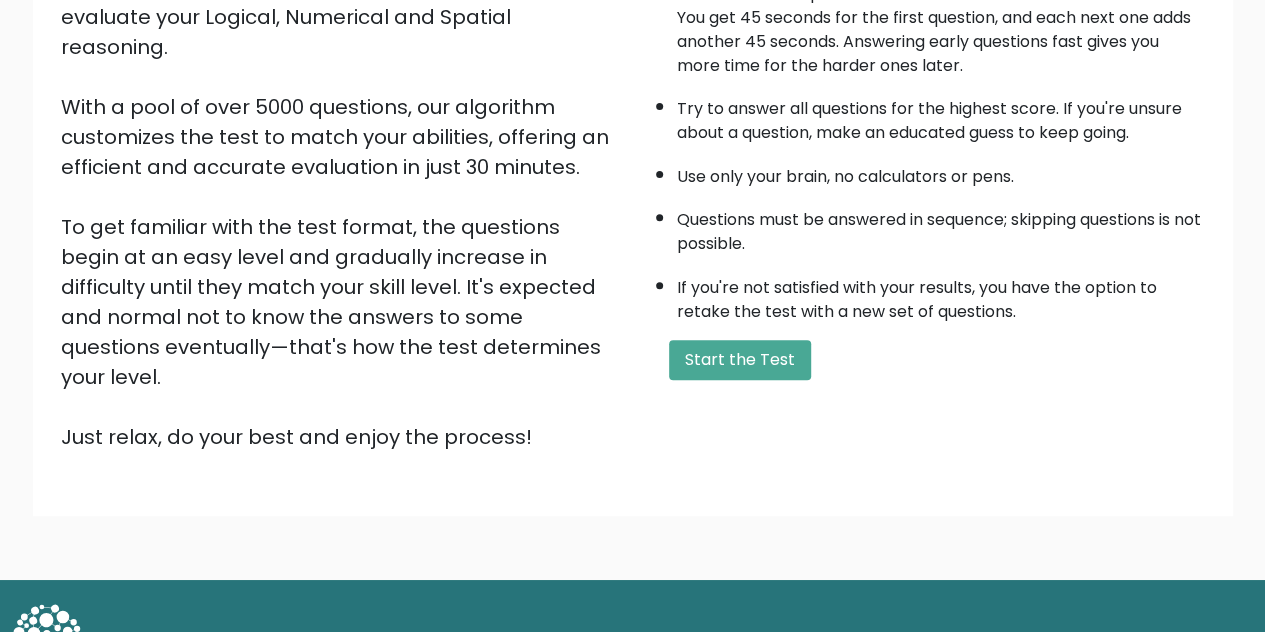 scroll, scrollTop: 284, scrollLeft: 0, axis: vertical 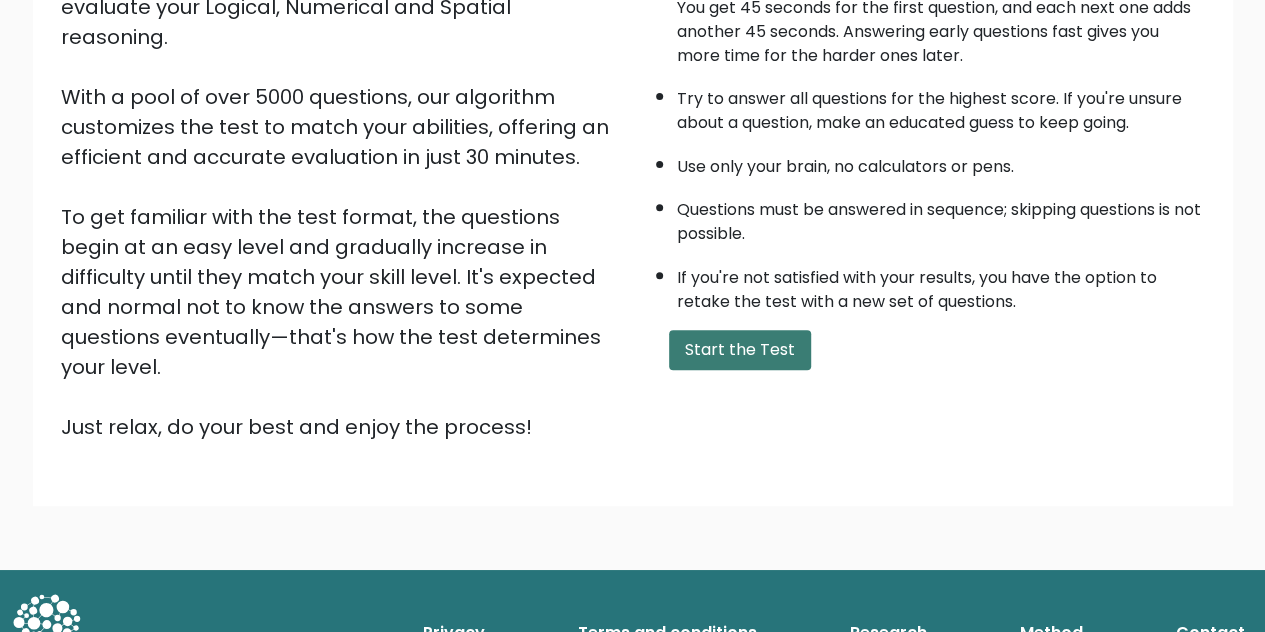 click on "Start the Test" at bounding box center (740, 350) 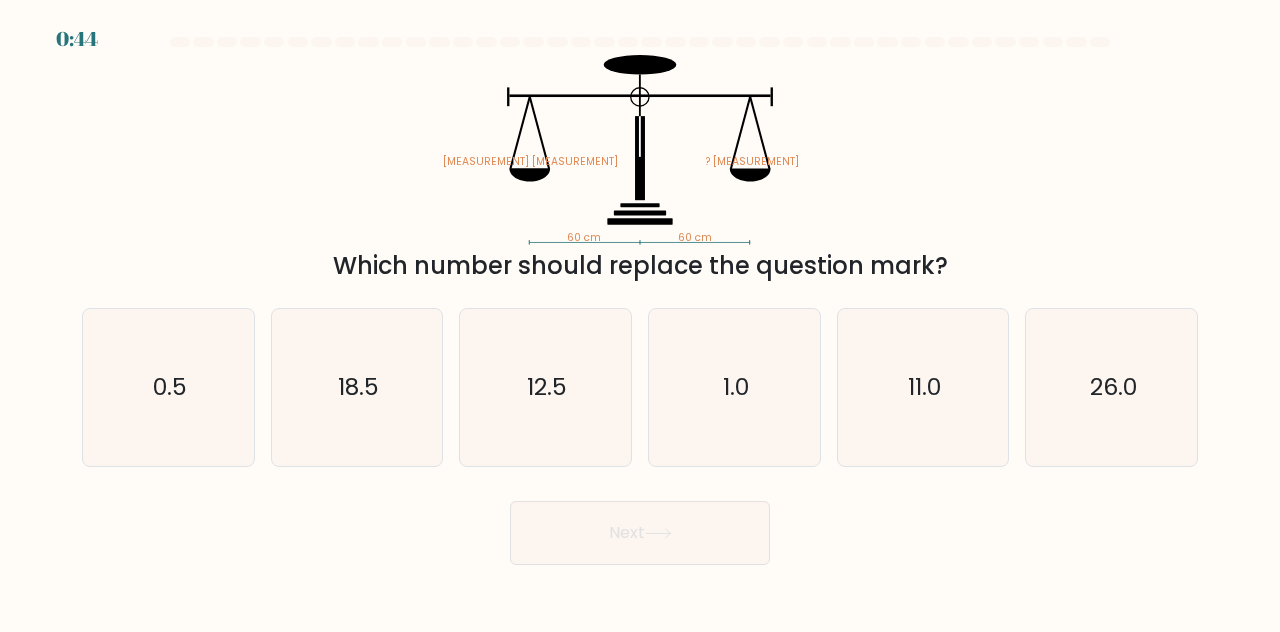 scroll, scrollTop: 0, scrollLeft: 0, axis: both 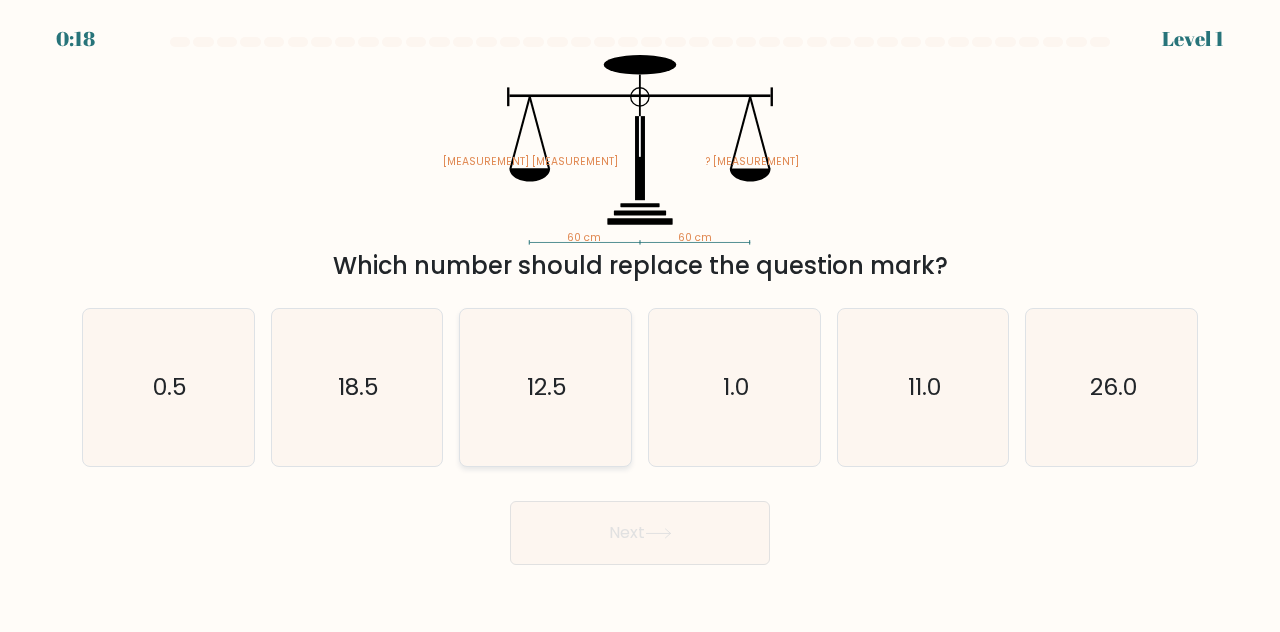 click on "12.5" at bounding box center [547, 386] 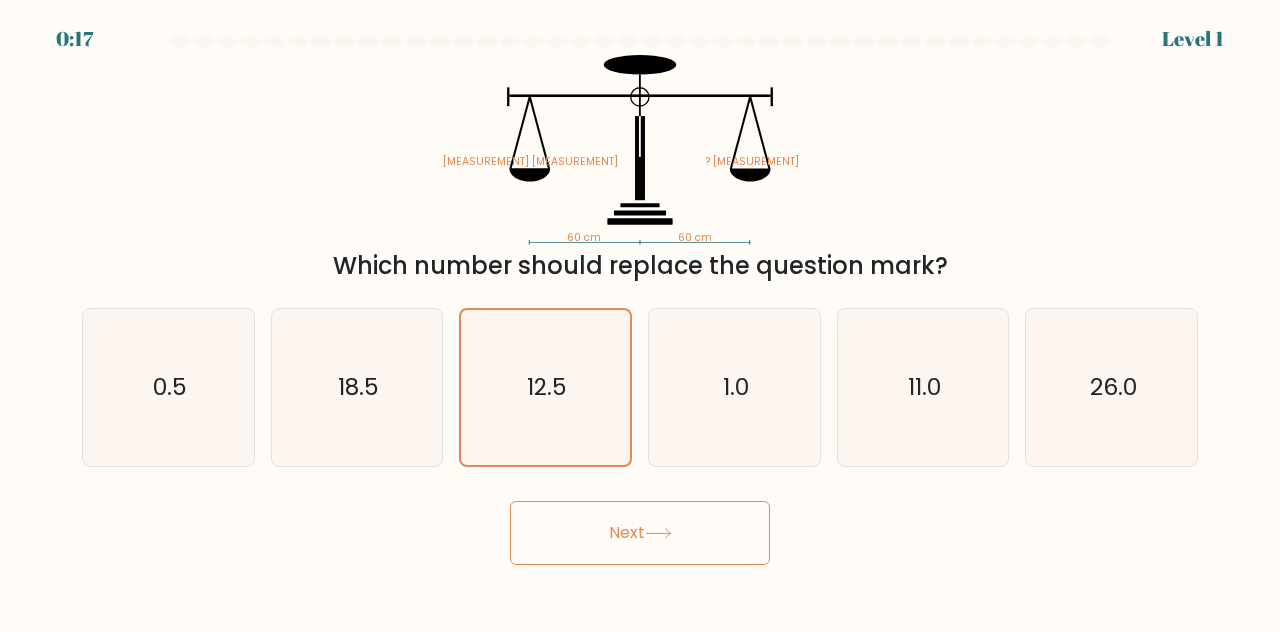 click on "Next" at bounding box center (640, 533) 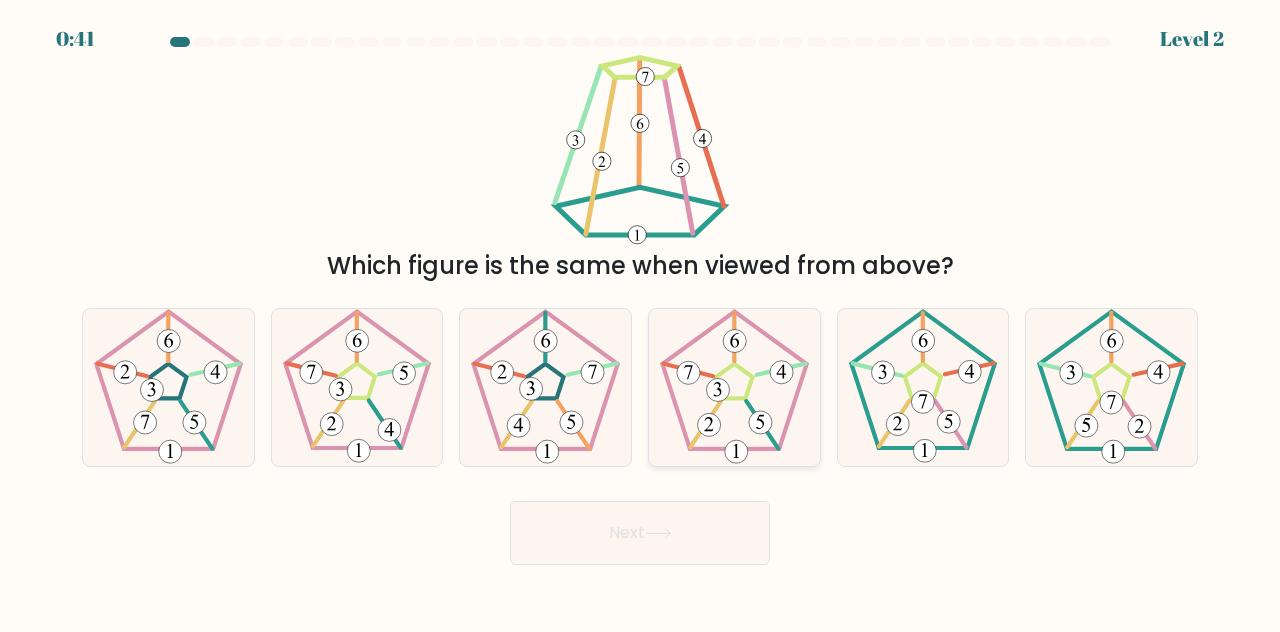 click at bounding box center (760, 422) 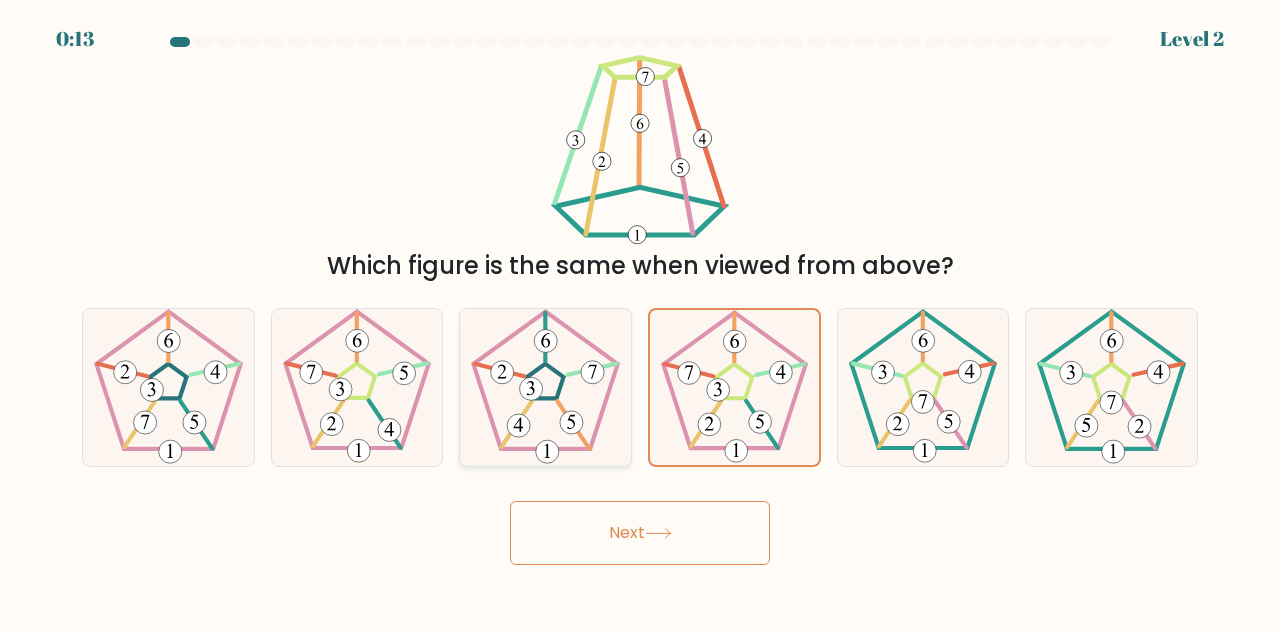 click at bounding box center (545, 387) 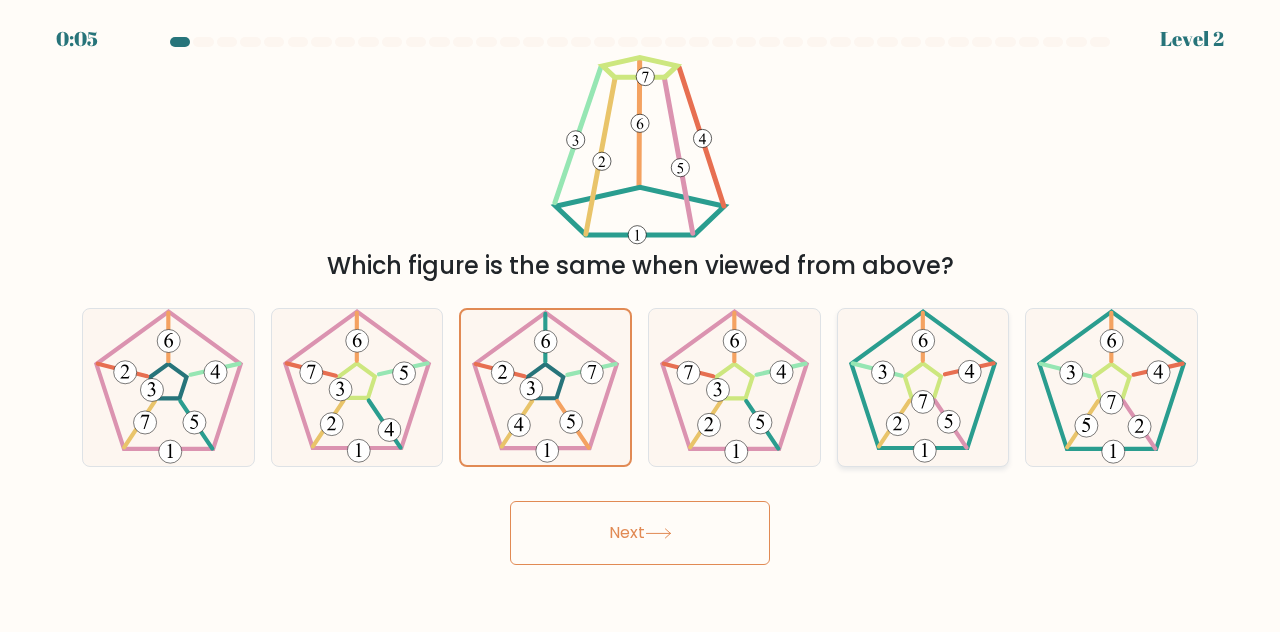 click at bounding box center (923, 387) 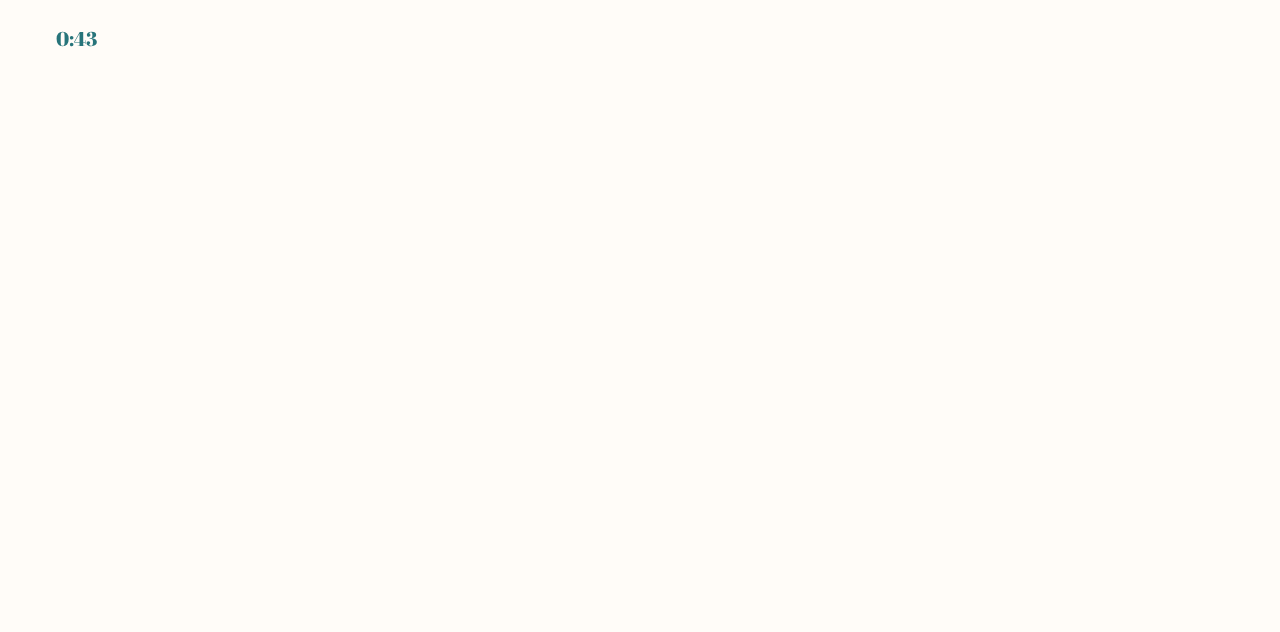 scroll, scrollTop: 0, scrollLeft: 0, axis: both 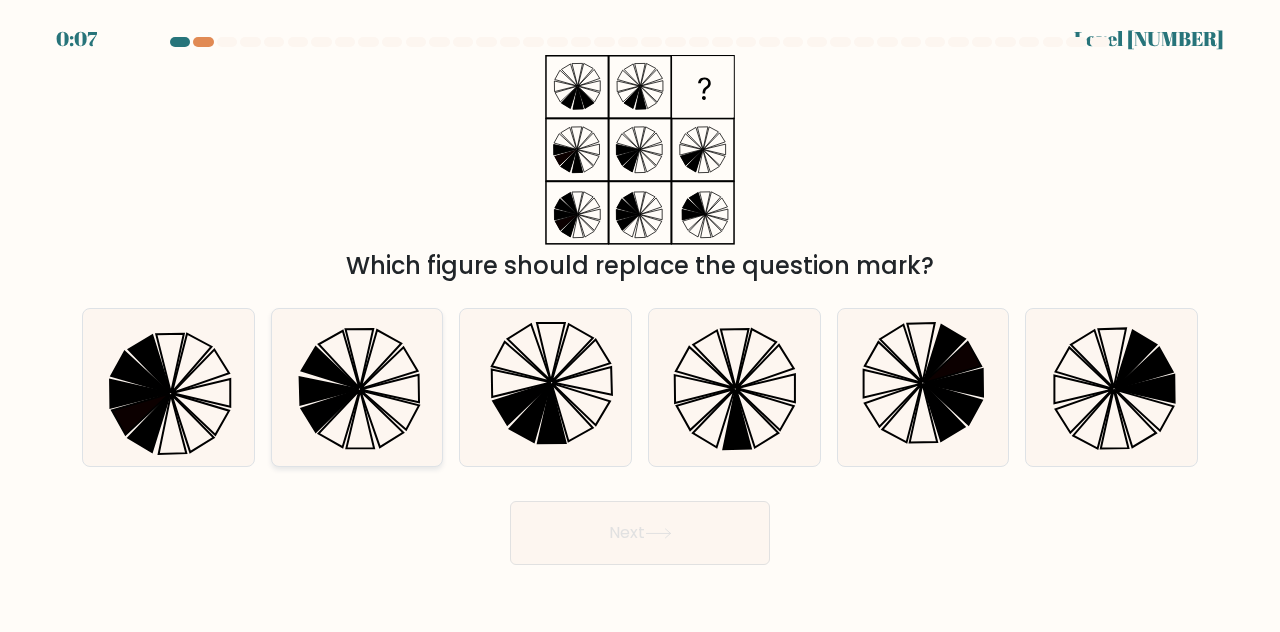 click at bounding box center [328, 391] 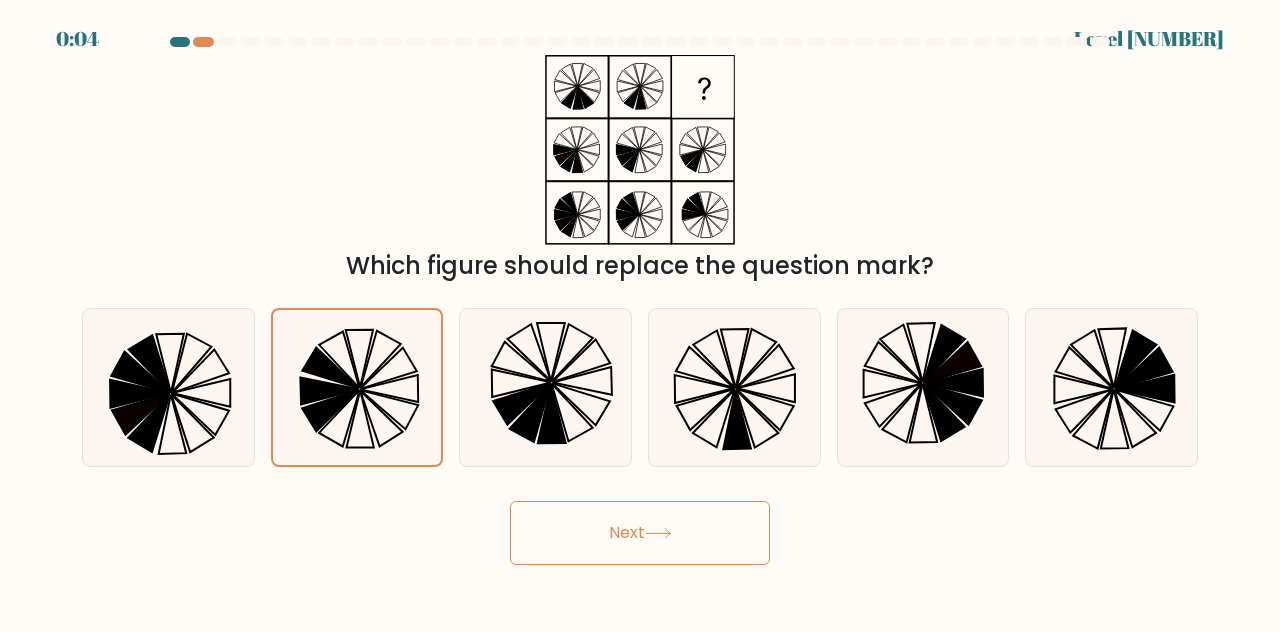 click on "Next" at bounding box center (640, 533) 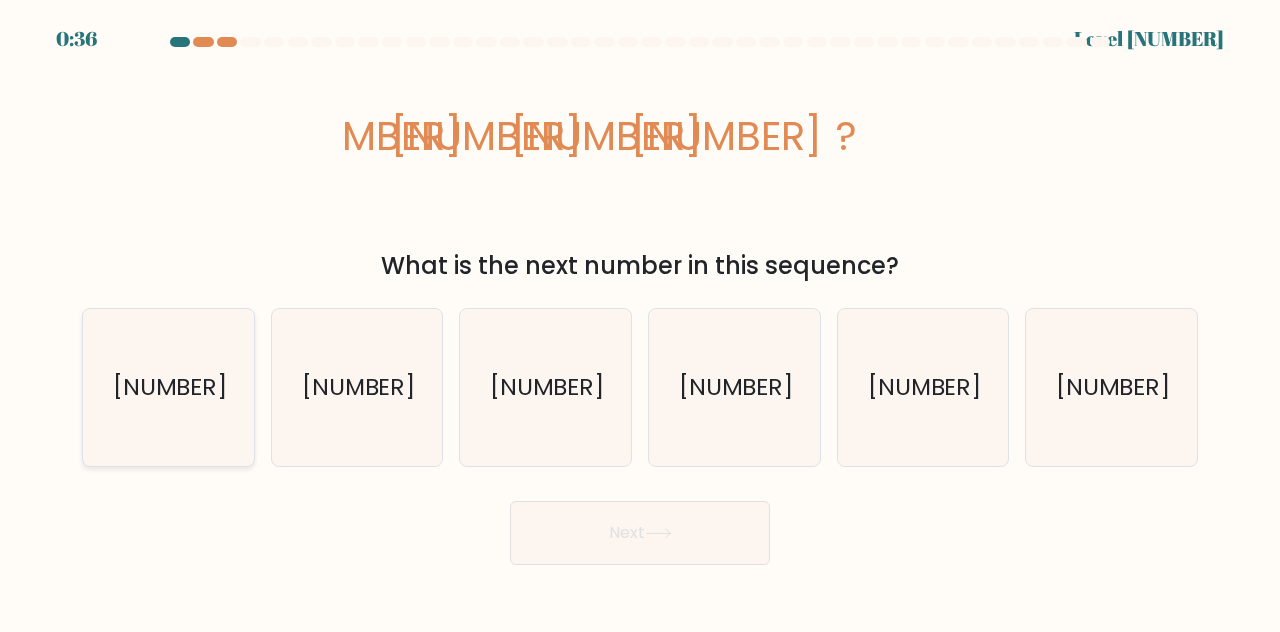 click on "20" at bounding box center [168, 387] 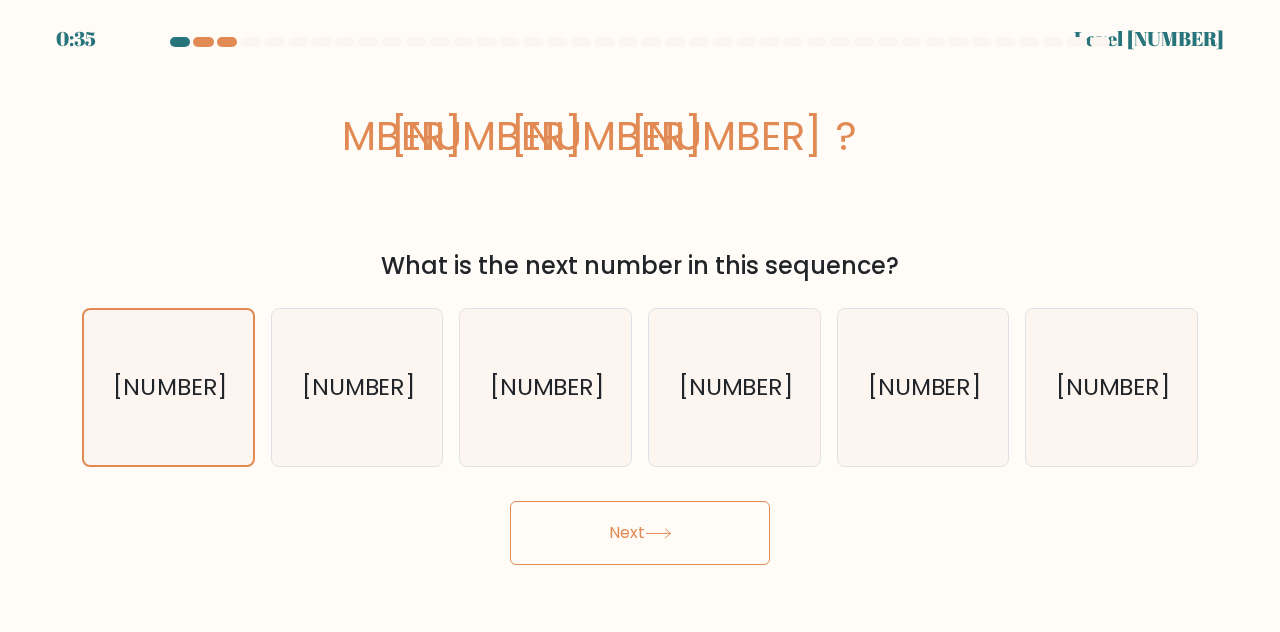 click on "Next" at bounding box center (640, 533) 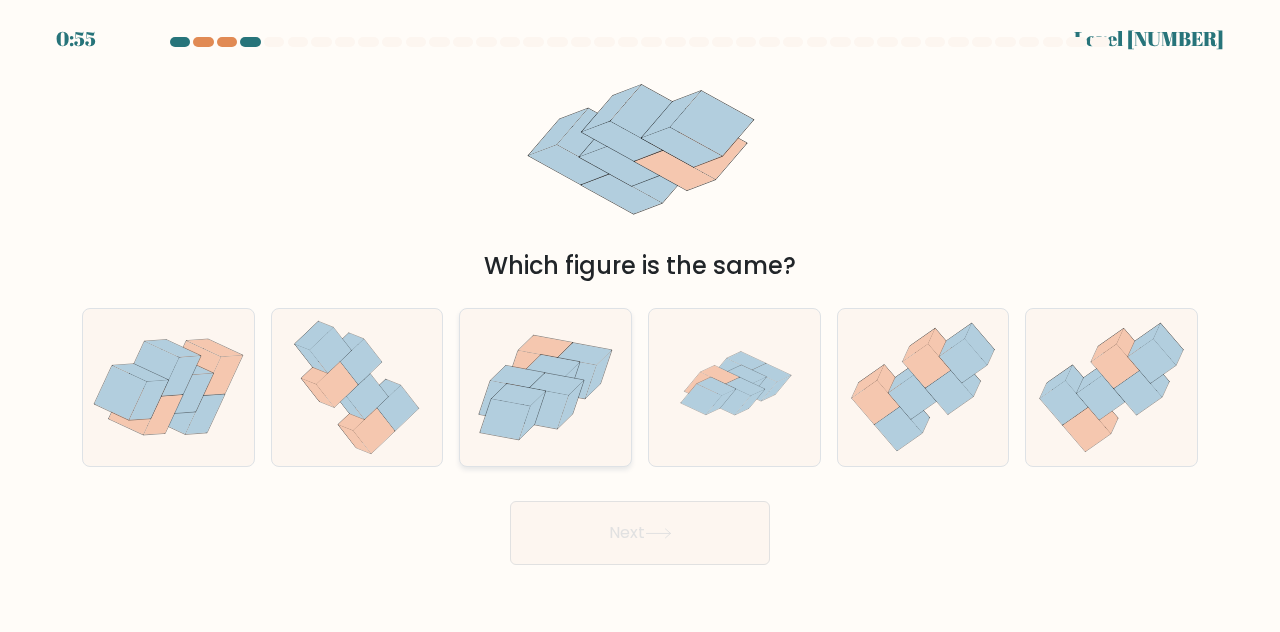 click at bounding box center (557, 384) 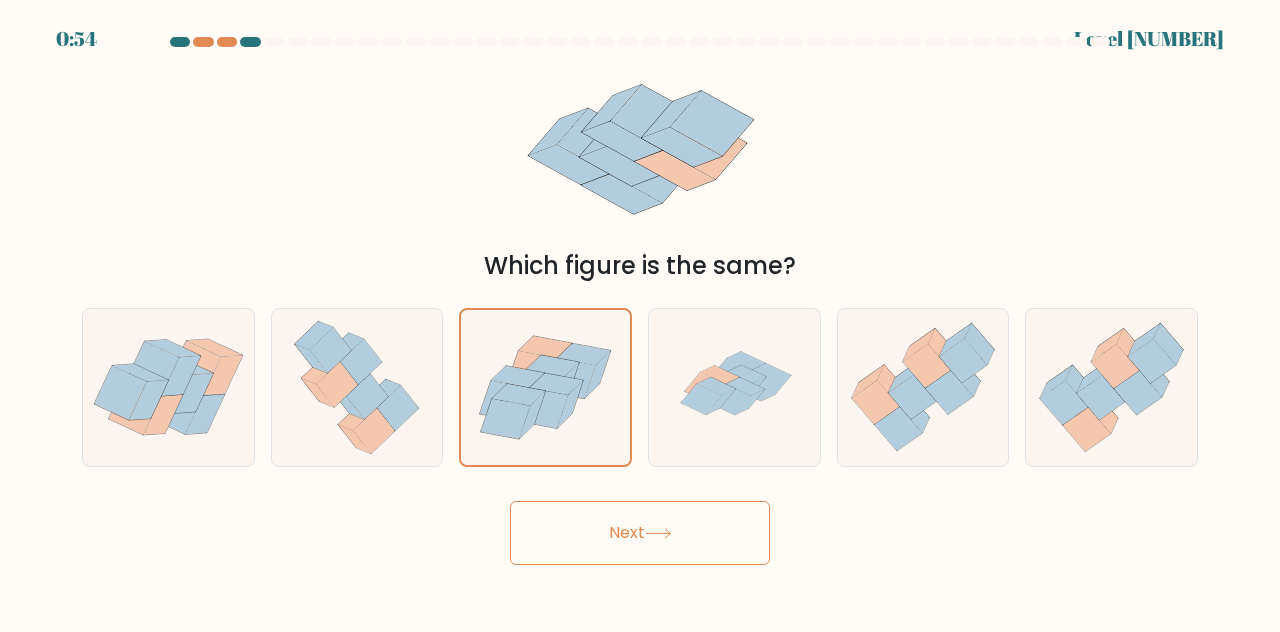 click on "Next" at bounding box center [640, 533] 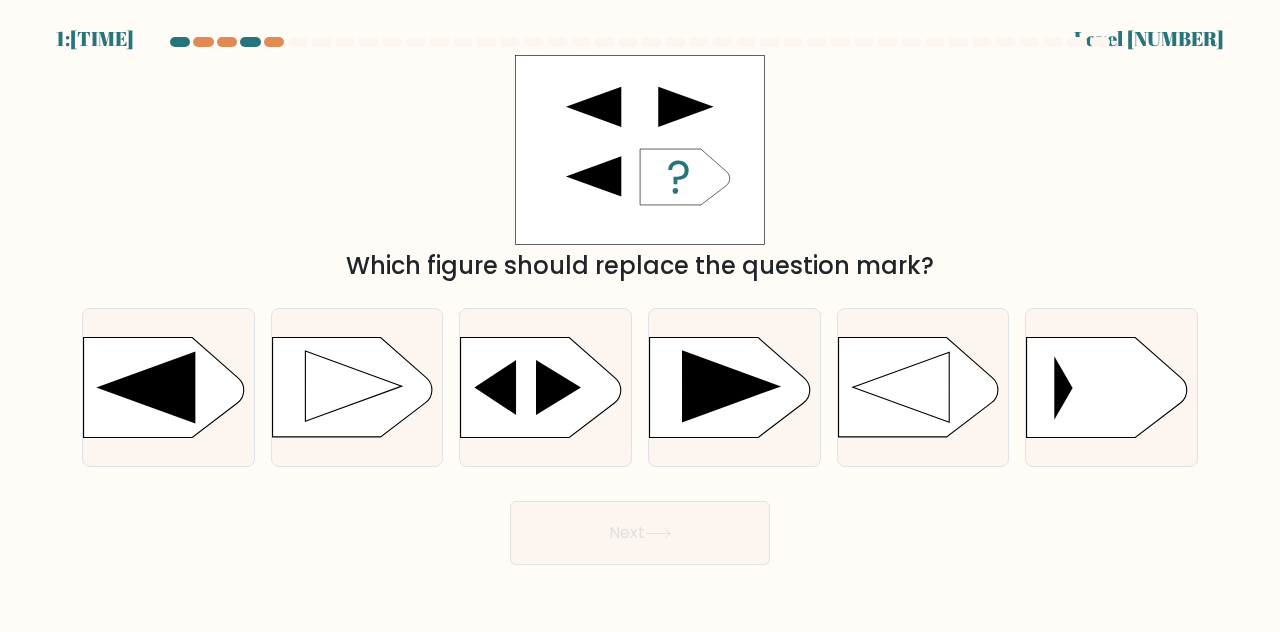 click at bounding box center [250, 42] 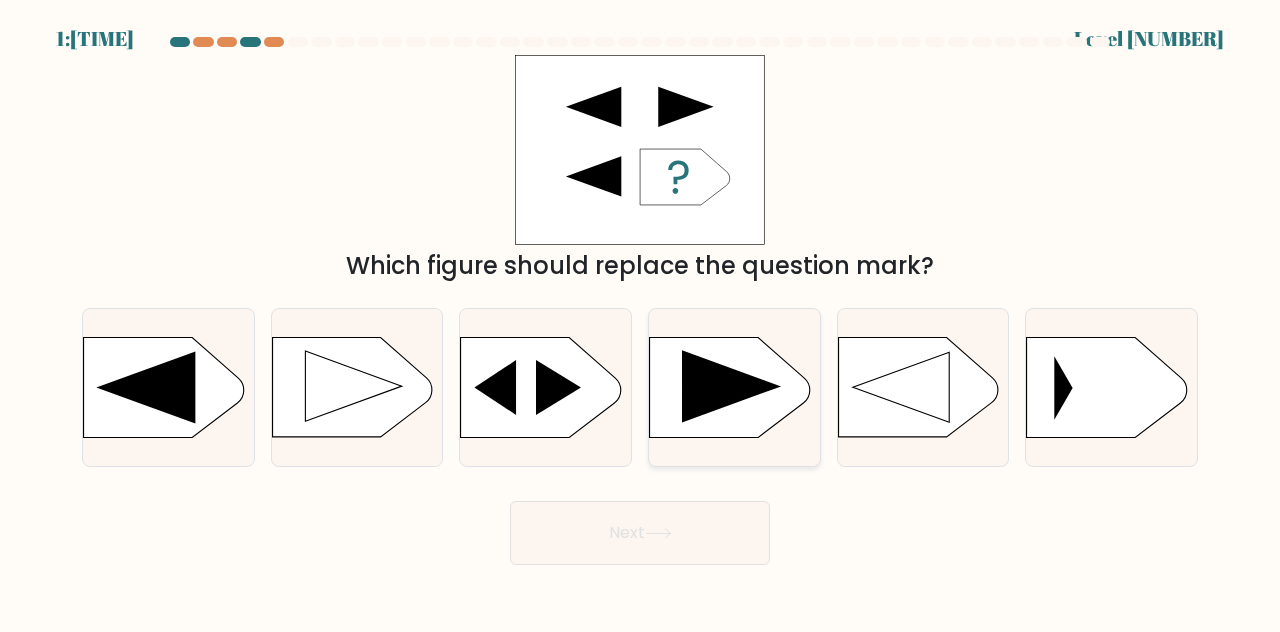 click at bounding box center (731, 386) 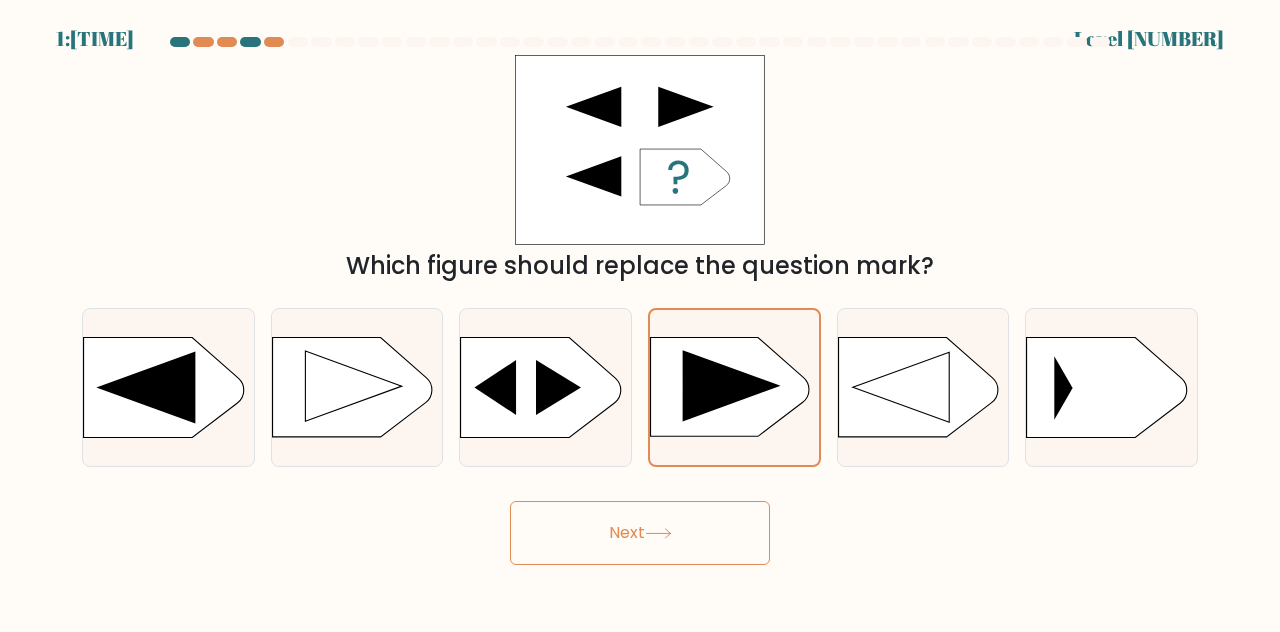 click on "Next" at bounding box center [640, 533] 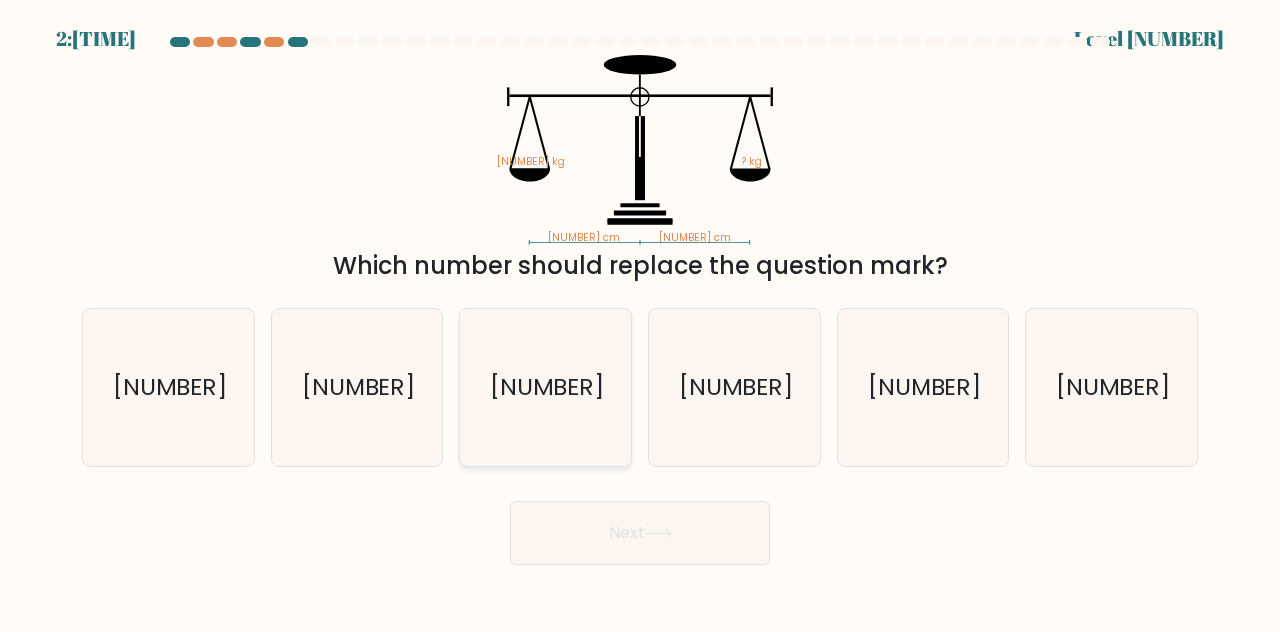 click on "10.5" at bounding box center [545, 387] 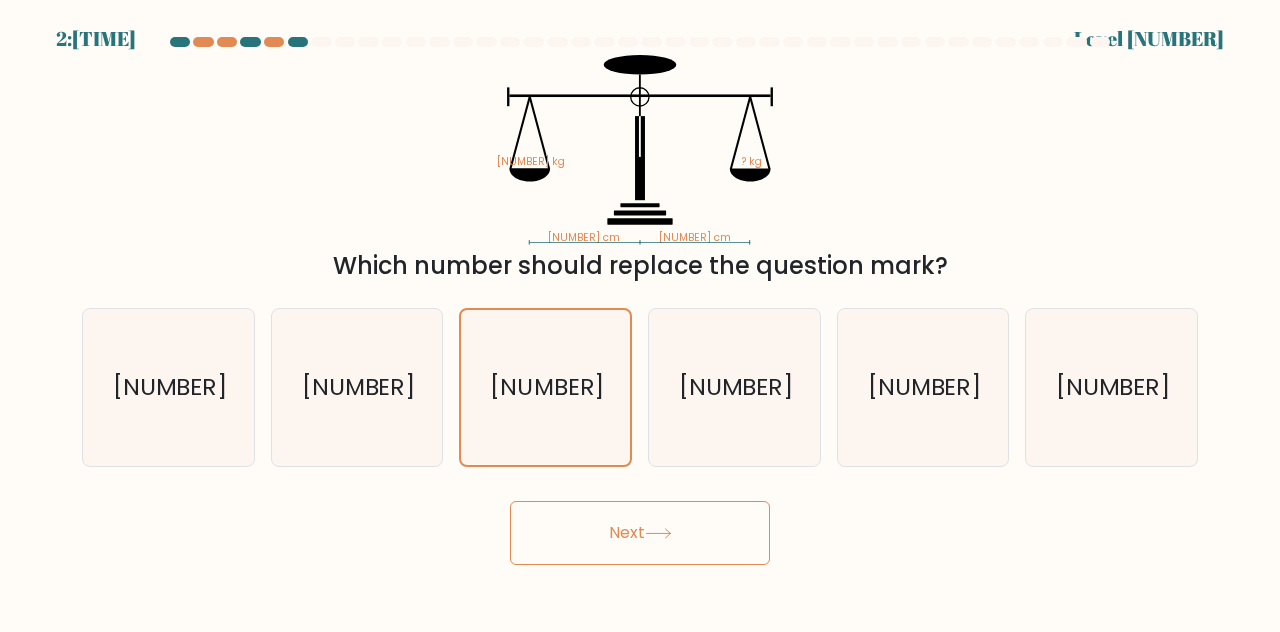 click on "Next" at bounding box center (640, 533) 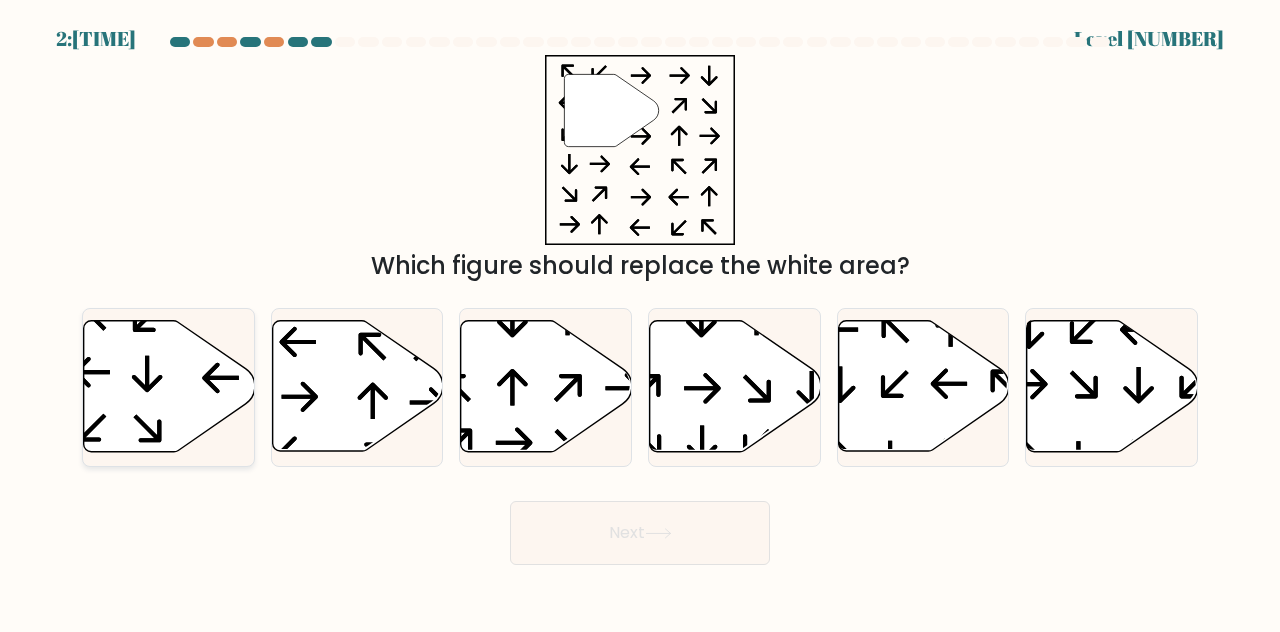 click at bounding box center [169, 386] 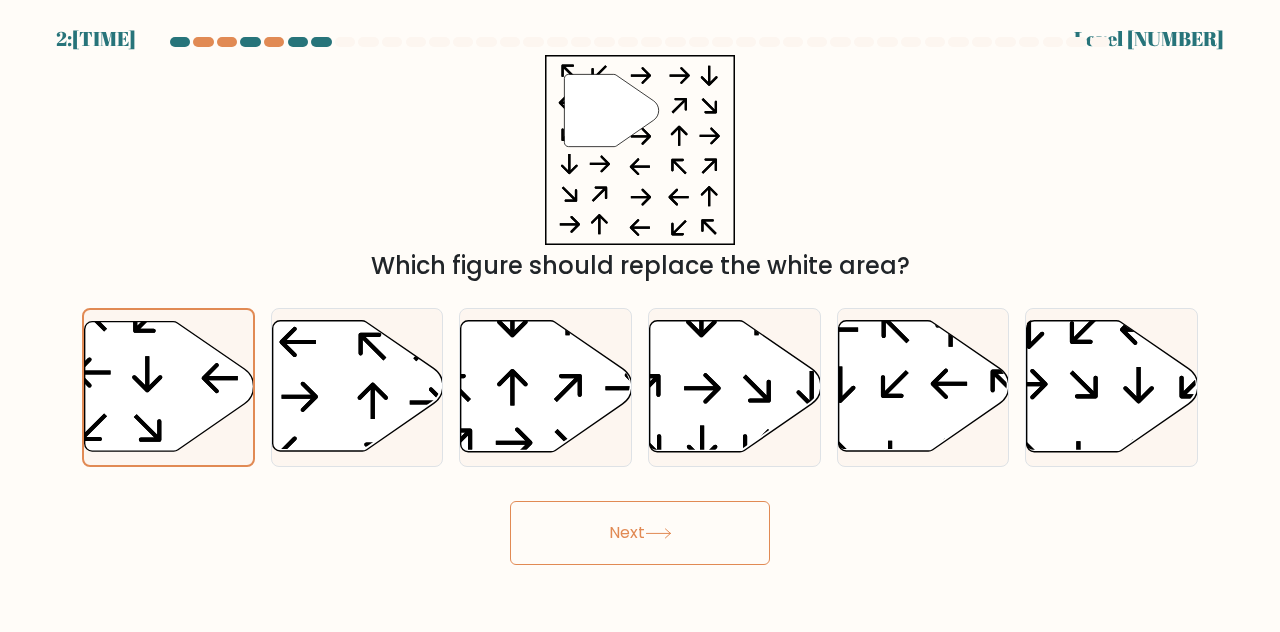 click at bounding box center (658, 533) 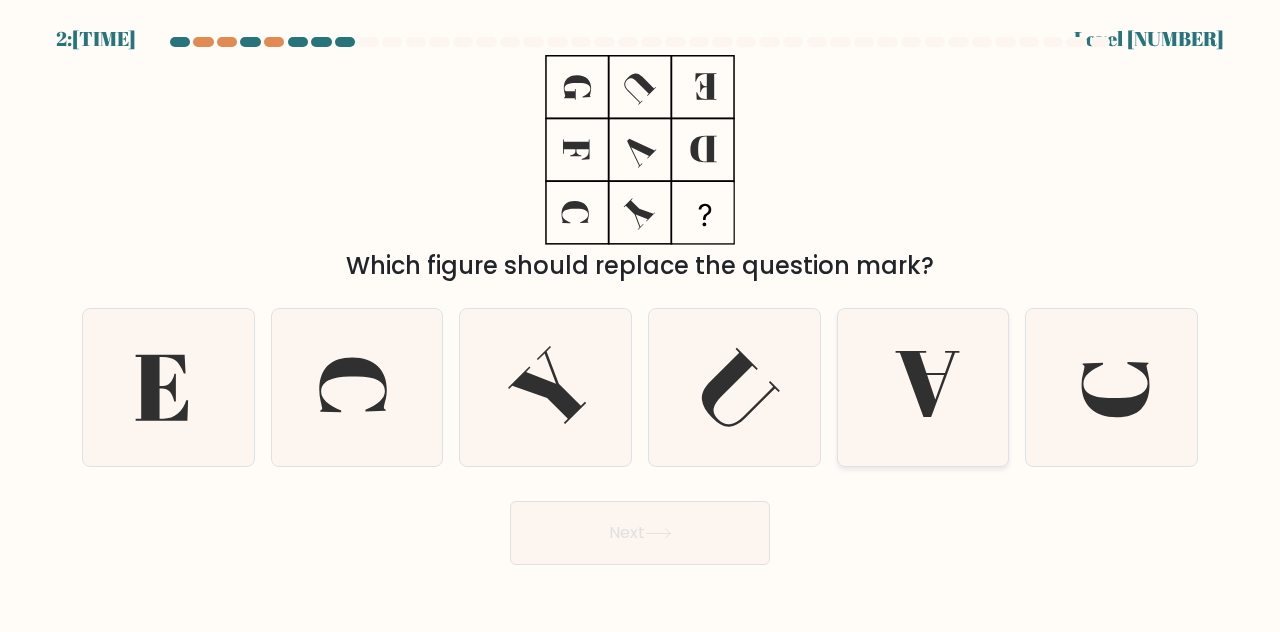 click at bounding box center [923, 387] 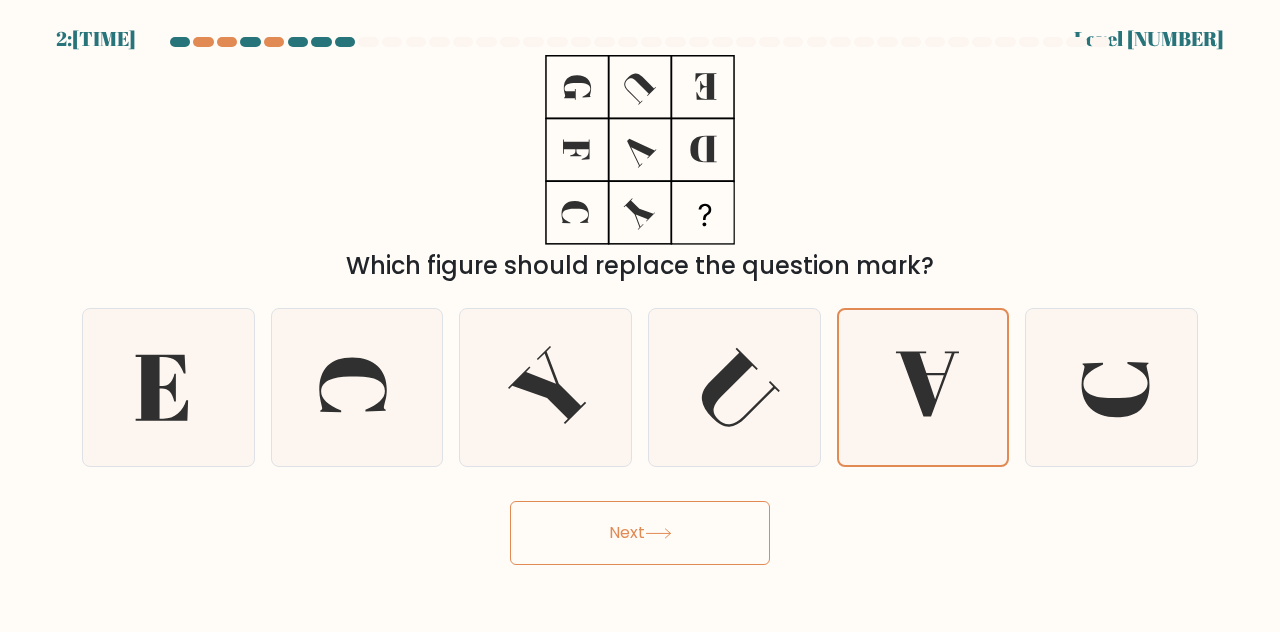 click on "Next" at bounding box center (640, 533) 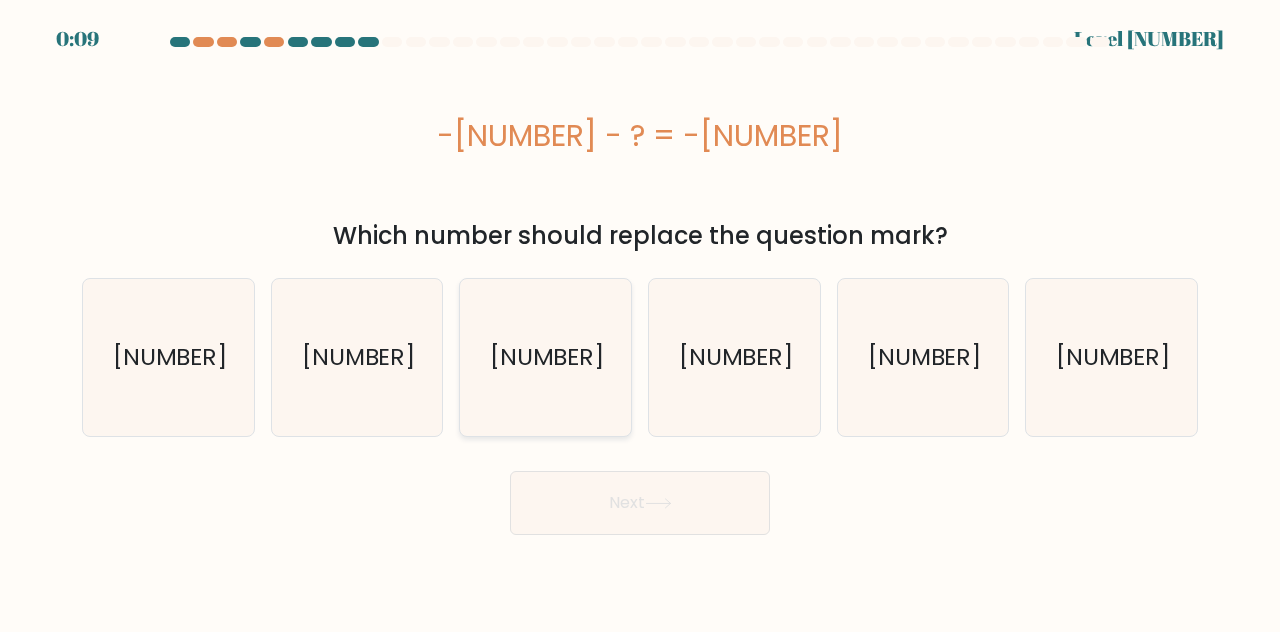 click on "33" at bounding box center (545, 357) 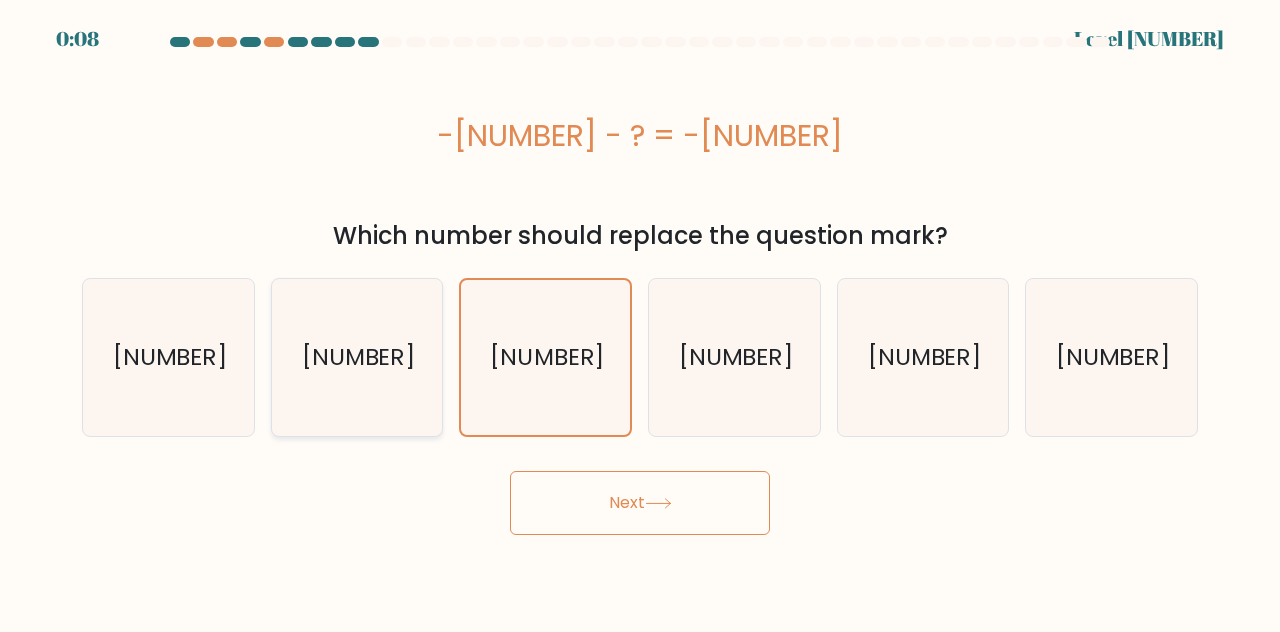 click on "23" at bounding box center [357, 357] 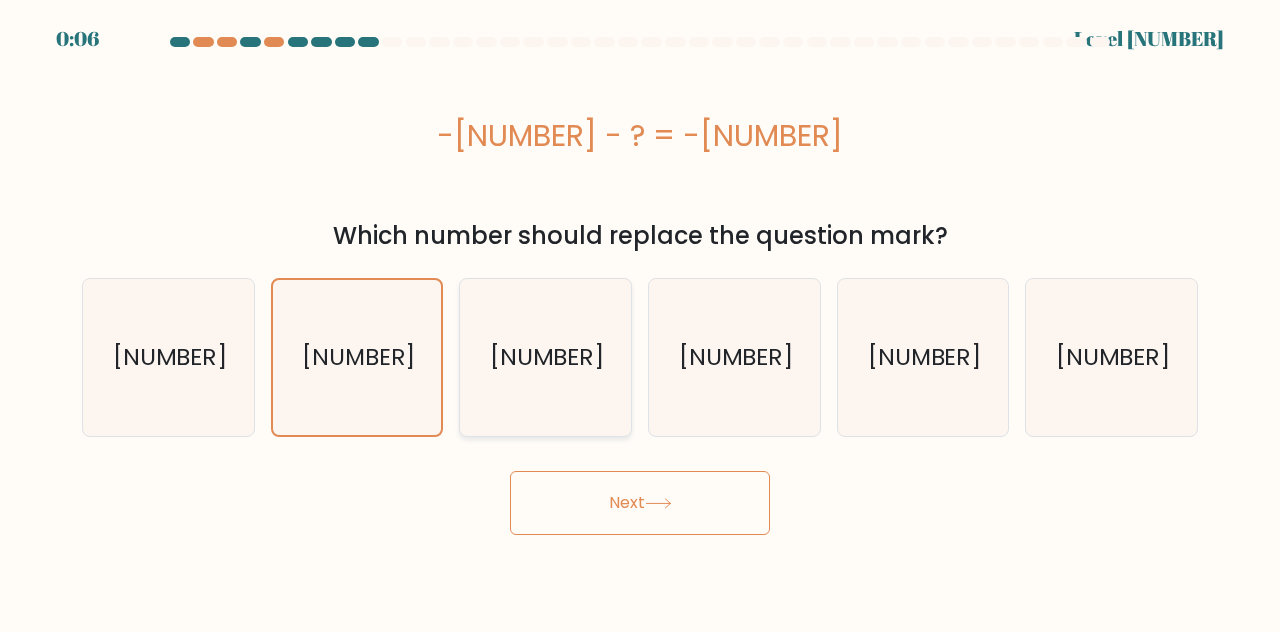 click on "33" at bounding box center (545, 357) 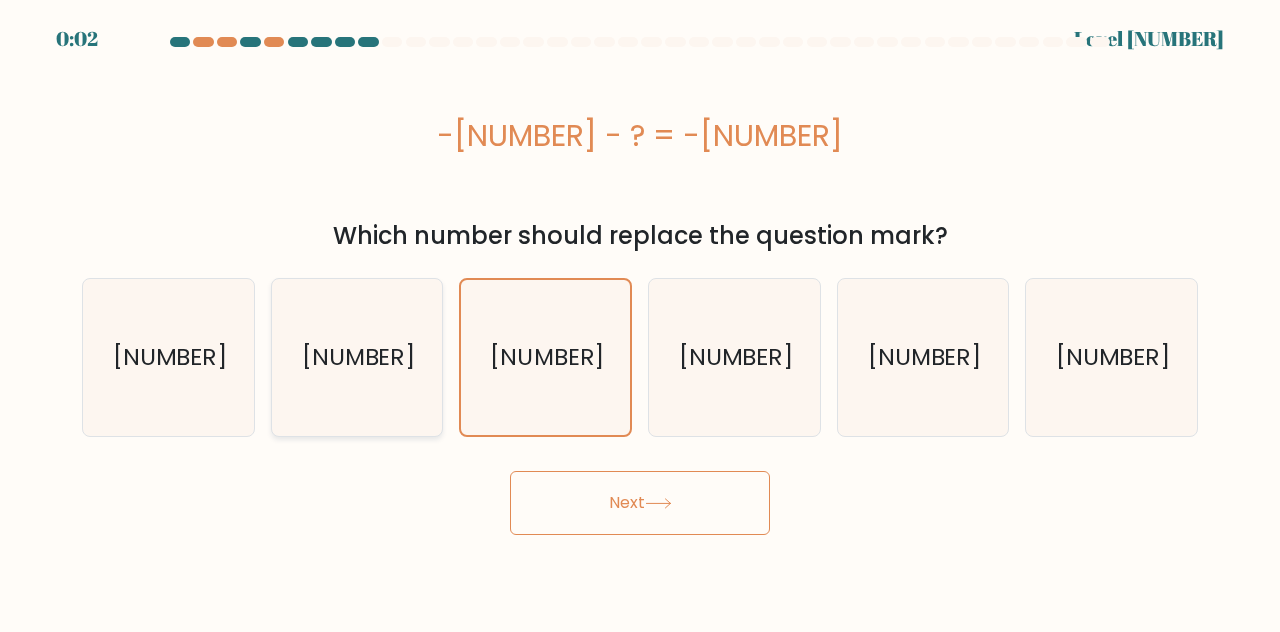 click on "23" at bounding box center (357, 357) 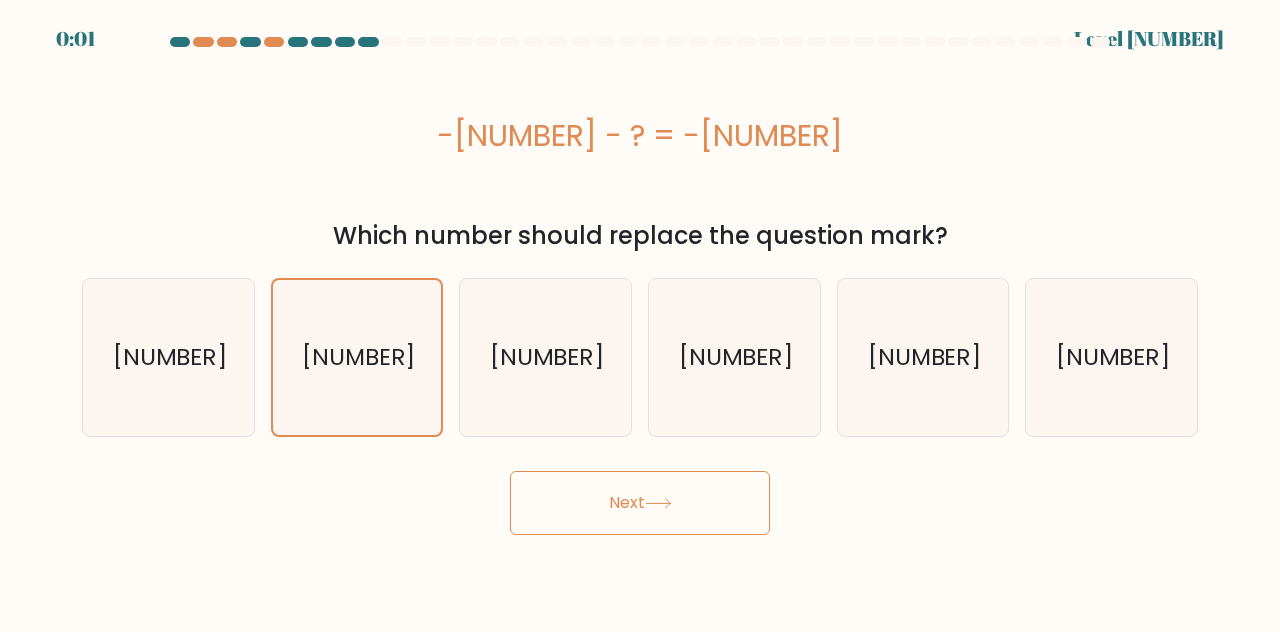click on "Next" at bounding box center (640, 503) 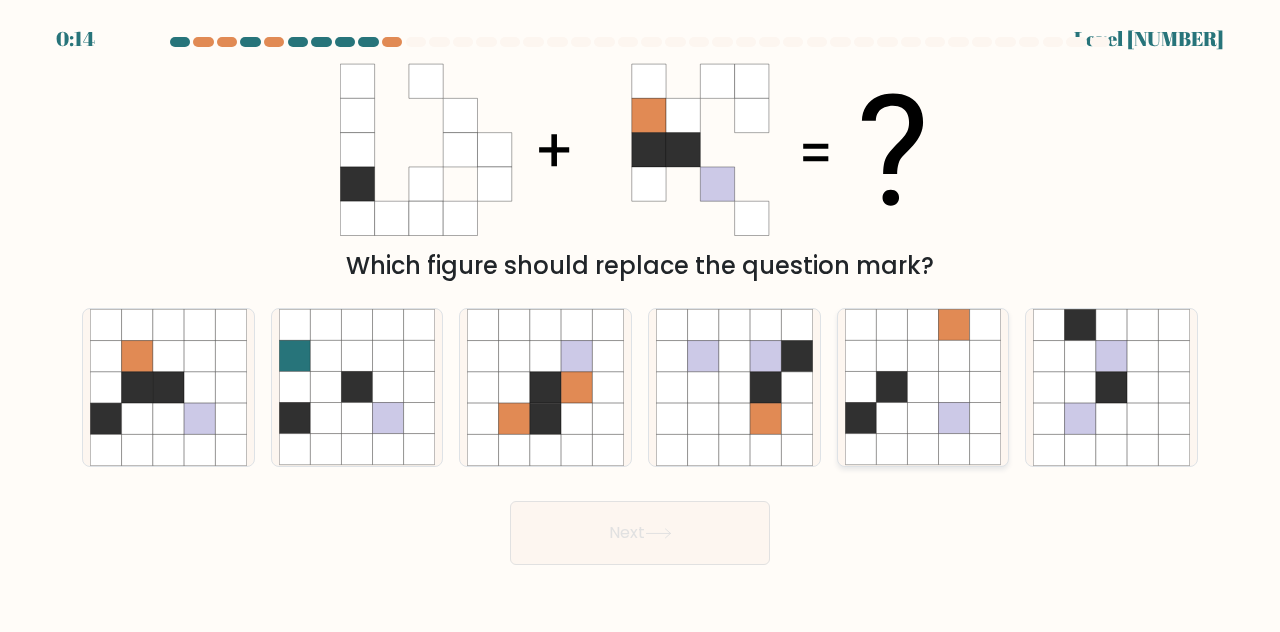 click at bounding box center [922, 418] 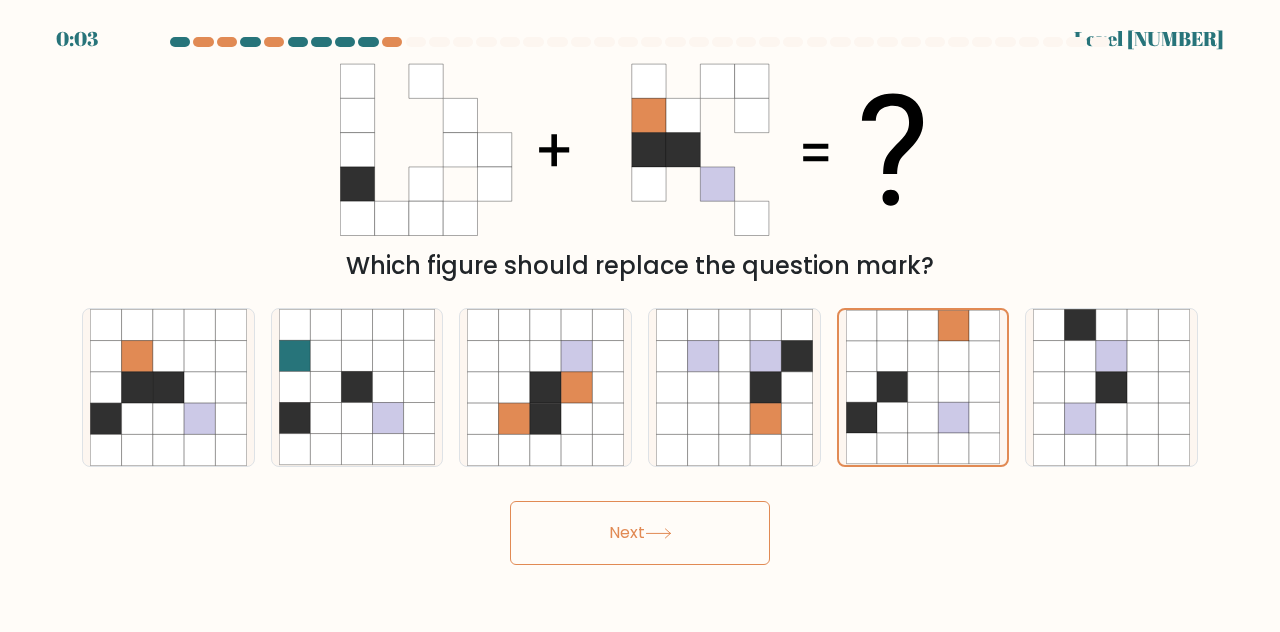 click on "Next" at bounding box center [640, 533] 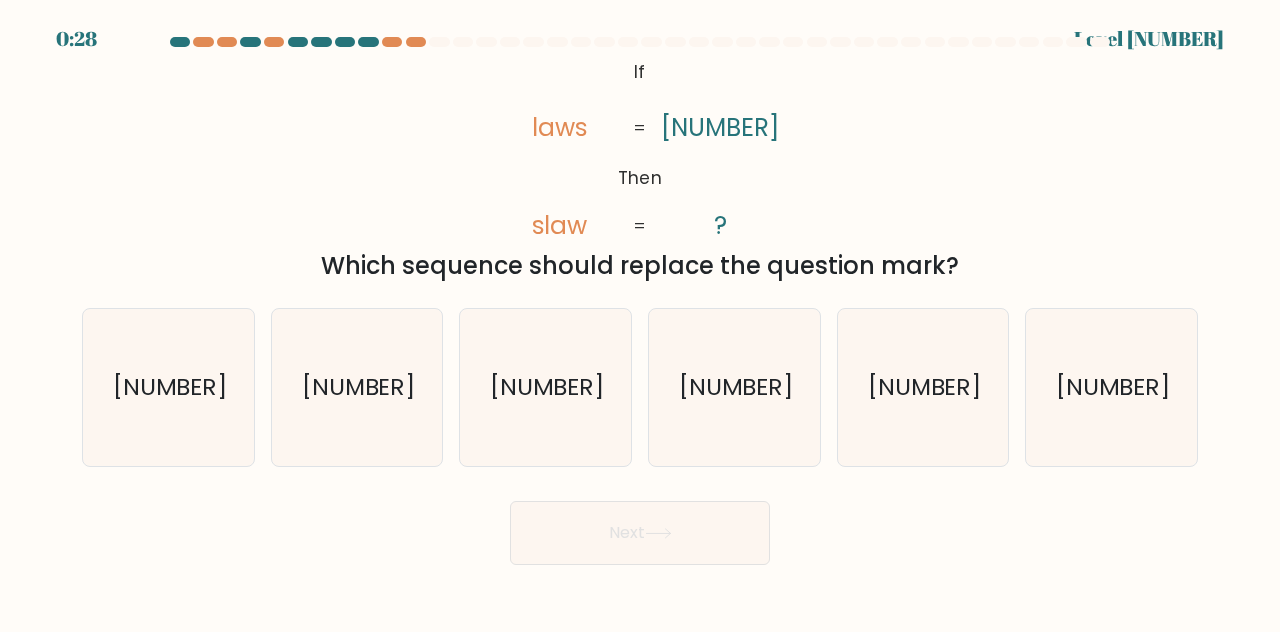 drag, startPoint x: 616, startPoint y: 67, endPoint x: 966, endPoint y: 267, distance: 403.11288 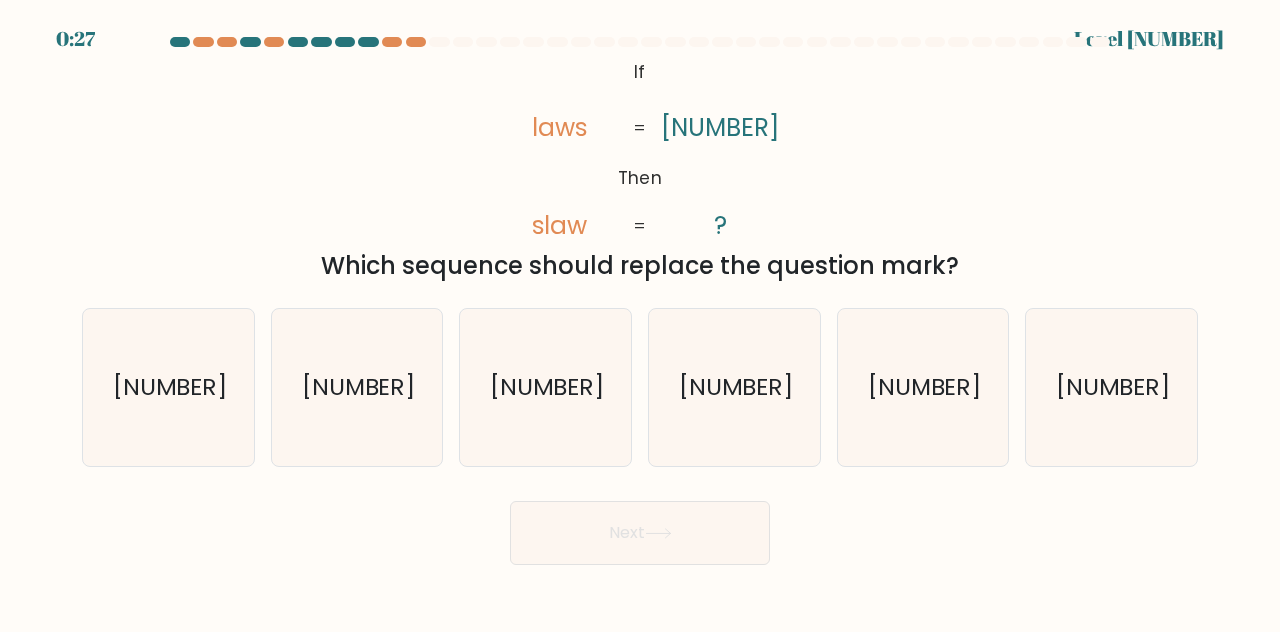copy on "If       Then       laws       slaw       5428       ?       =       =
Which sequence should replace the question mark?" 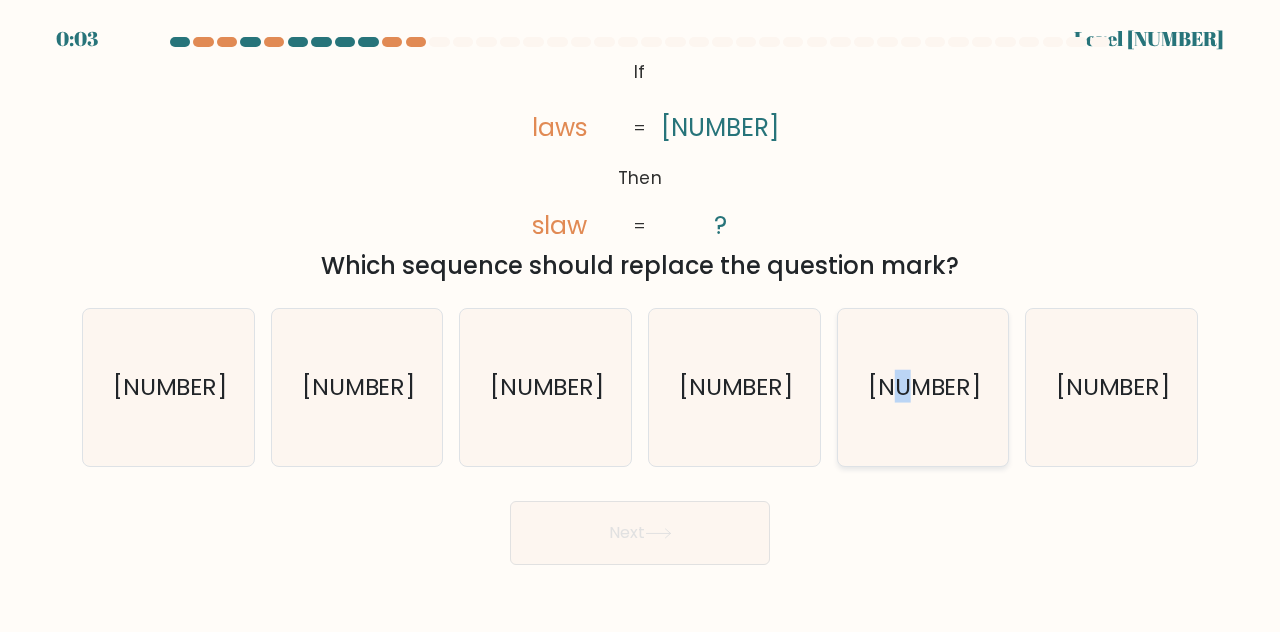 click on "5284" at bounding box center (925, 386) 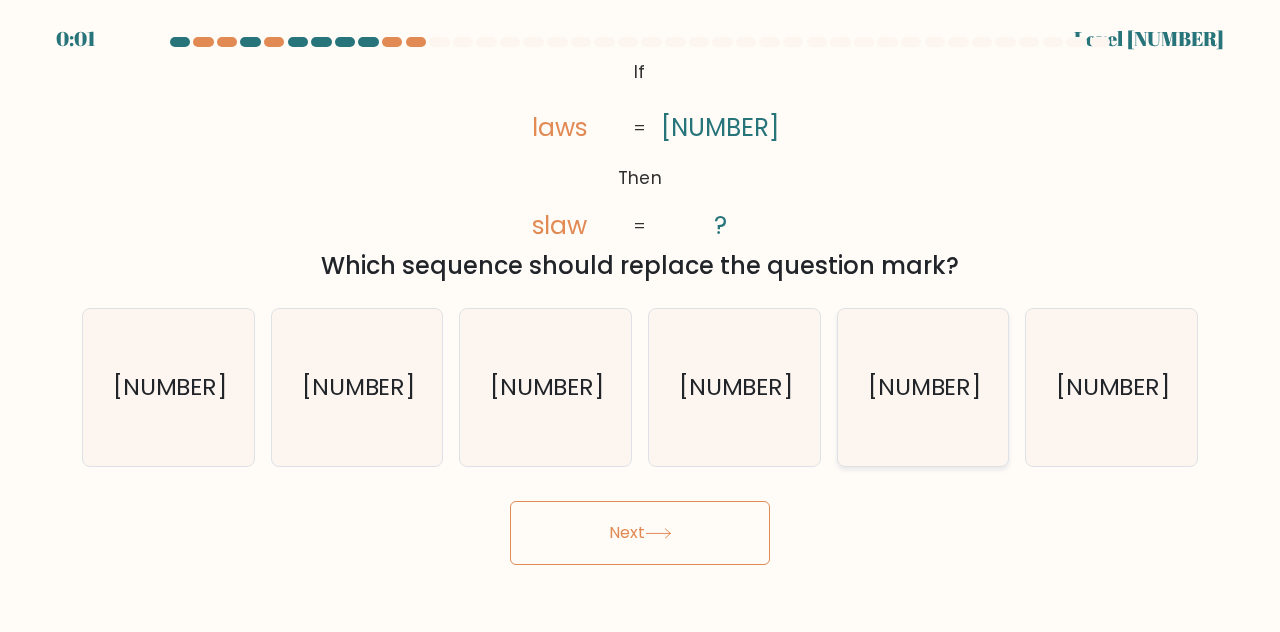 click on "5284" at bounding box center (923, 387) 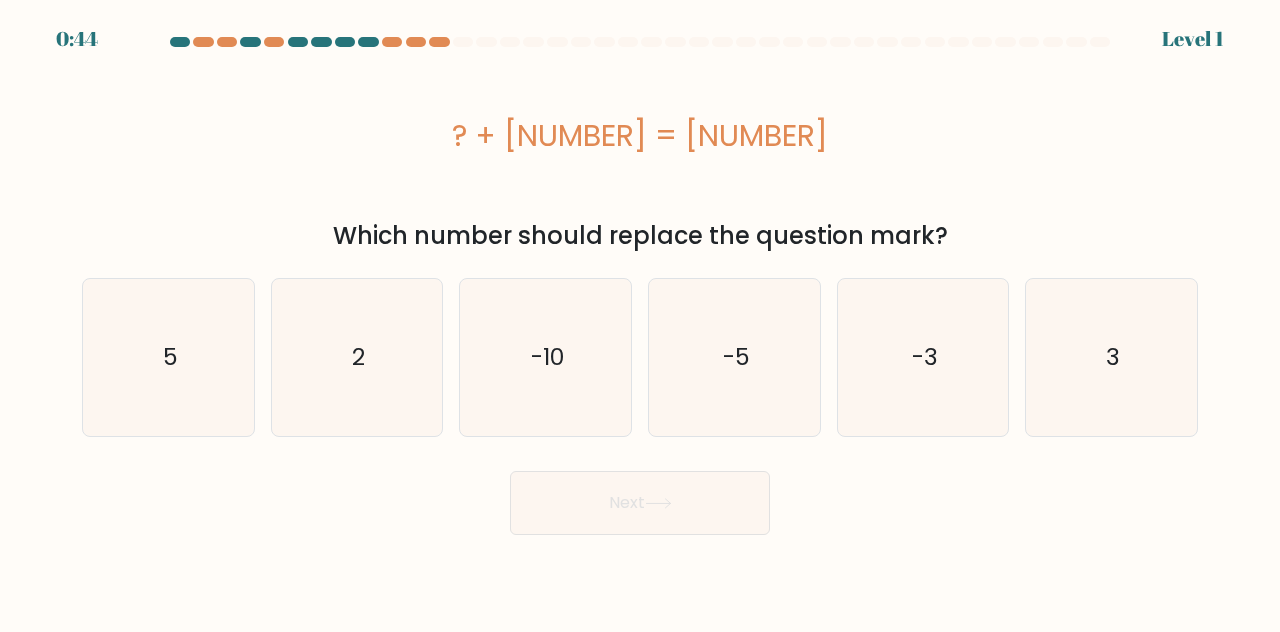scroll, scrollTop: 0, scrollLeft: 0, axis: both 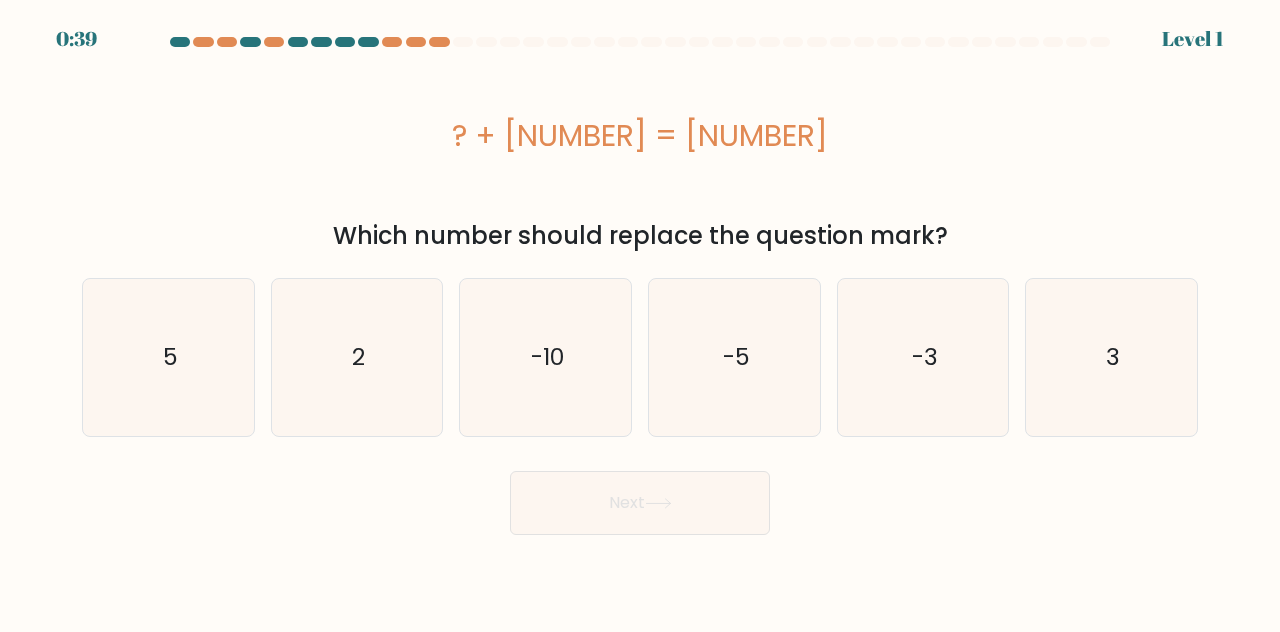 drag, startPoint x: 576, startPoint y: 132, endPoint x: 960, endPoint y: 253, distance: 402.61273 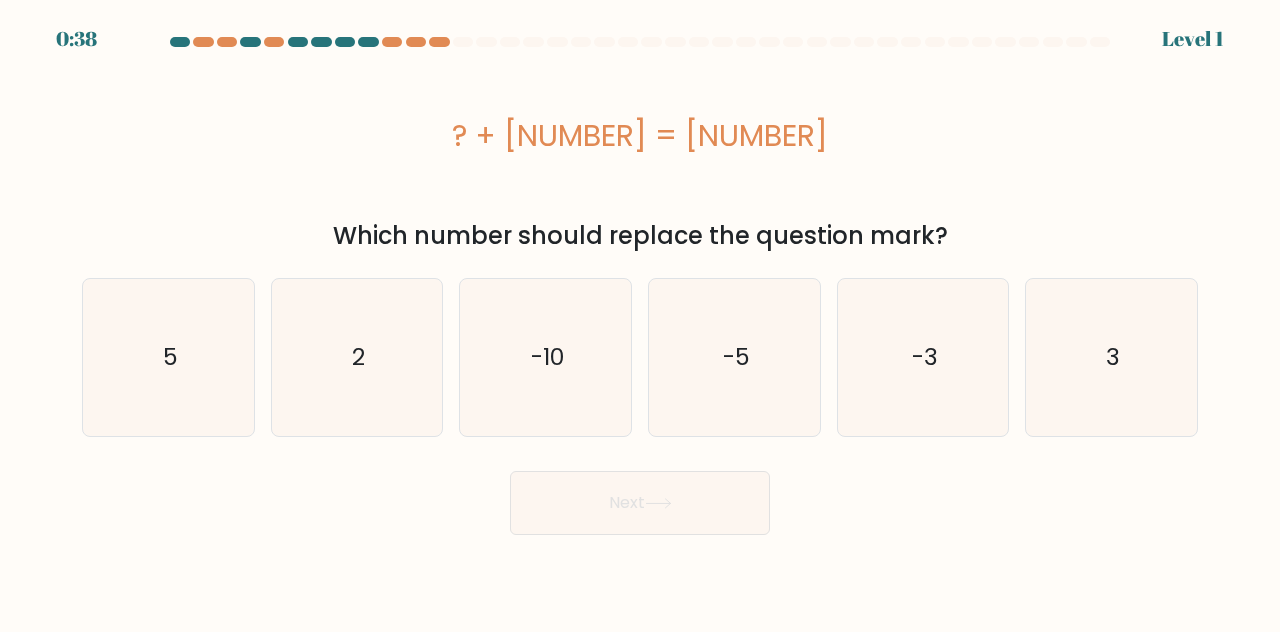 copy on "? + 35 = 25
Which number should replace the question mark?" 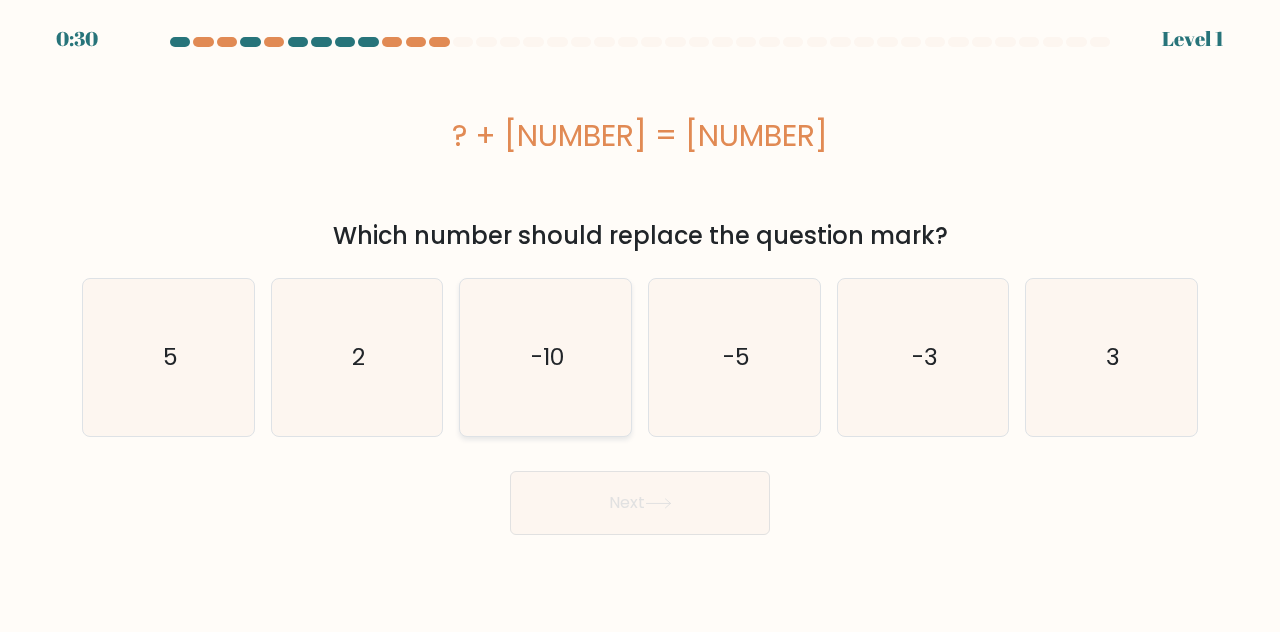 click on "-10" at bounding box center [545, 357] 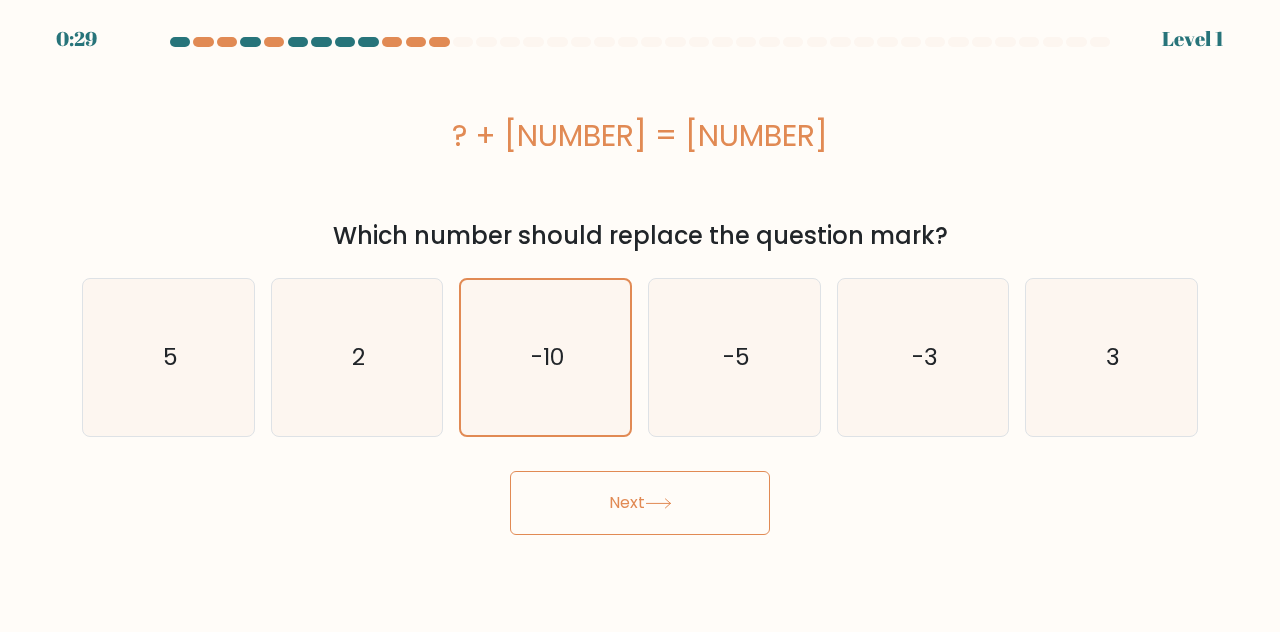 click on "Next" at bounding box center (640, 503) 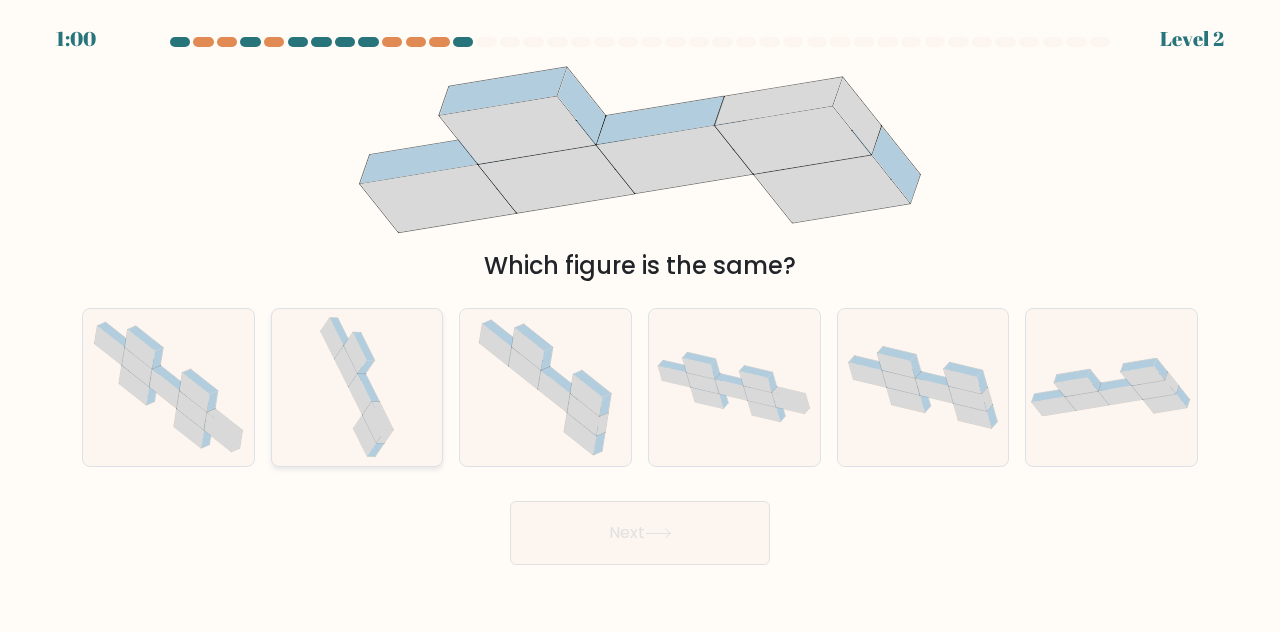 click at bounding box center (346, 366) 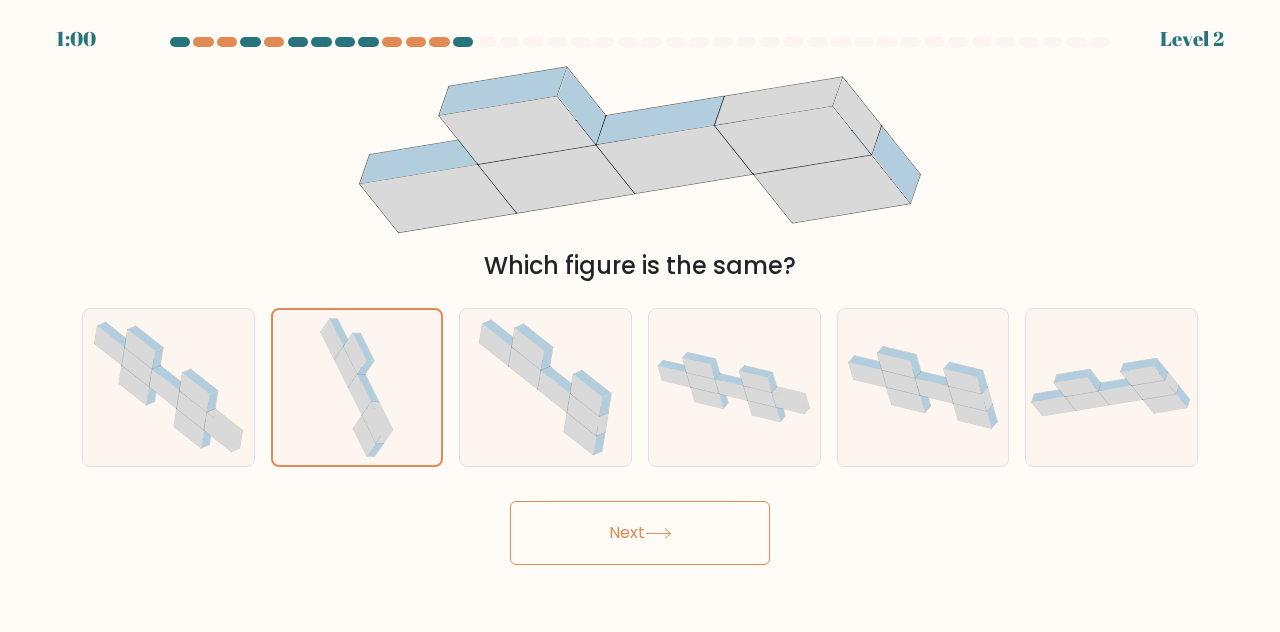 click on "Next" at bounding box center (640, 533) 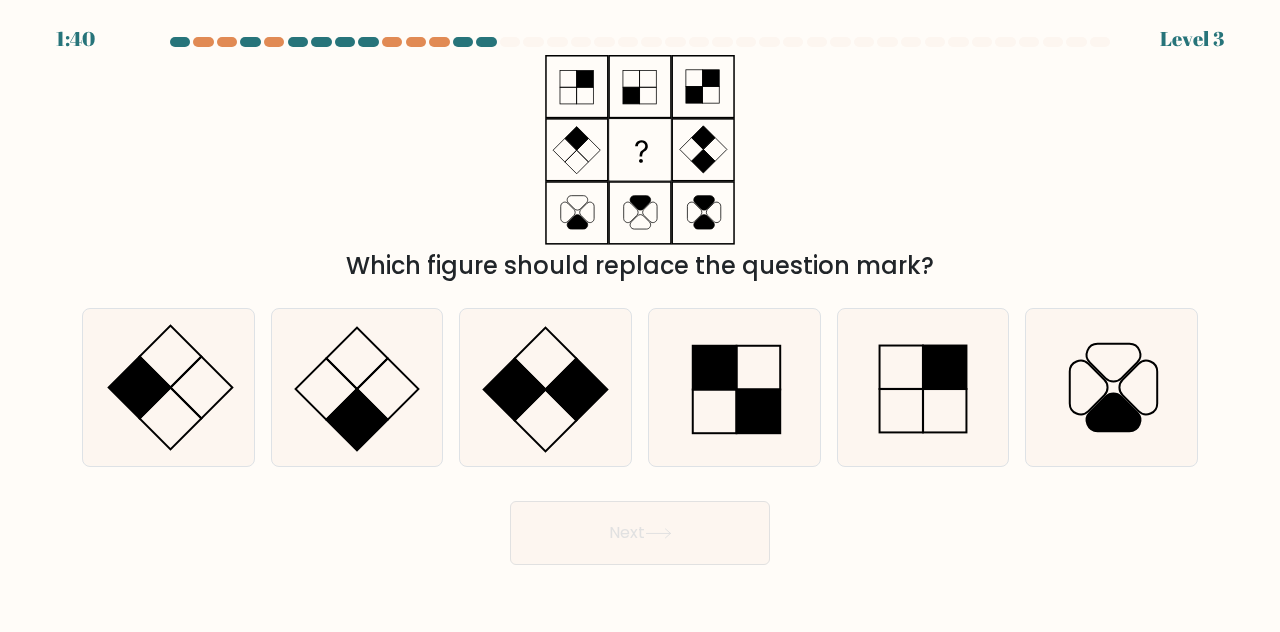 drag, startPoint x: 492, startPoint y: 87, endPoint x: 970, endPoint y: 260, distance: 508.34338 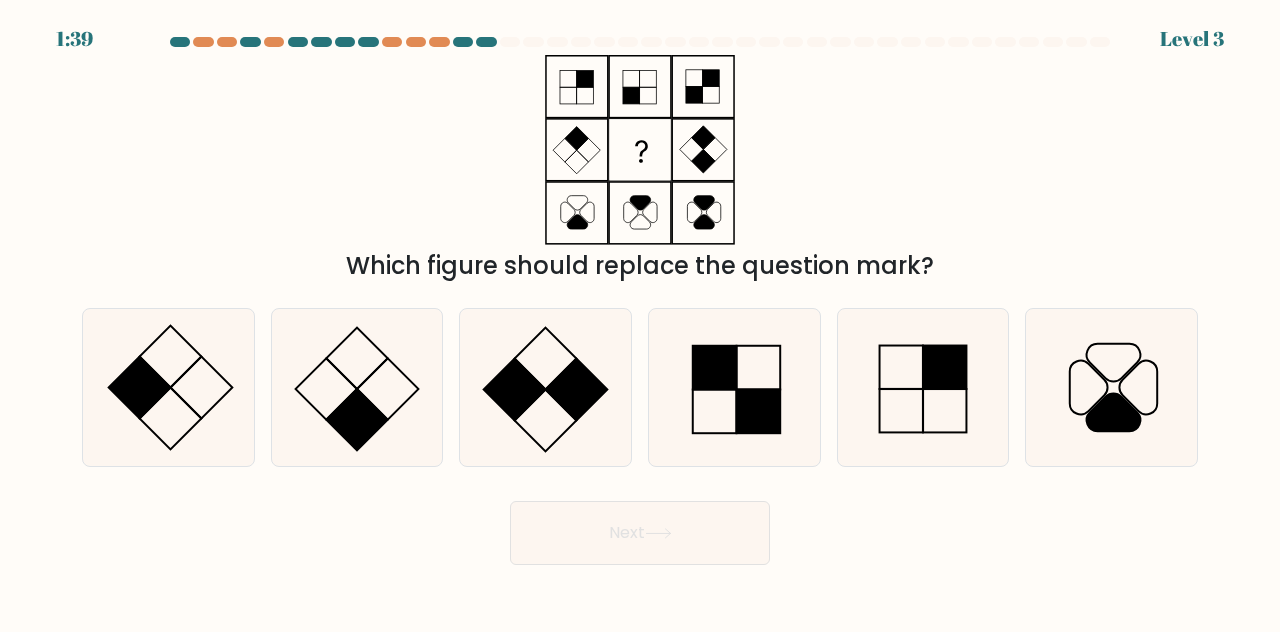 copy on "Which figure should replace the question mark?" 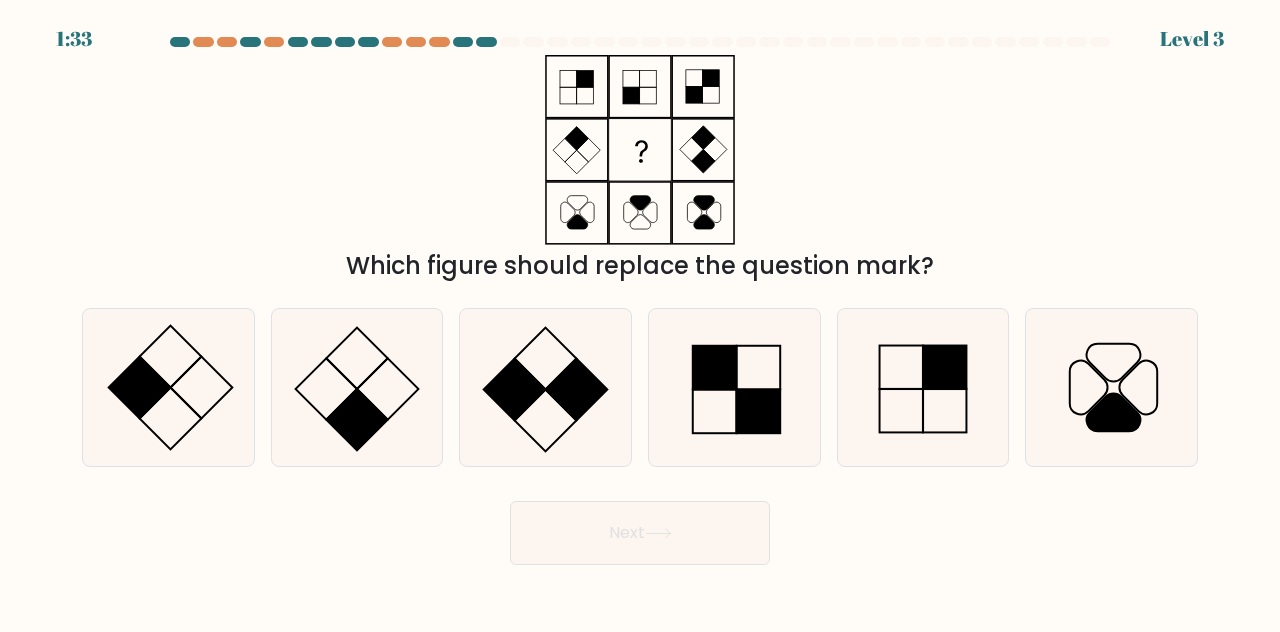 click on "Which figure should replace the question mark?" at bounding box center [640, 169] 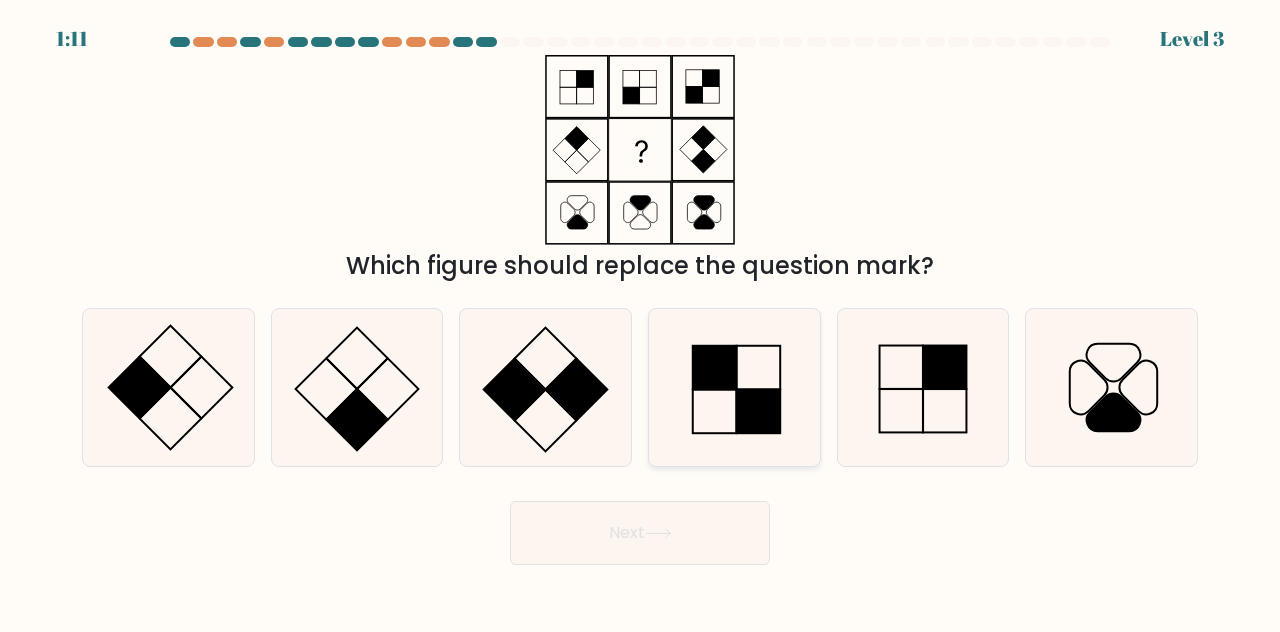 click at bounding box center (734, 387) 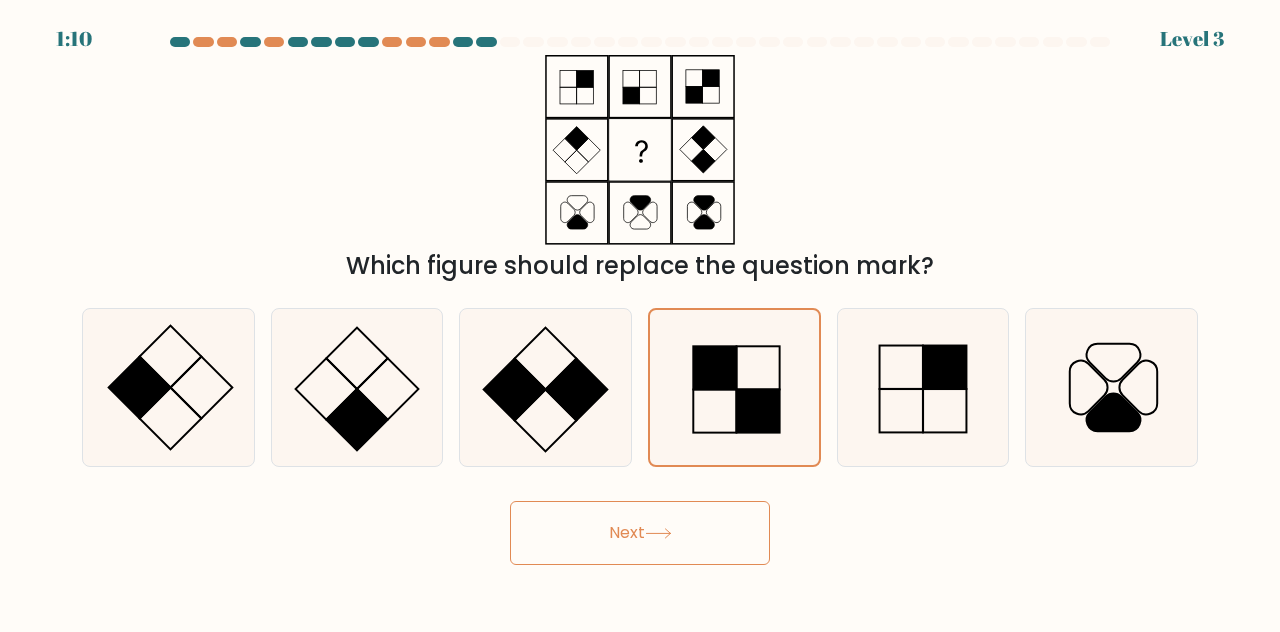 click on "Next" at bounding box center [640, 533] 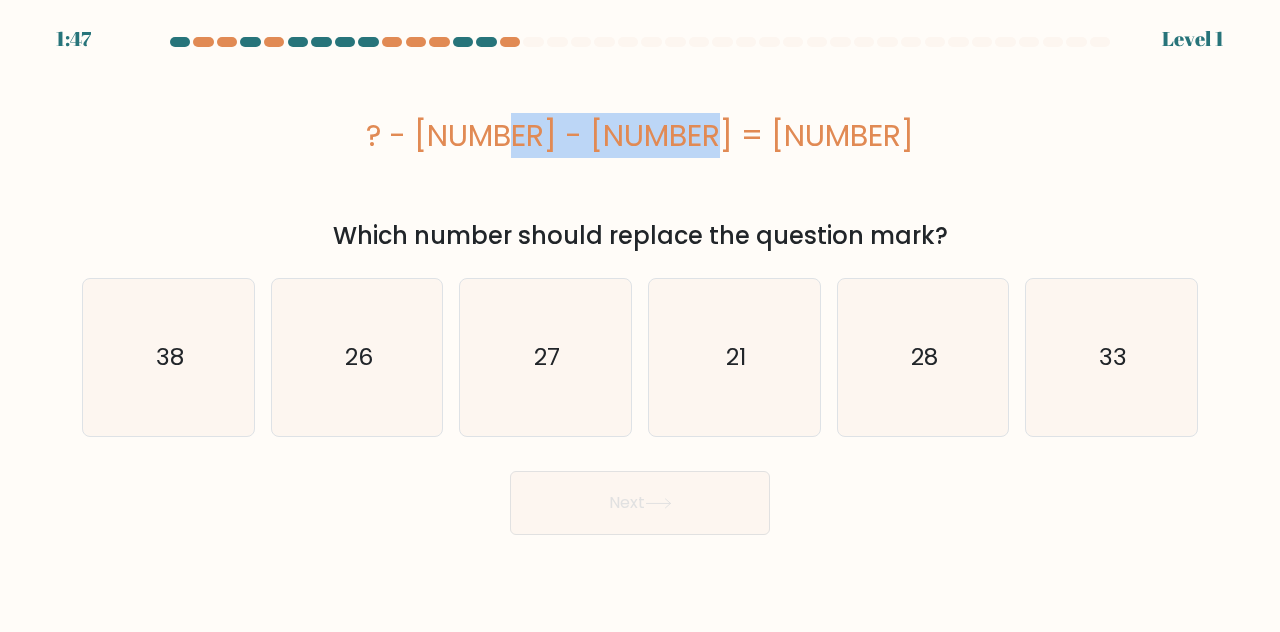 drag, startPoint x: 559, startPoint y: 131, endPoint x: 818, endPoint y: 140, distance: 259.1563 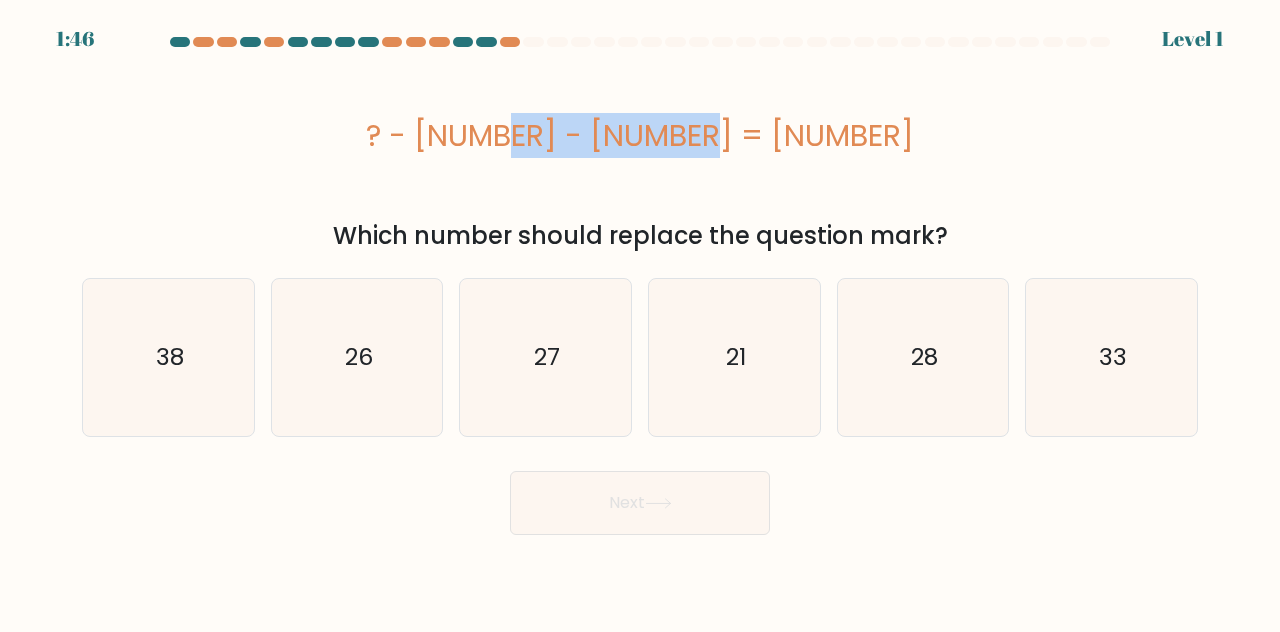 click on "? - 8 - 4 = 9" at bounding box center [640, 135] 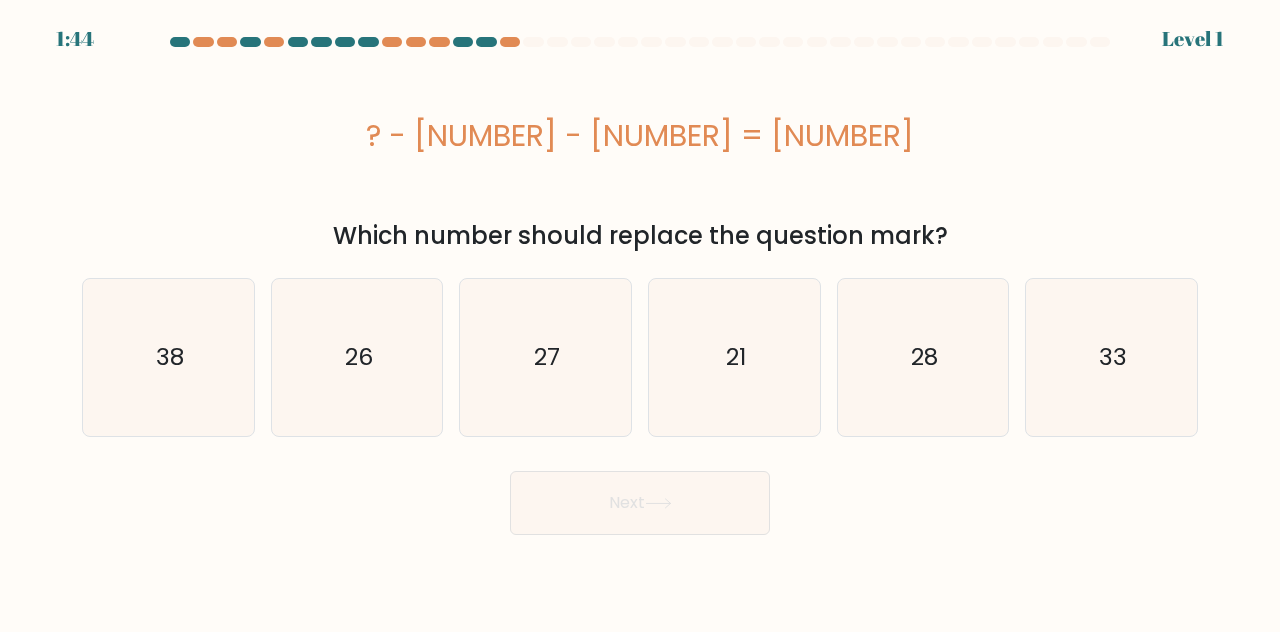 click on "Which number should replace the question mark?" at bounding box center (640, 236) 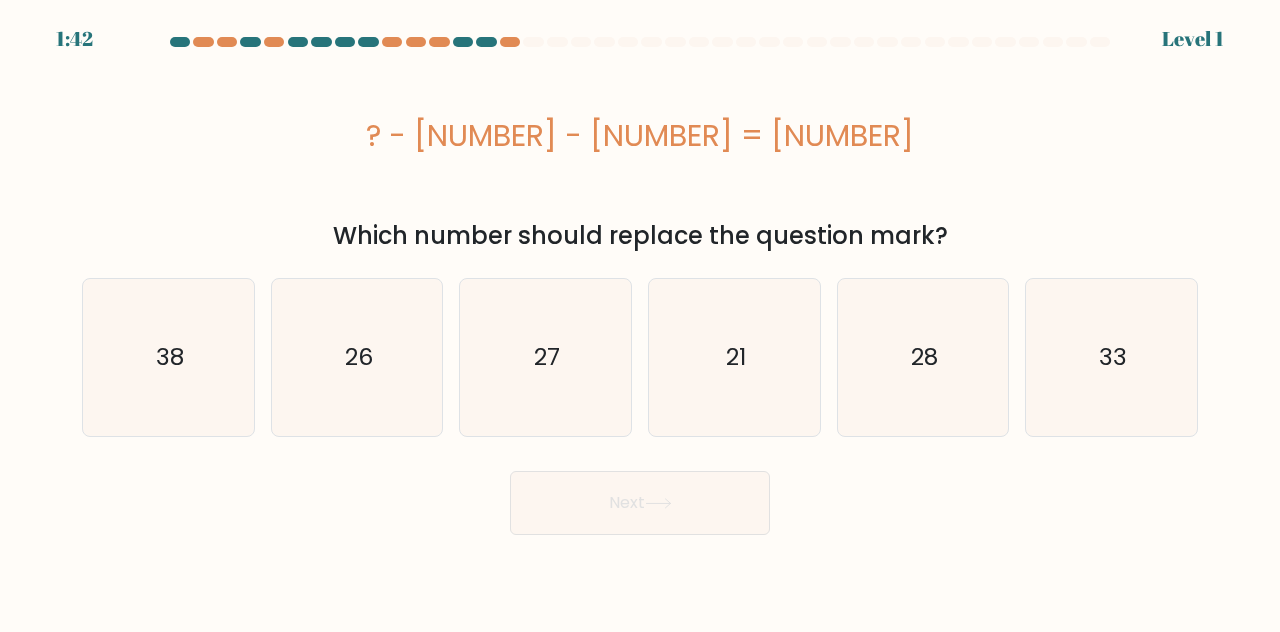 drag, startPoint x: 545, startPoint y: 131, endPoint x: 988, endPoint y: 239, distance: 455.9748 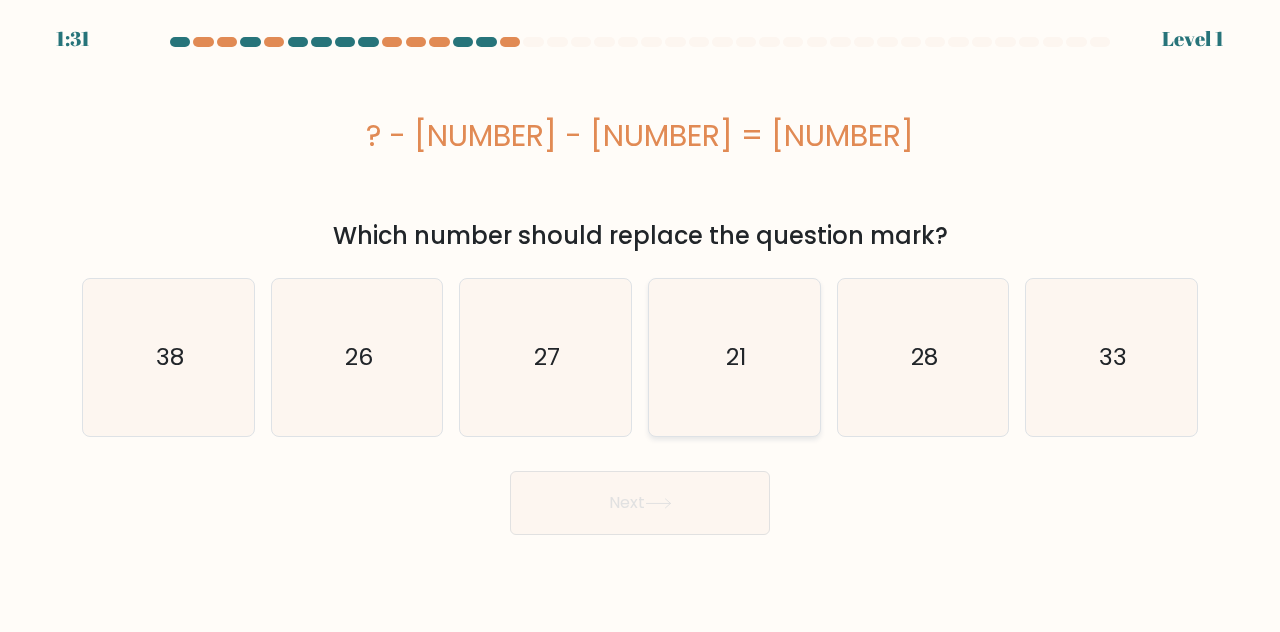 click on "21" at bounding box center [734, 357] 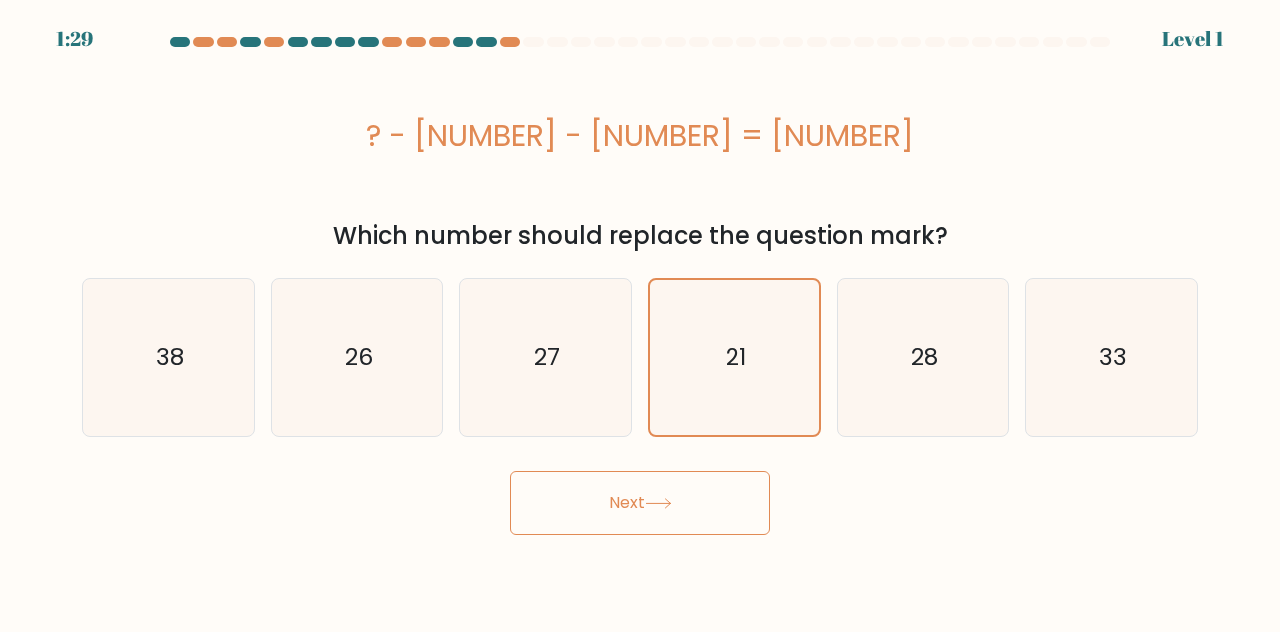 click on "Next" at bounding box center (640, 503) 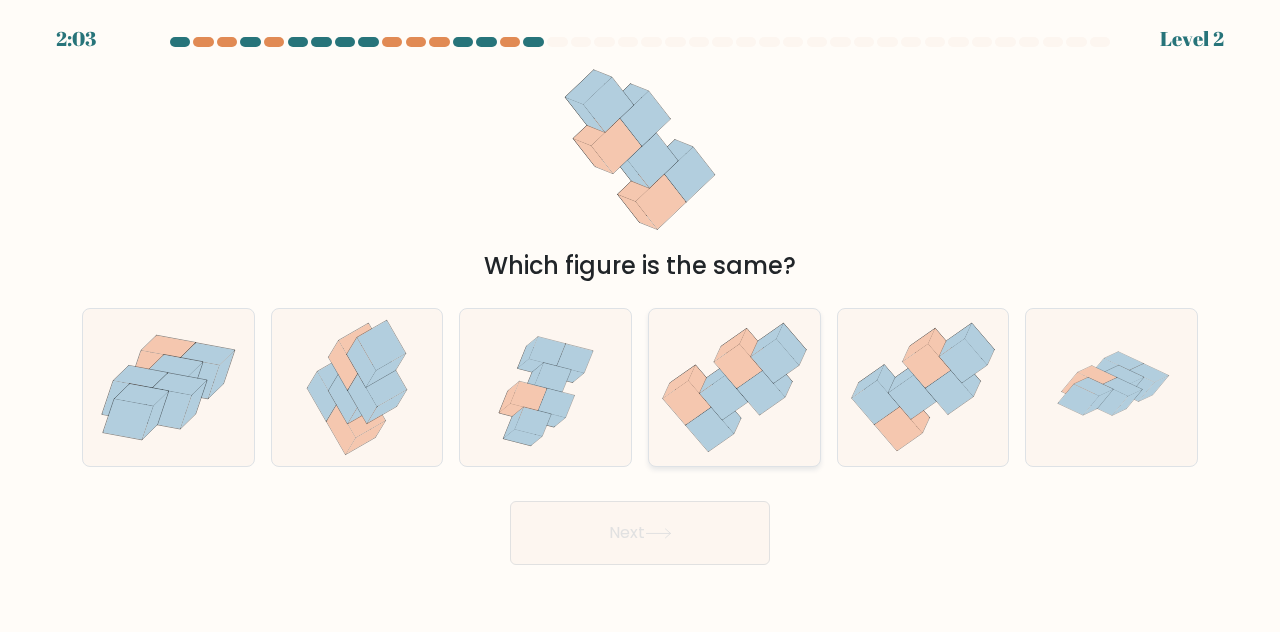 click at bounding box center (738, 366) 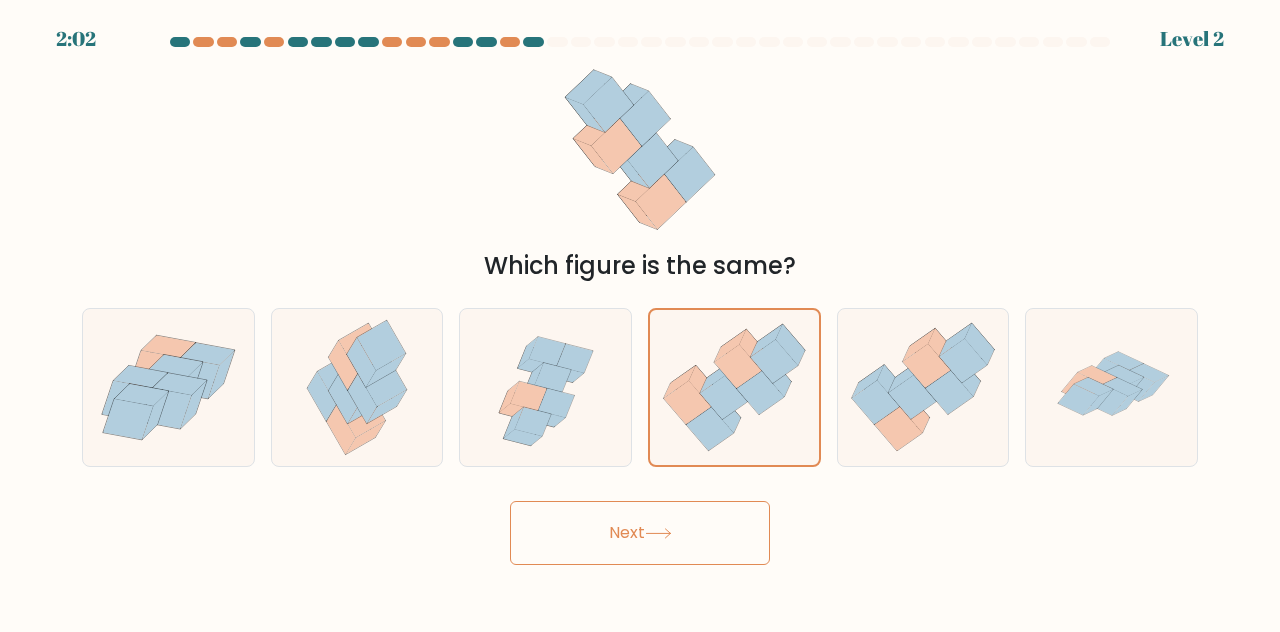 click on "Next" at bounding box center (640, 533) 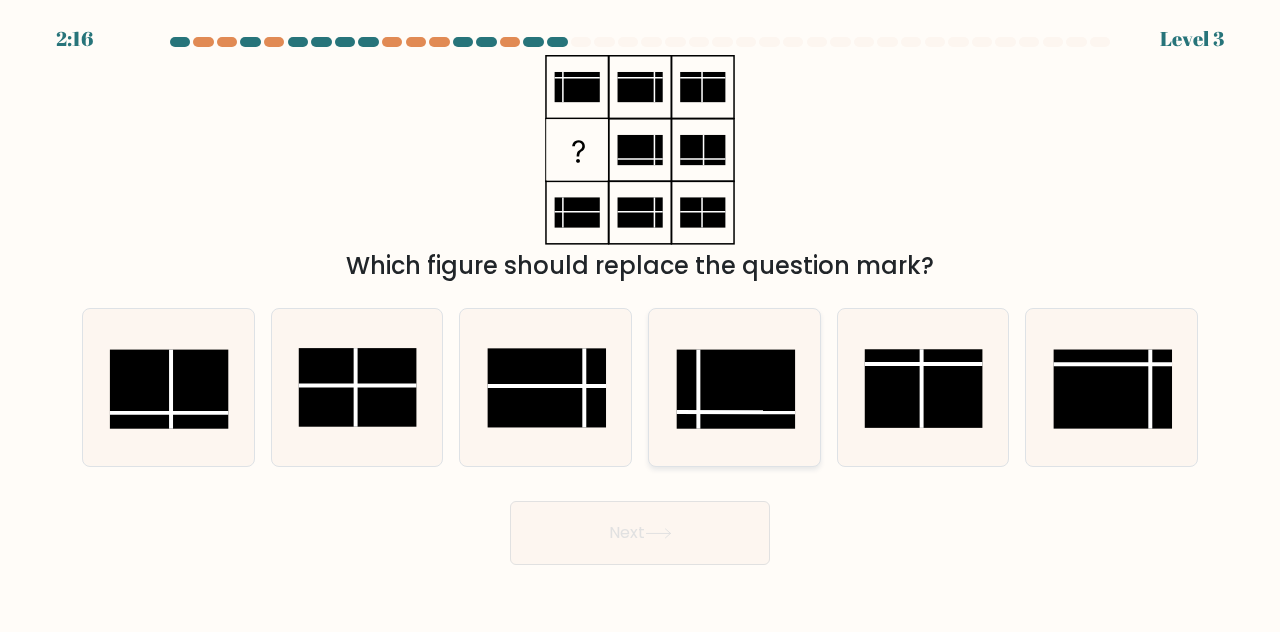 click at bounding box center (736, 388) 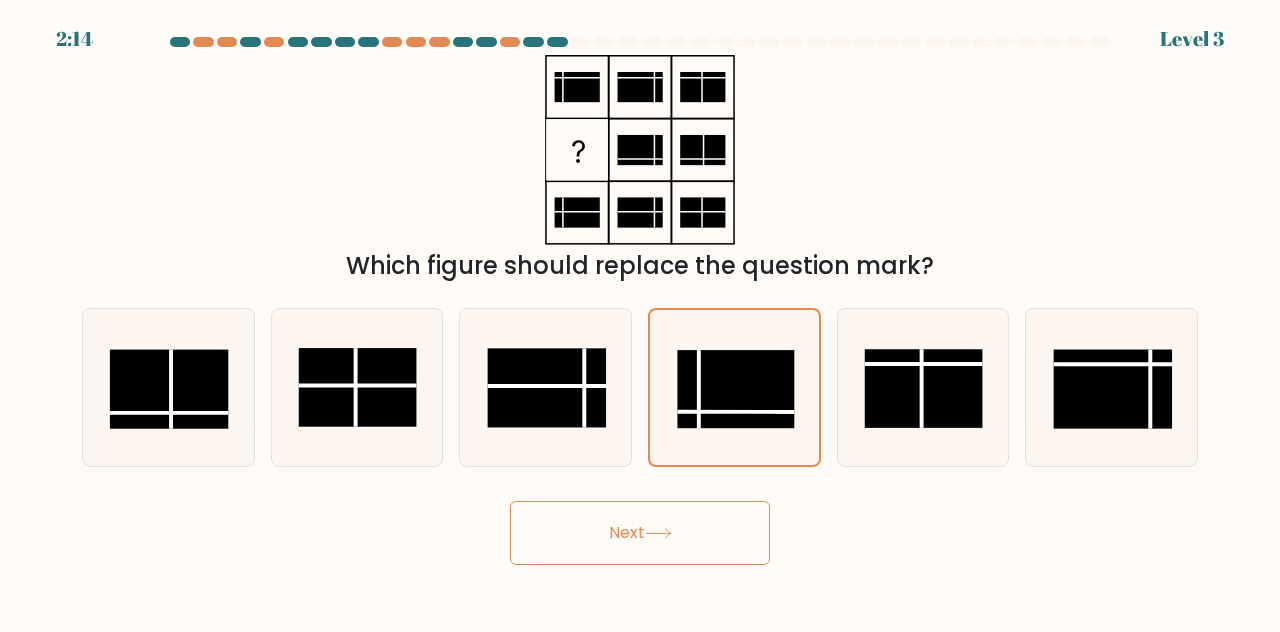 click on "Next" at bounding box center (640, 533) 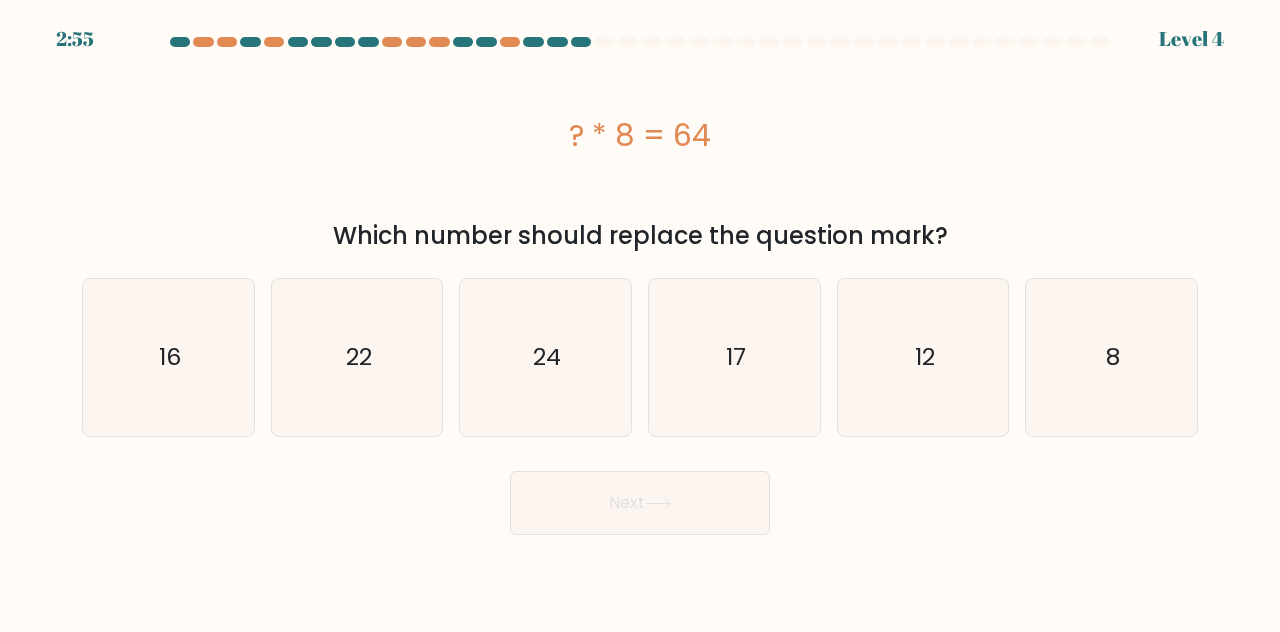 click on "? * 8 = 64" at bounding box center [640, 135] 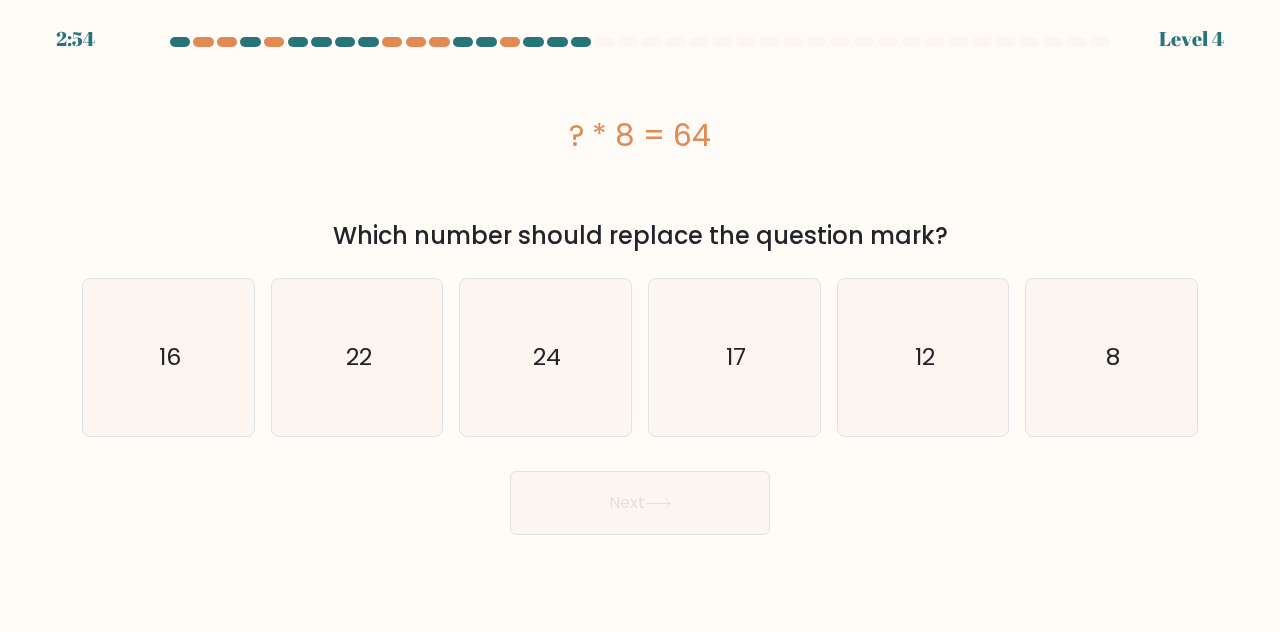 drag, startPoint x: 571, startPoint y: 135, endPoint x: 1016, endPoint y: 220, distance: 453.04526 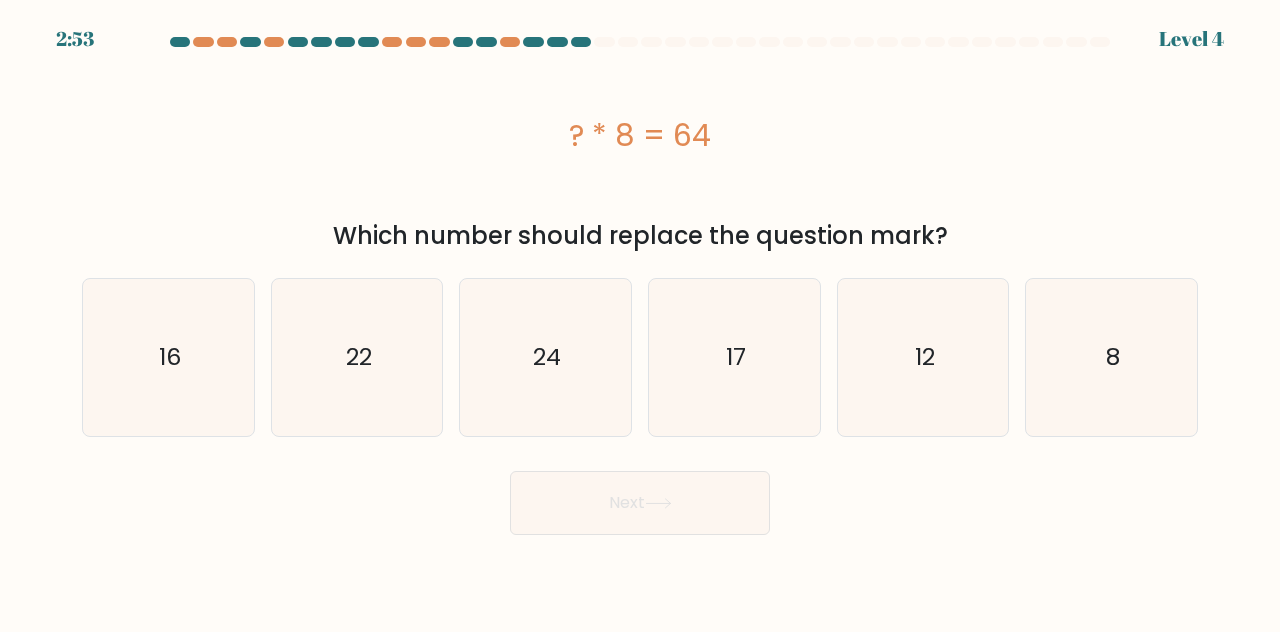 copy on "? * 8 = 64
Which number should replace the question mark?" 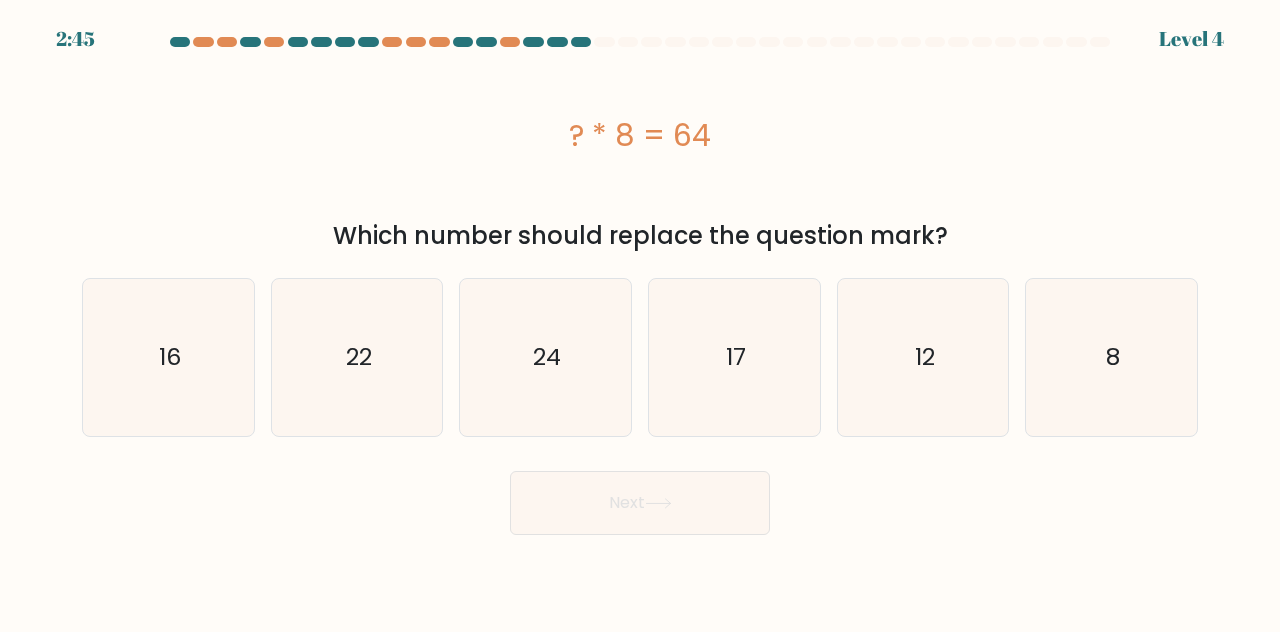 click on "? * 8 = 64" at bounding box center [640, 135] 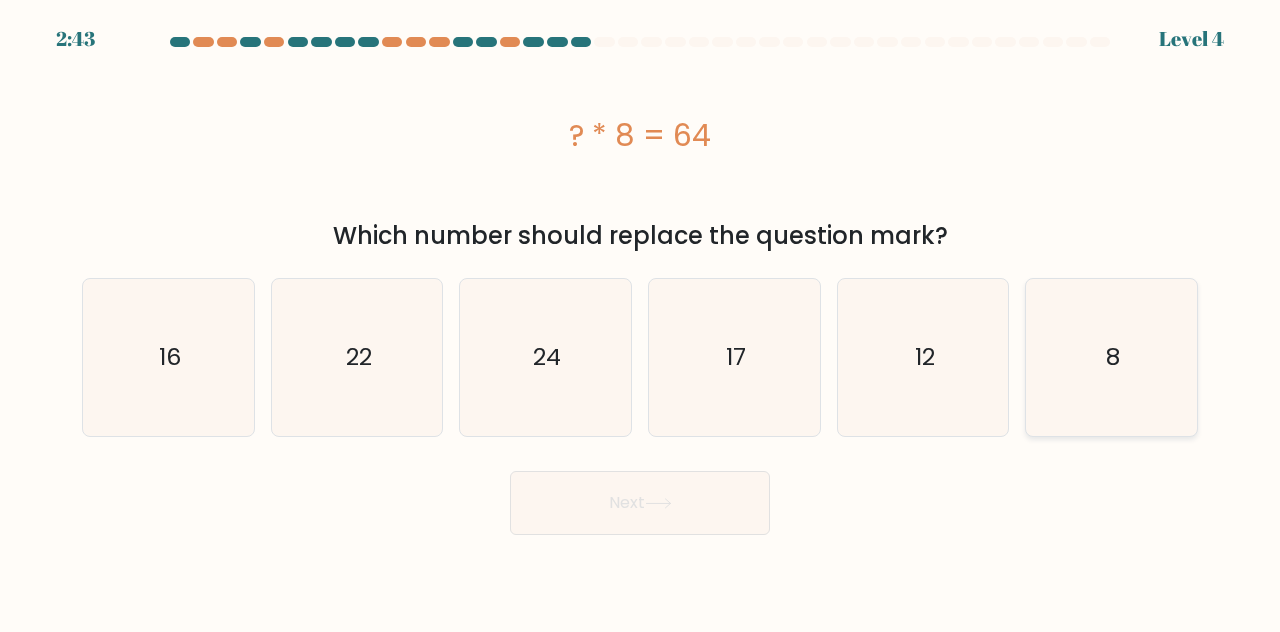 click on "8" at bounding box center [1111, 357] 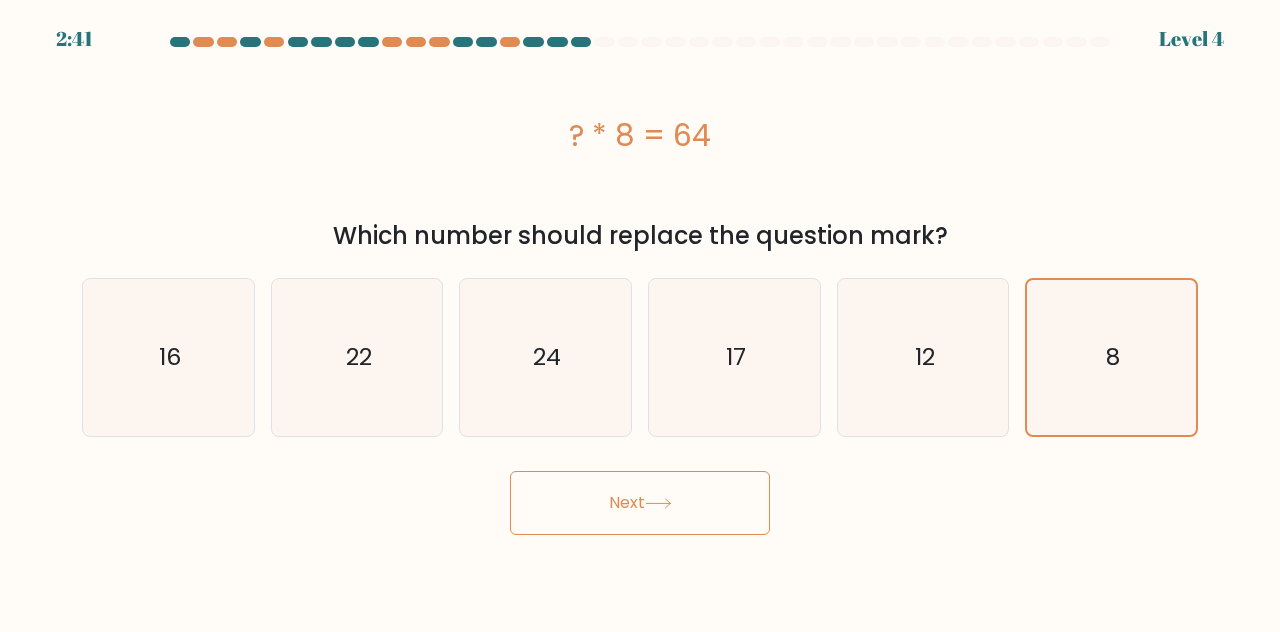 click on "Next" at bounding box center [640, 503] 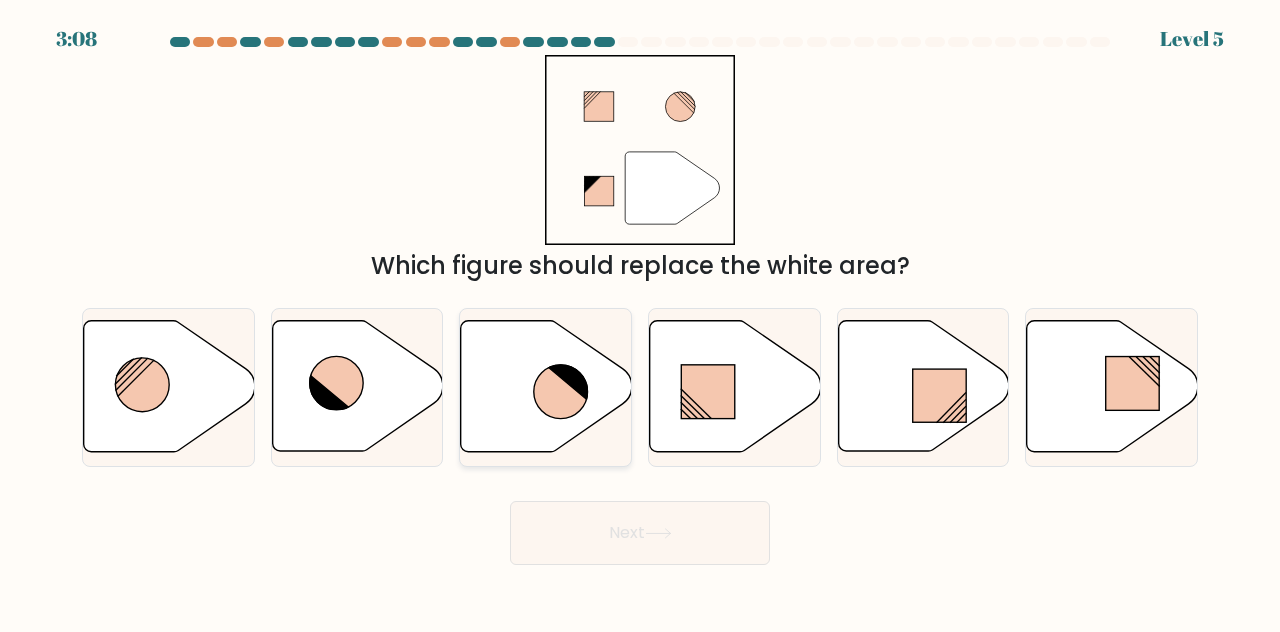 click at bounding box center [561, 392] 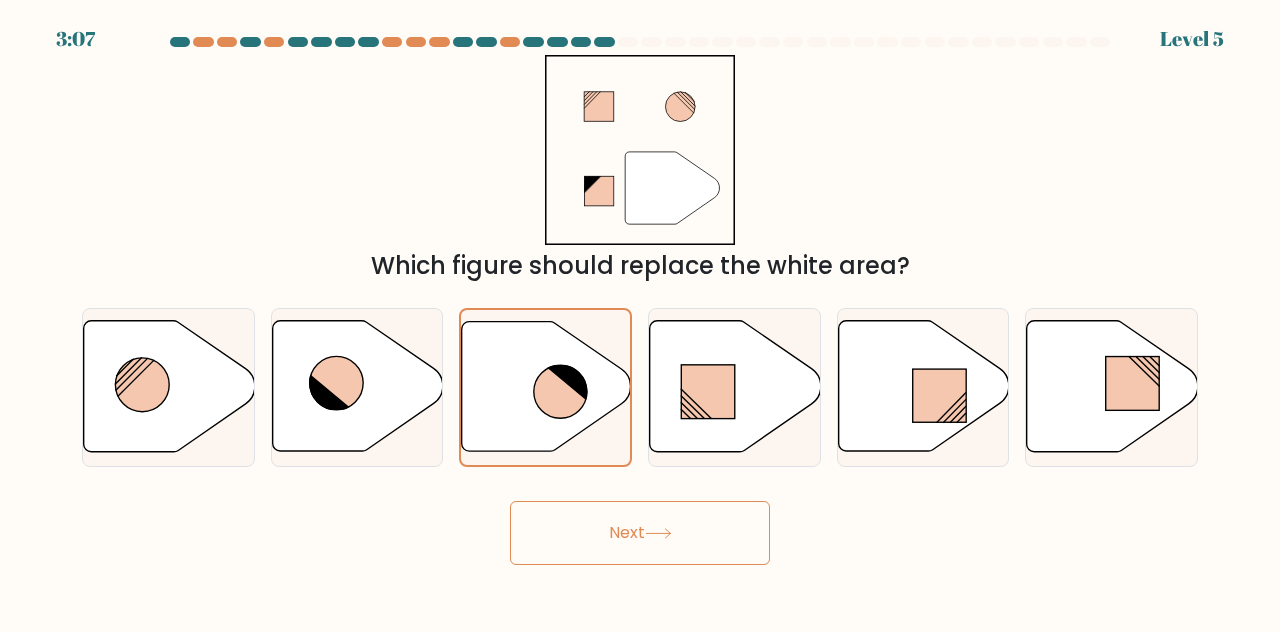 click on "Next" at bounding box center [640, 533] 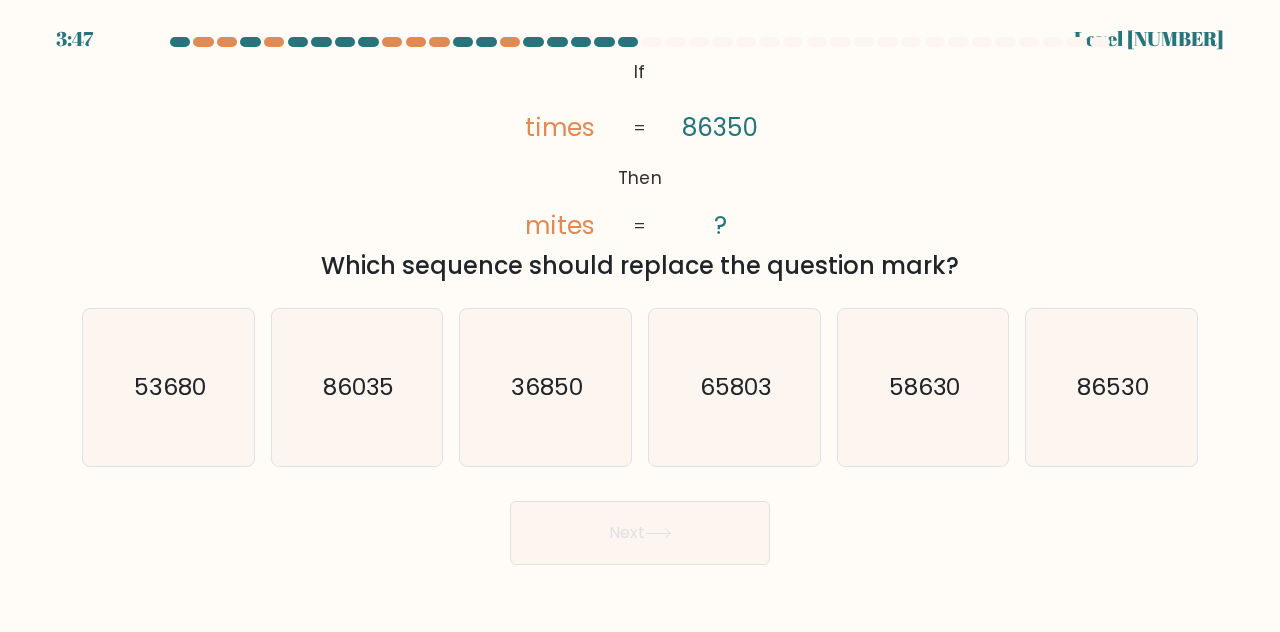 drag, startPoint x: 631, startPoint y: 63, endPoint x: 966, endPoint y: 261, distance: 389.1388 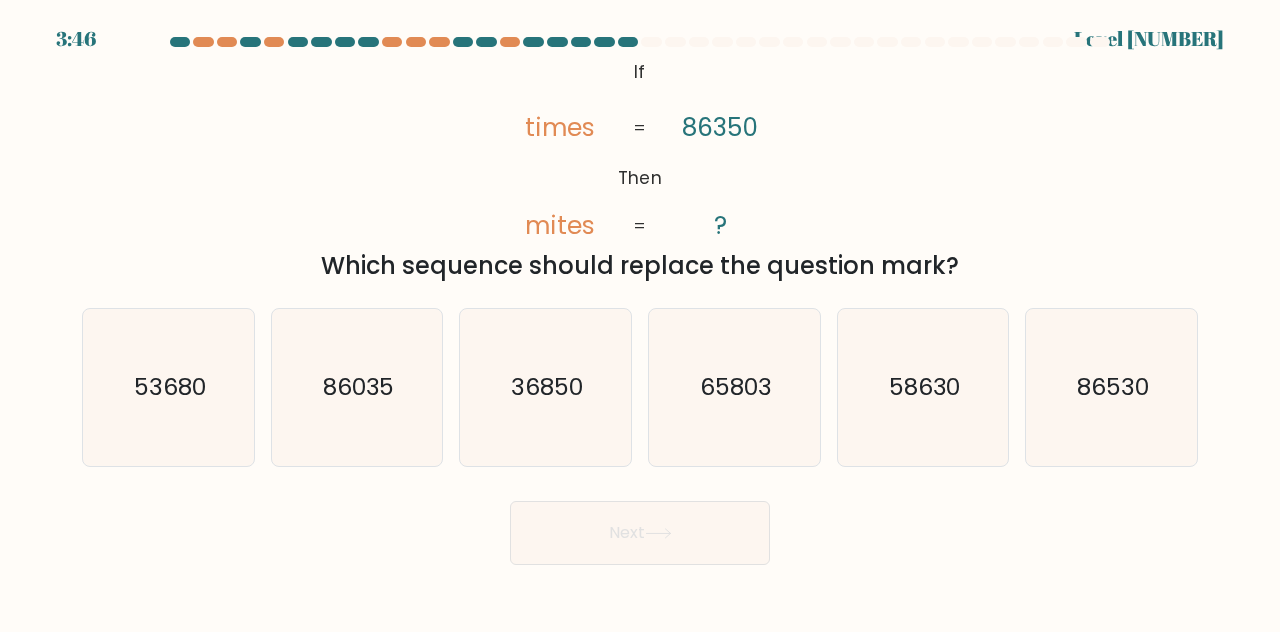 copy on "If       Then       times       mites       86350       ?       =       =
Which sequence should replace the question mark?" 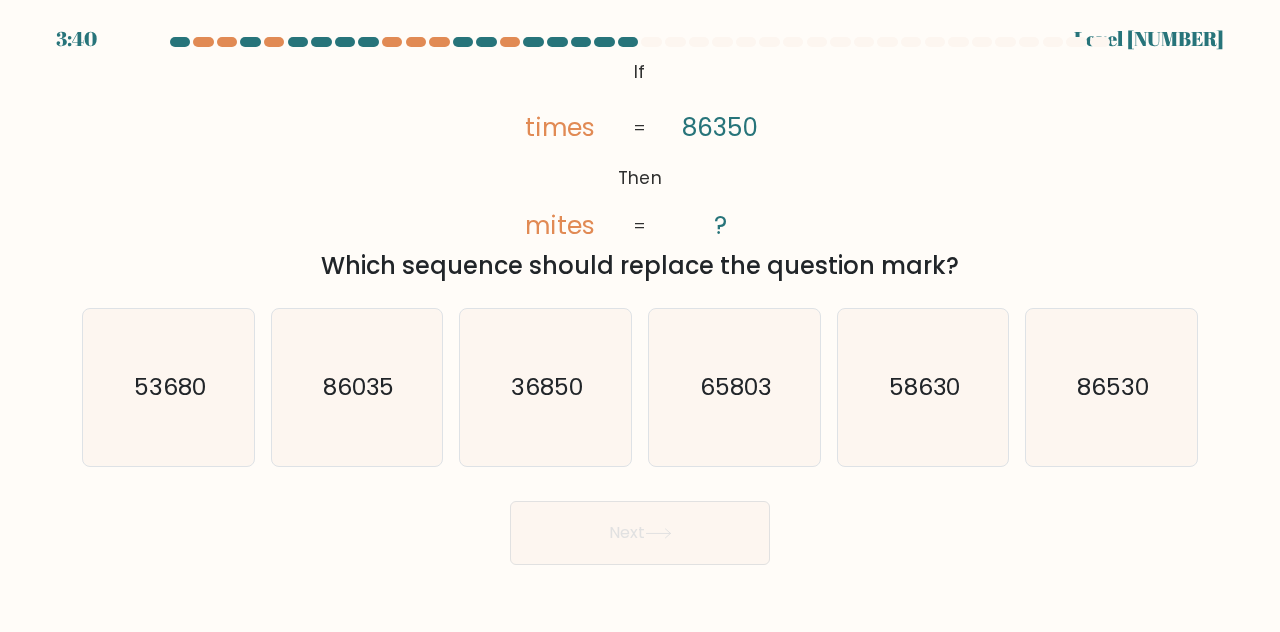 click on "@import url('https://fonts.googleapis.com/css?family=Abril+Fatface:400,100,100italic,300,300italic,400italic,500,500italic,700,700italic,900,900italic');           If       Then       times       mites       86350       ?       =       =
Which sequence should replace the question mark?" at bounding box center [640, 169] 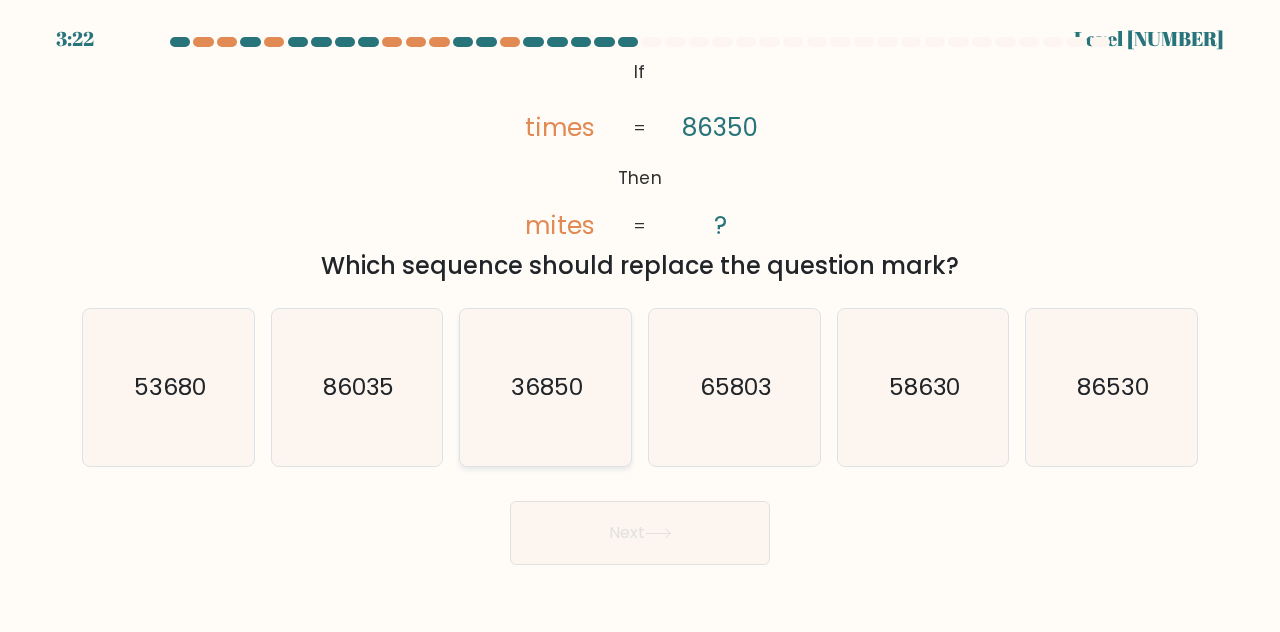 click on "36850" at bounding box center (545, 387) 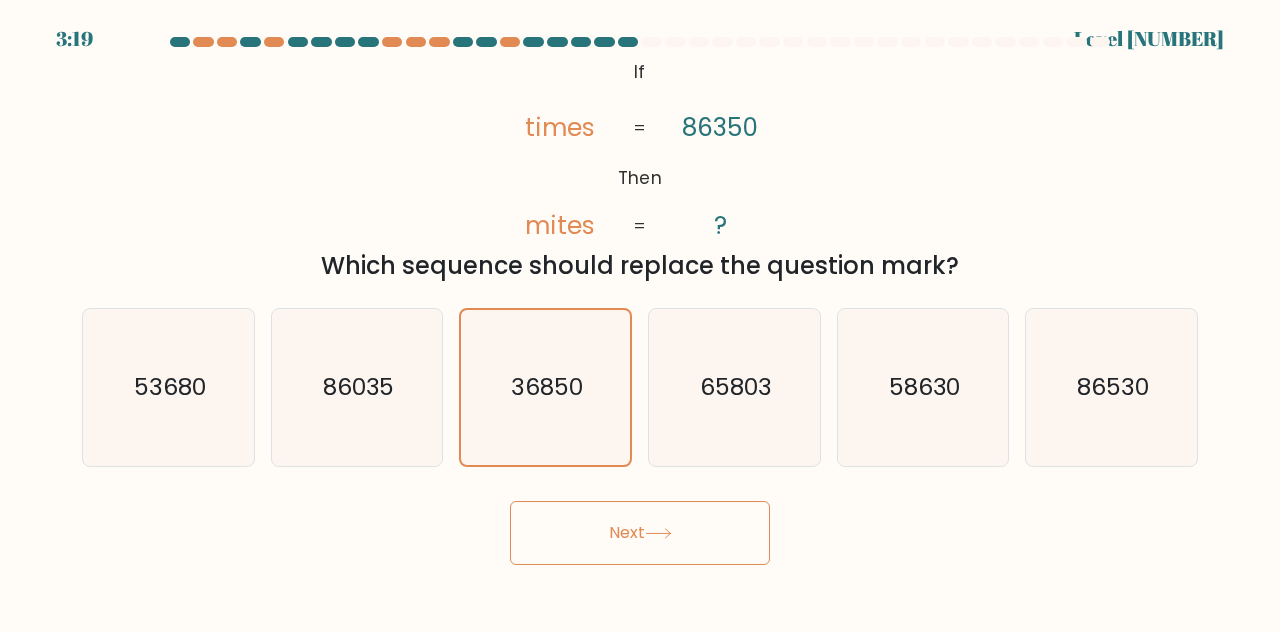 click on "Next" at bounding box center [640, 533] 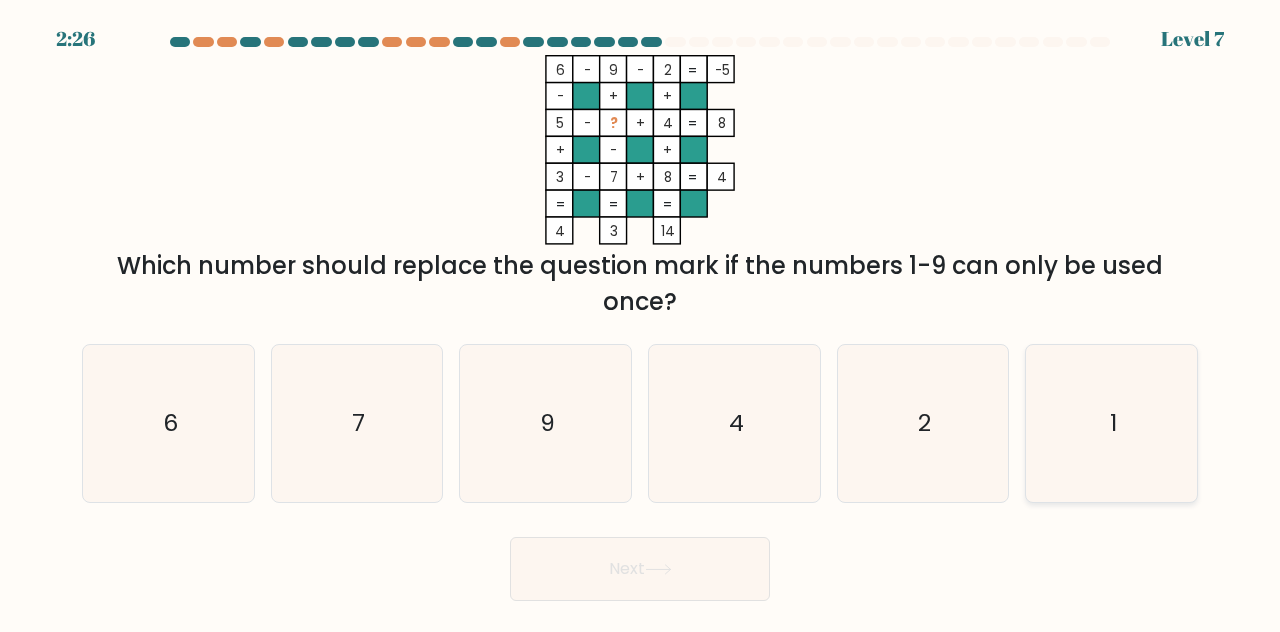 click on "1" at bounding box center (1111, 423) 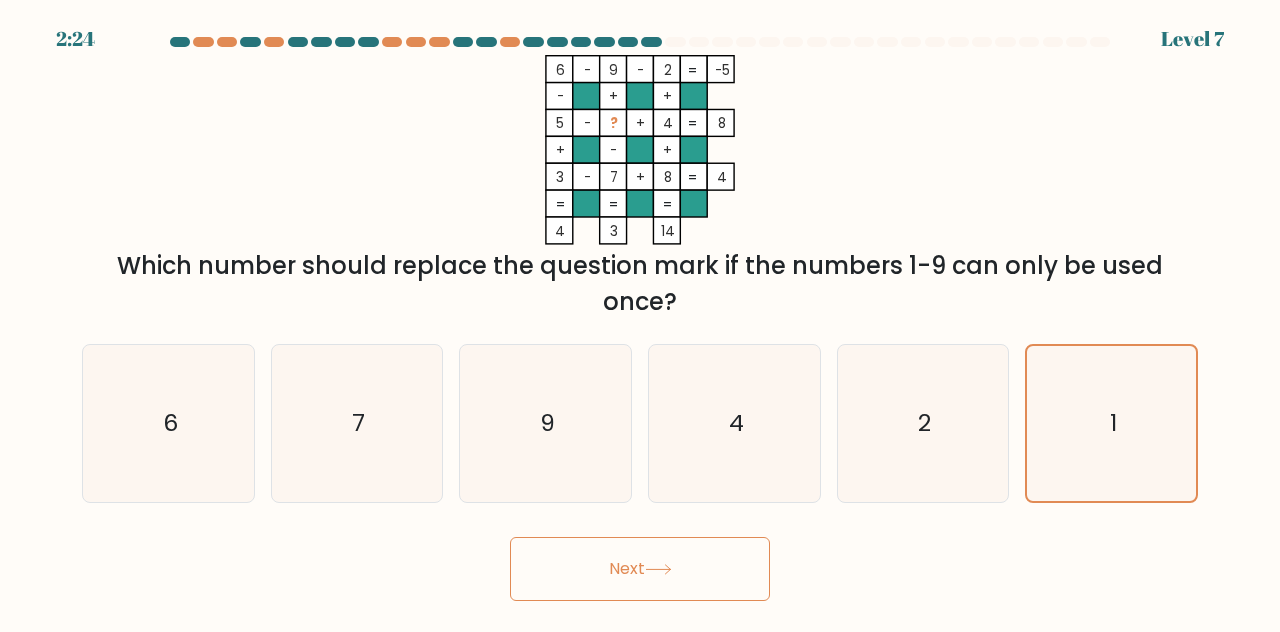 click on "Next" at bounding box center (640, 569) 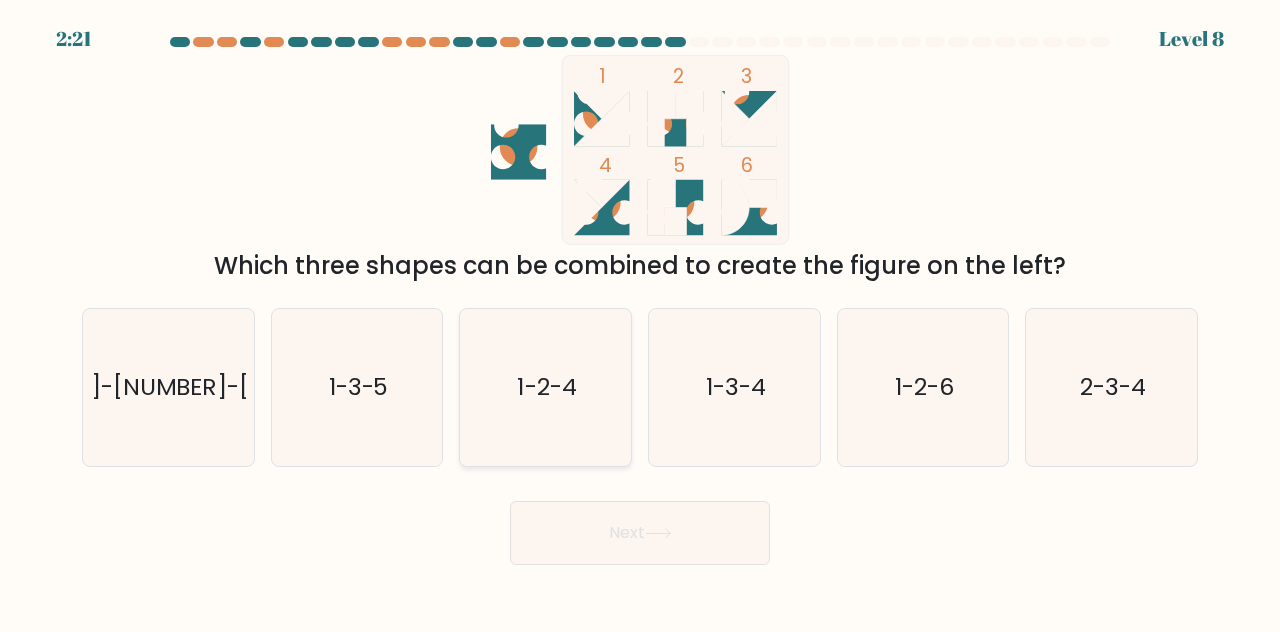 click on "1-2-4" at bounding box center [545, 387] 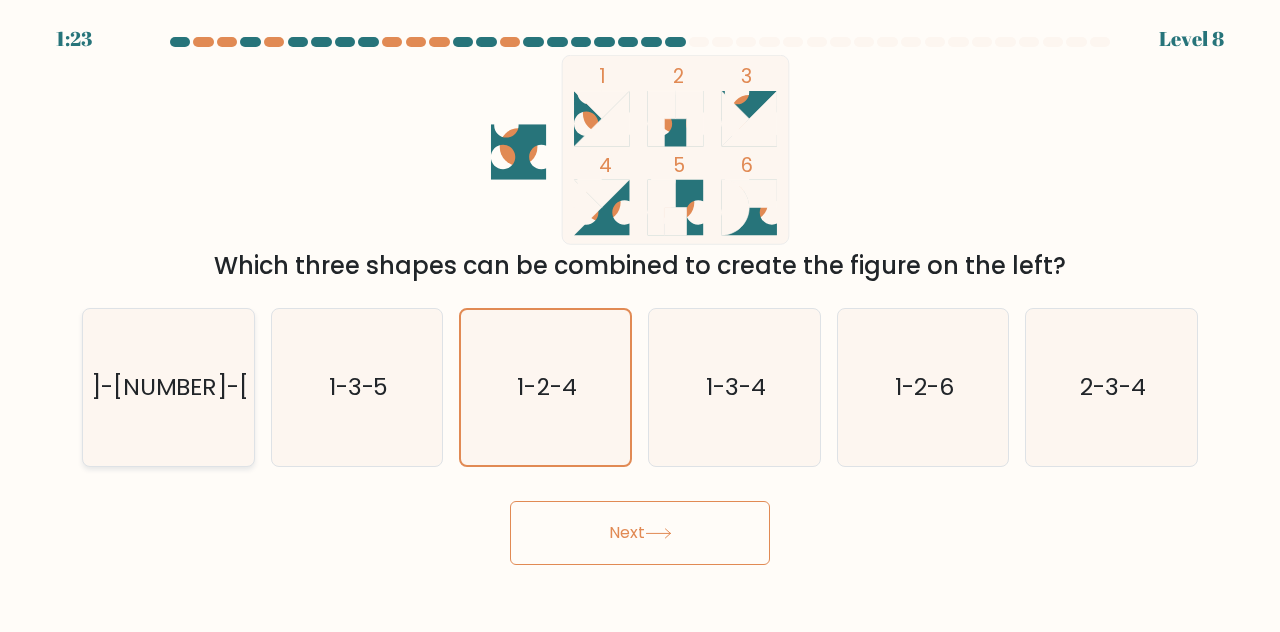 click on "1-5-6" at bounding box center (168, 387) 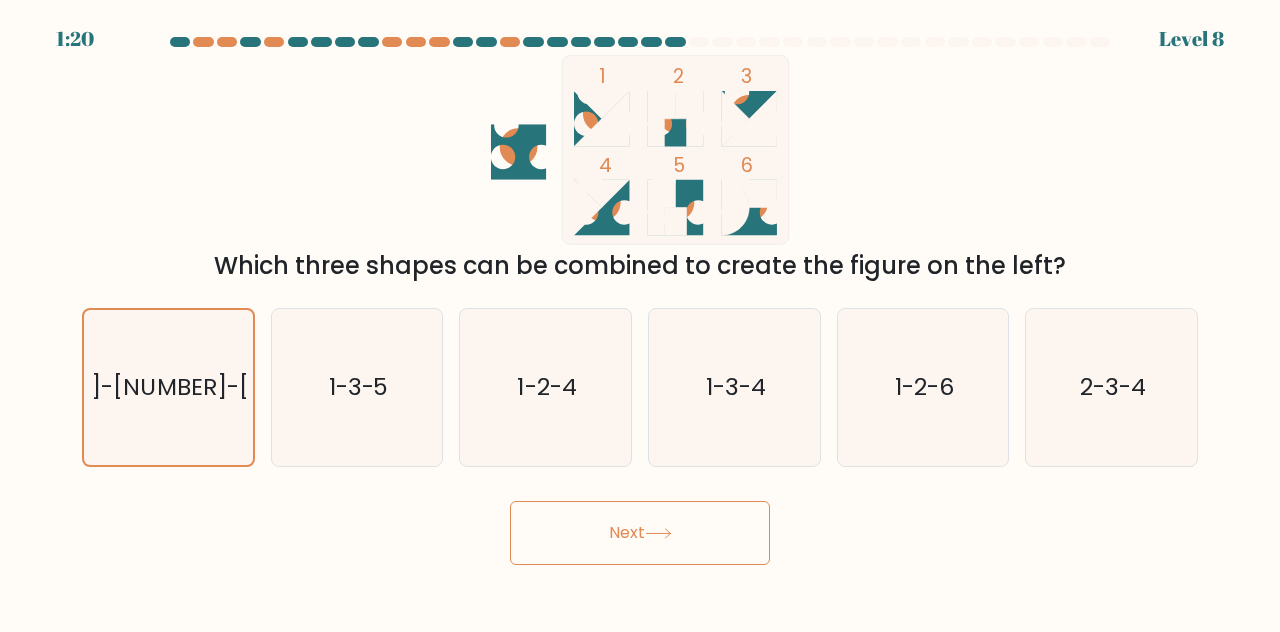 click on "Next" at bounding box center (640, 533) 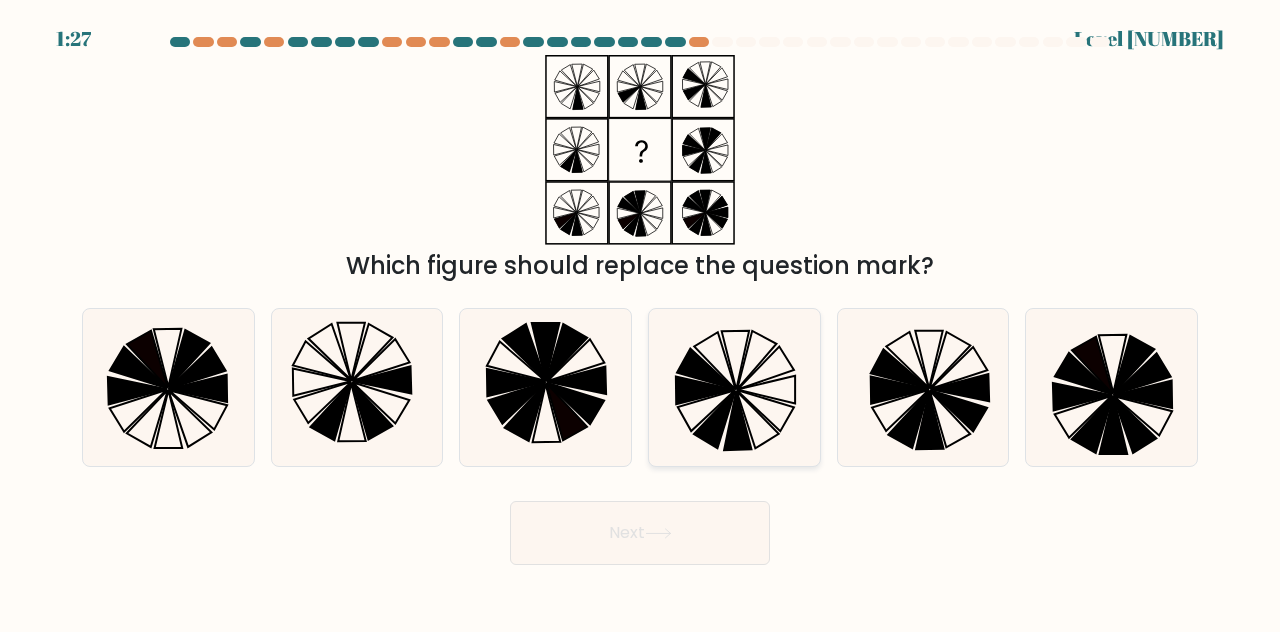 click at bounding box center [734, 387] 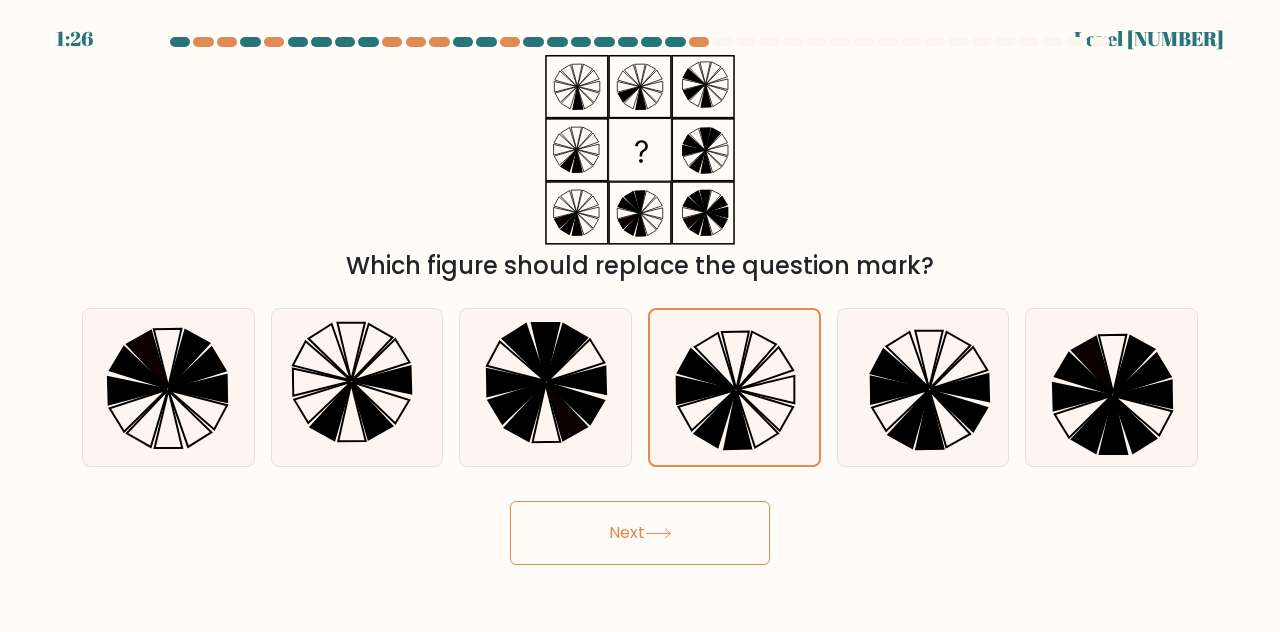 click on "Next" at bounding box center [640, 533] 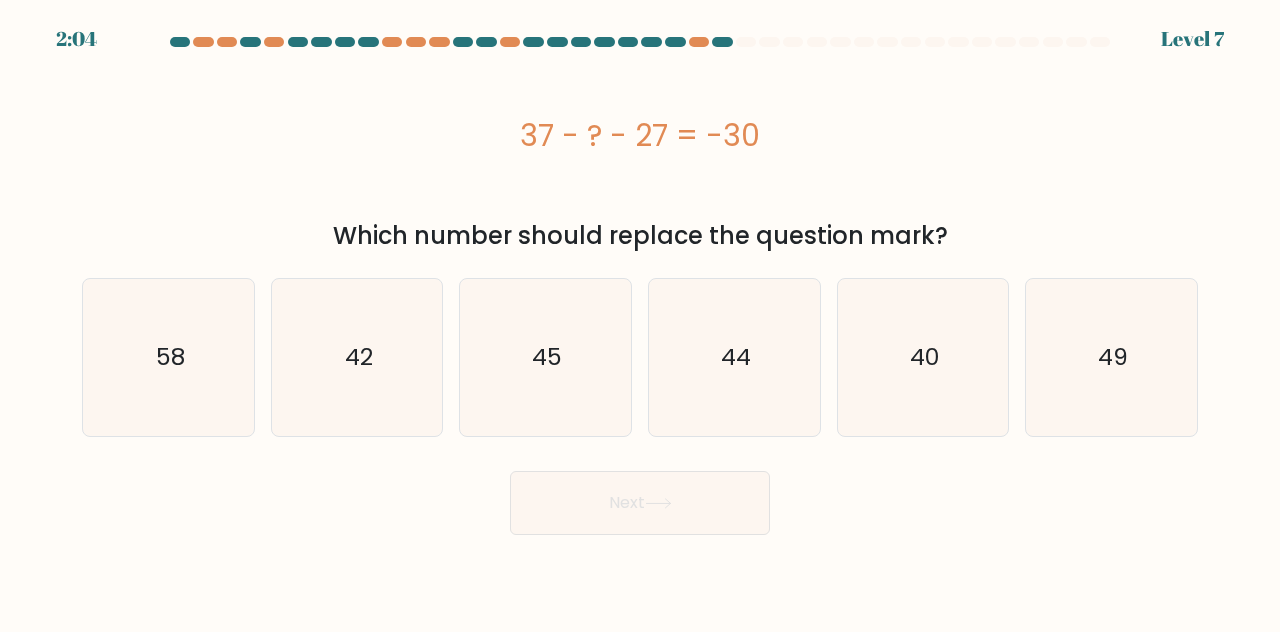 drag, startPoint x: 520, startPoint y: 131, endPoint x: 950, endPoint y: 229, distance: 441.02606 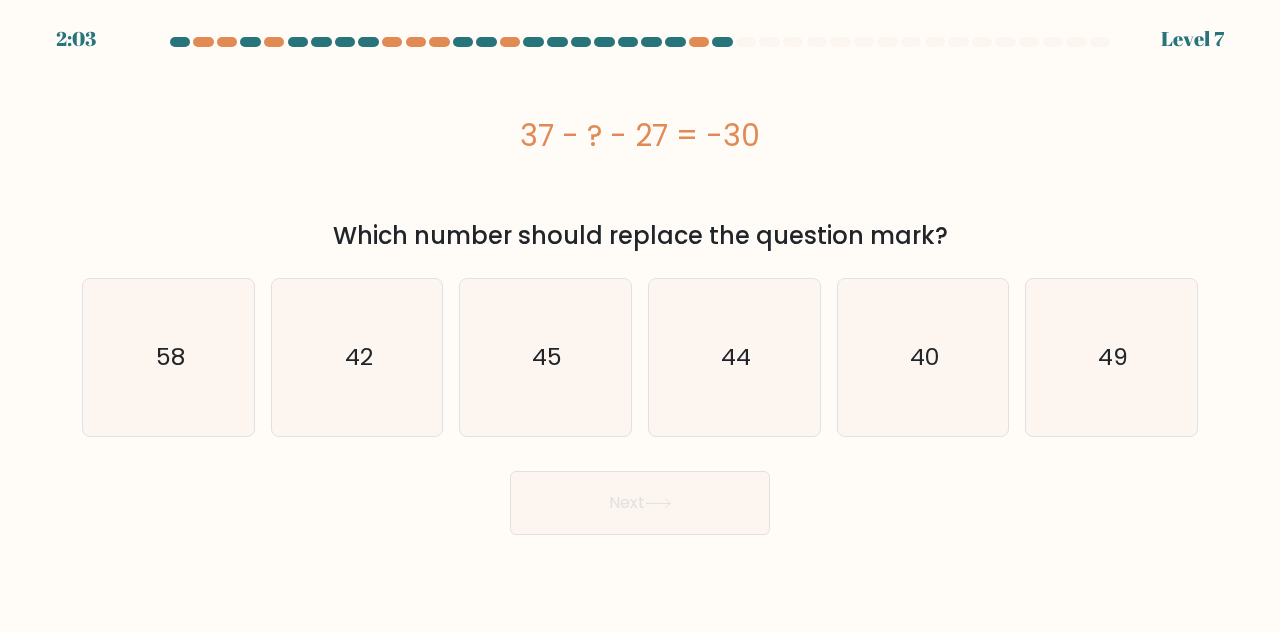 copy on "37 - ? - 27 = -30
Which number should replace the question mark?" 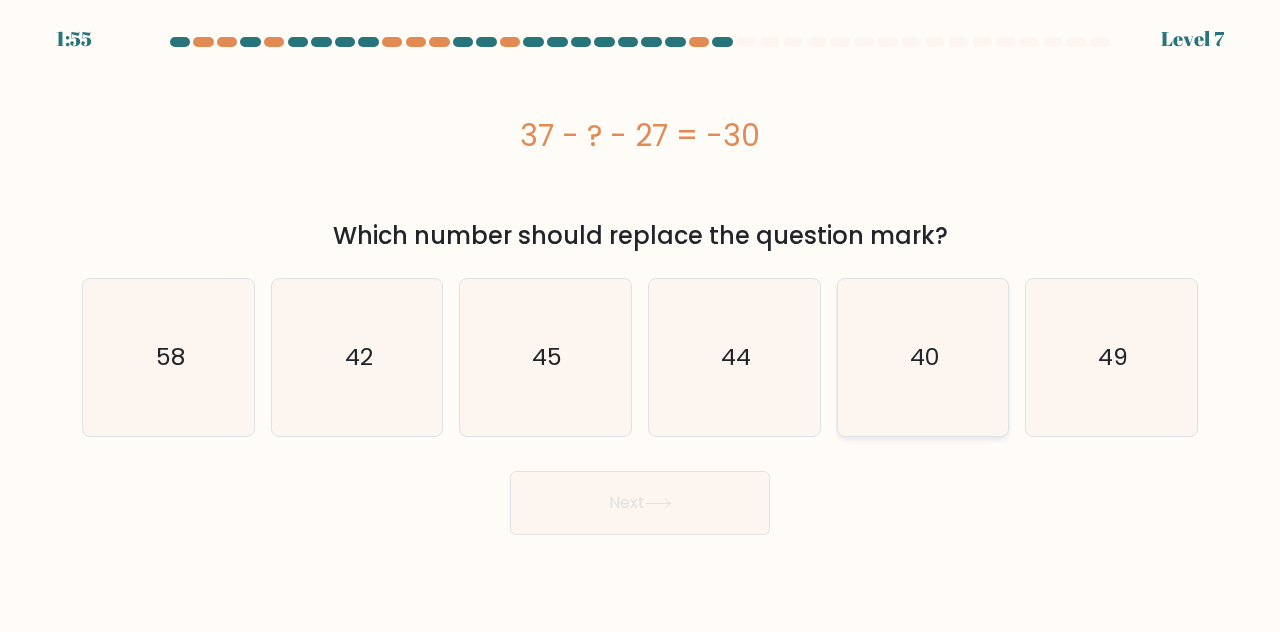 click on "40" at bounding box center (923, 357) 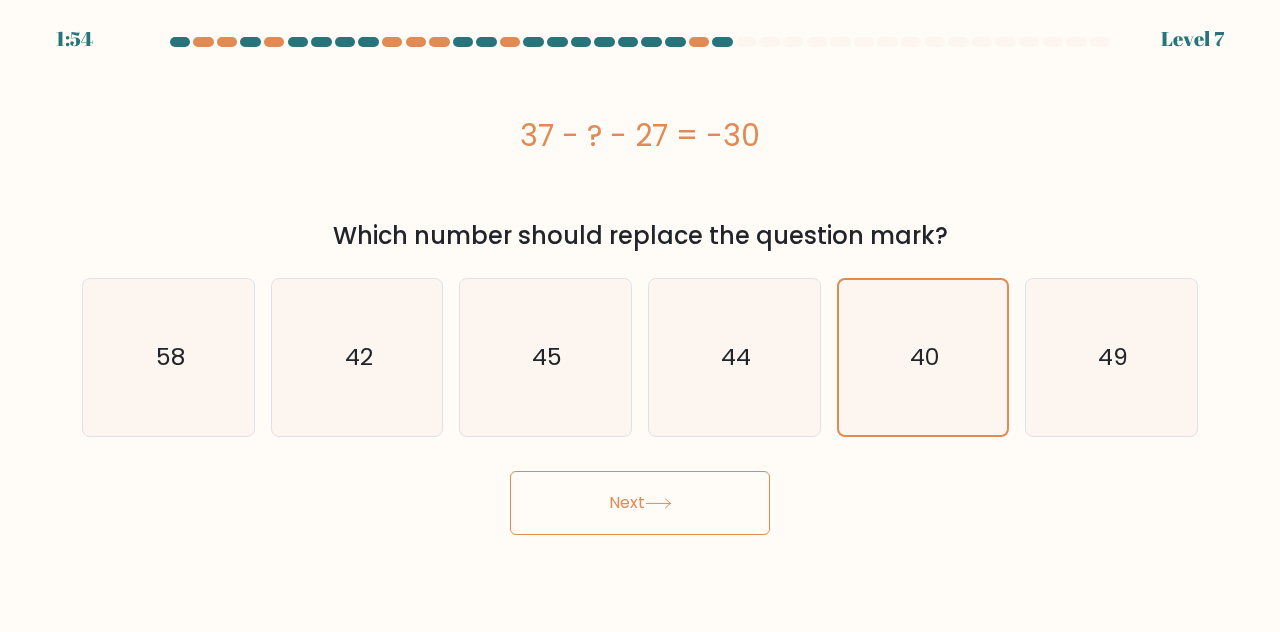 click on "Next" at bounding box center (640, 503) 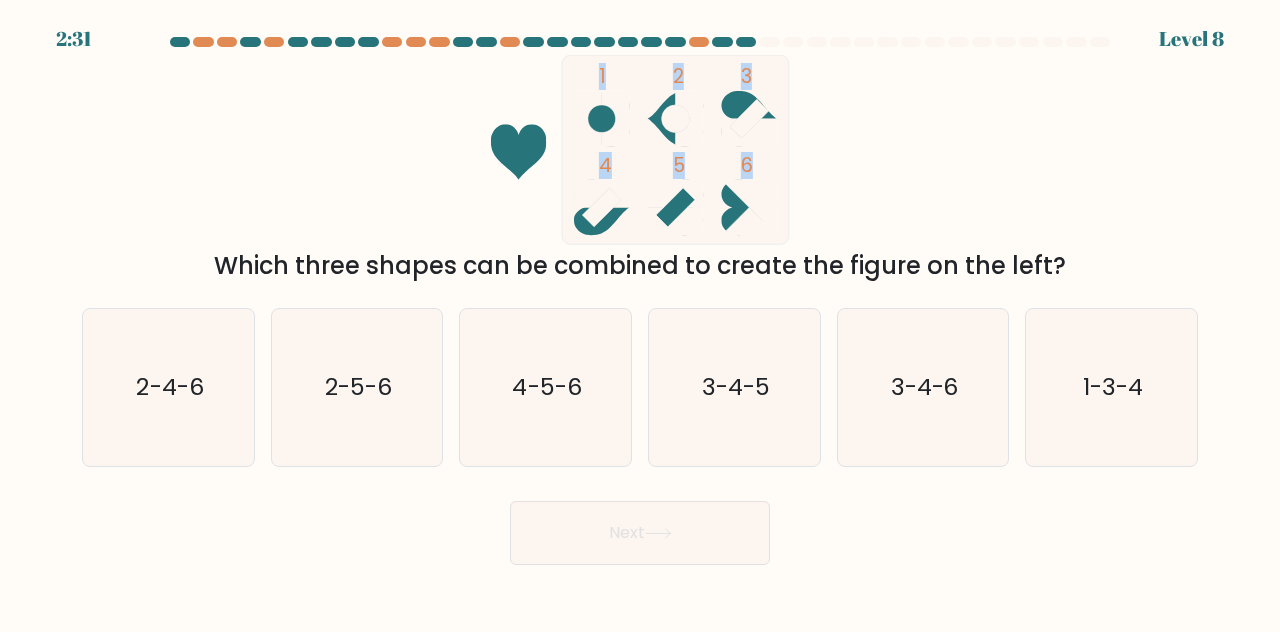 drag, startPoint x: 487, startPoint y: 105, endPoint x: 870, endPoint y: 121, distance: 383.33405 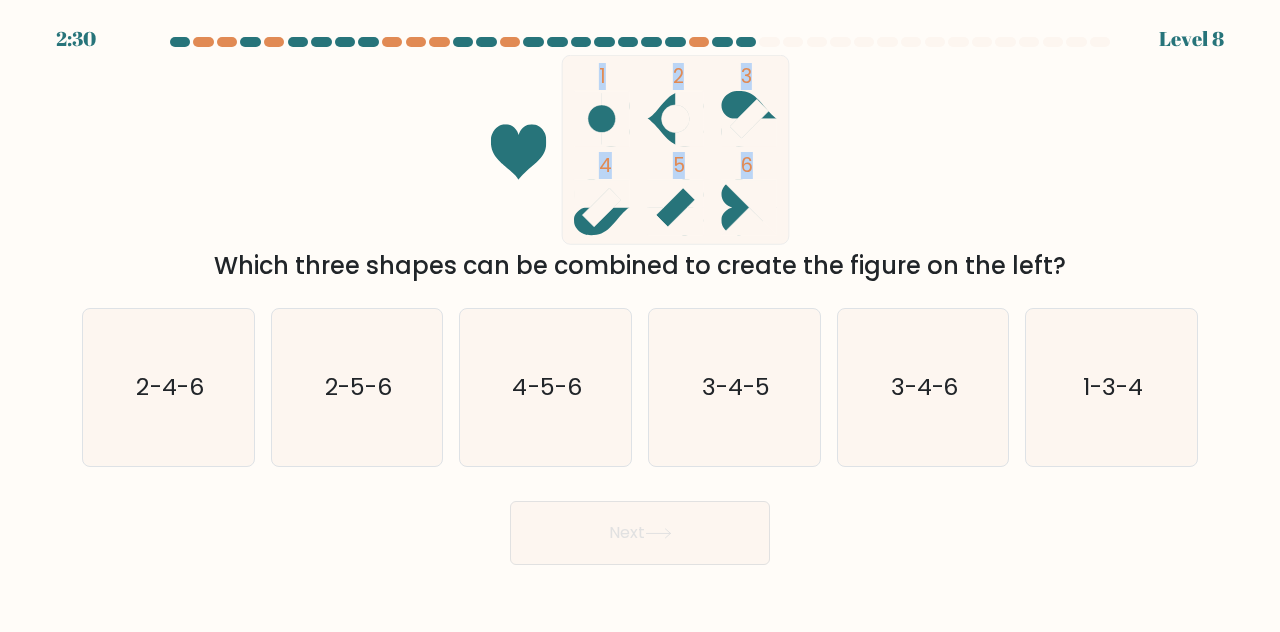 click on "1
2
3
4
5
6" at bounding box center (640, 150) 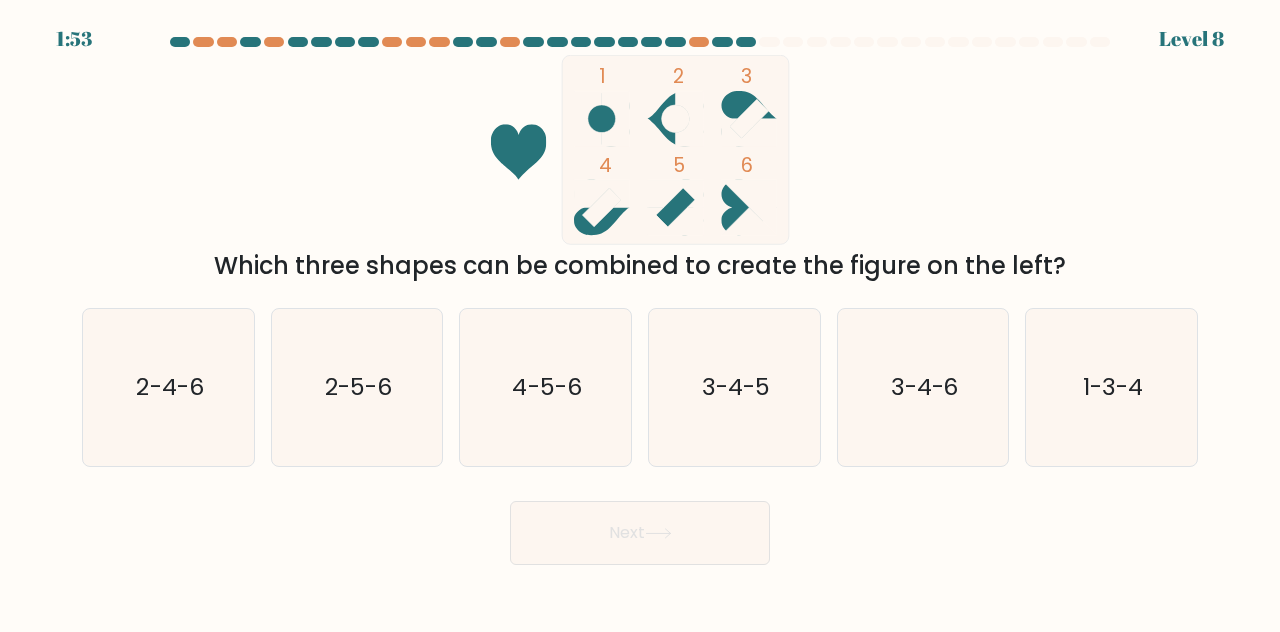 click at bounding box center [640, 301] 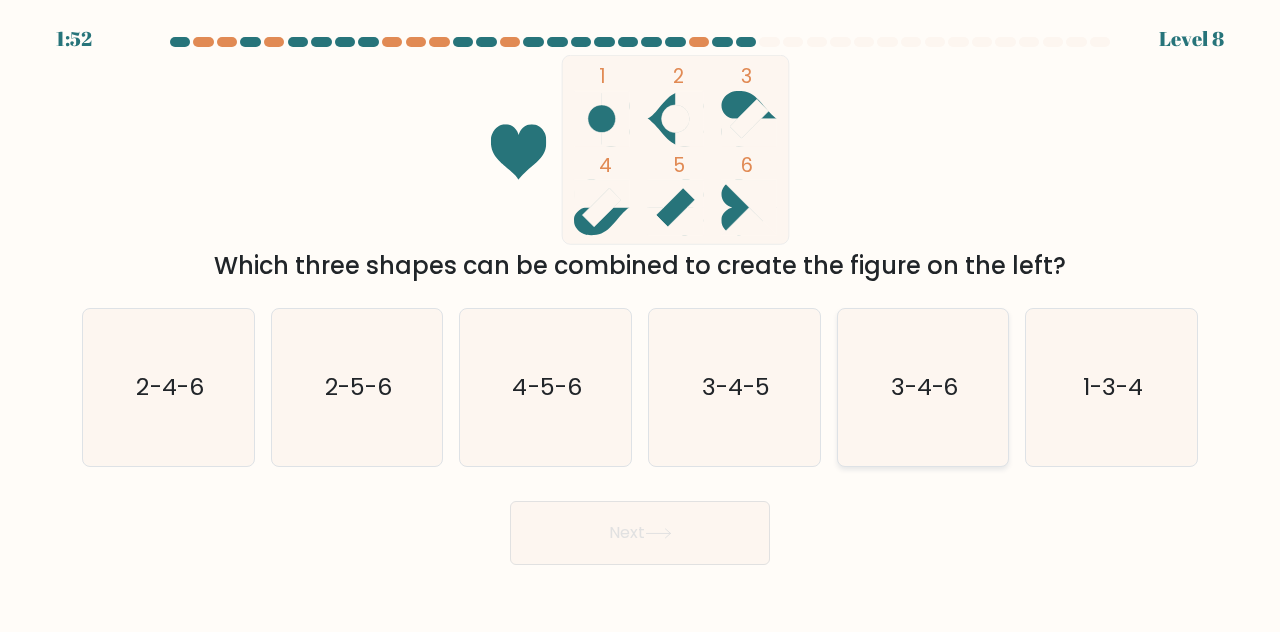 click on "3-4-6" at bounding box center (925, 386) 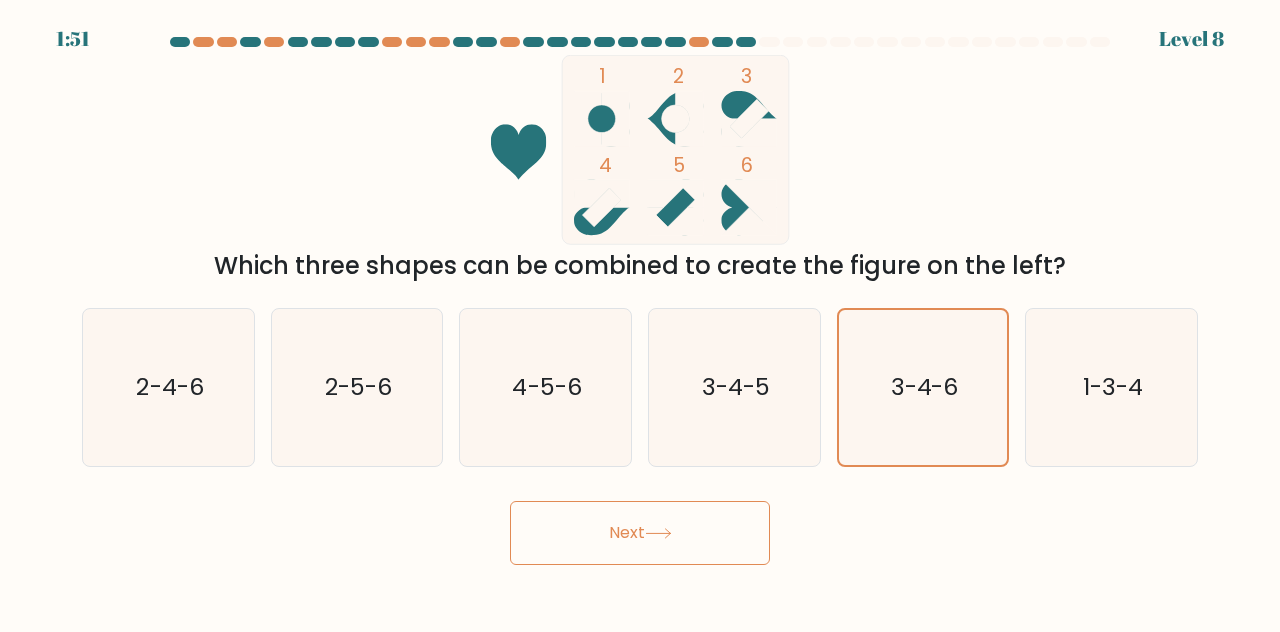 click on "Next" at bounding box center [640, 533] 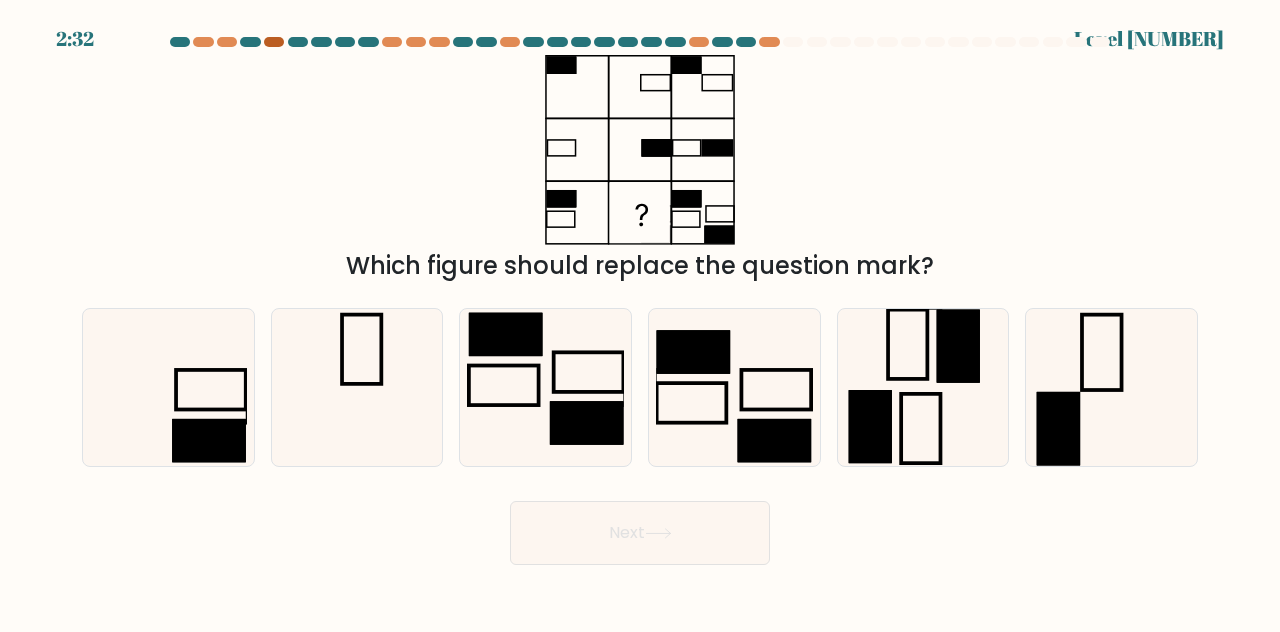 click at bounding box center [274, 42] 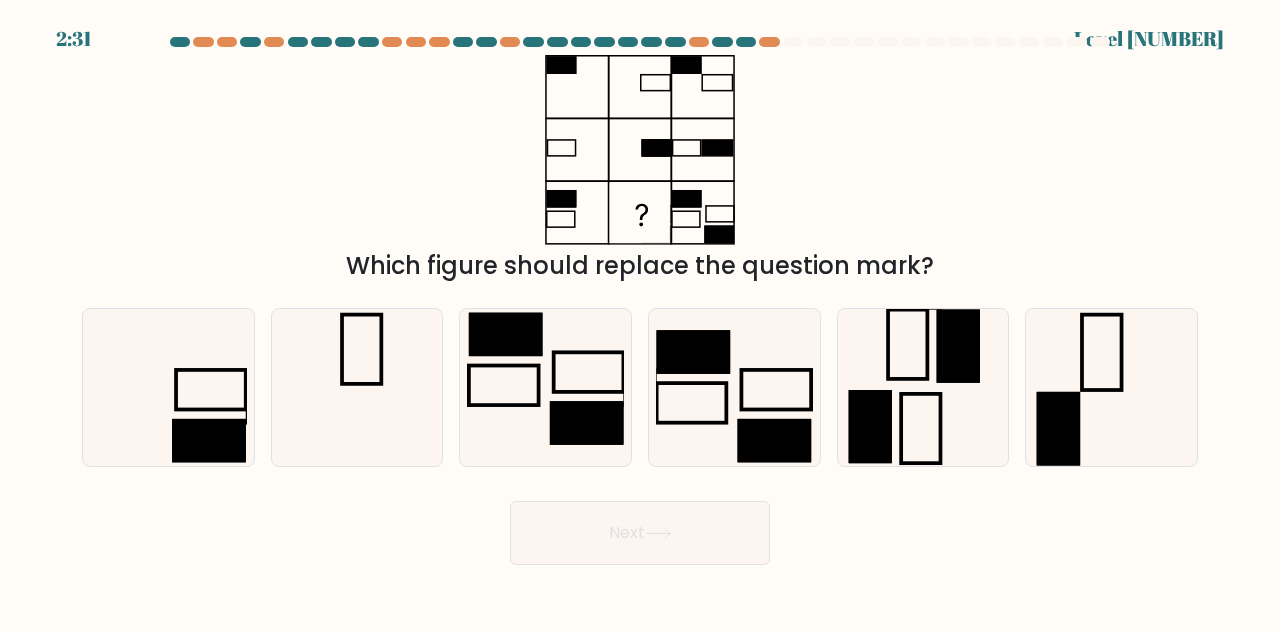 click at bounding box center [640, 42] 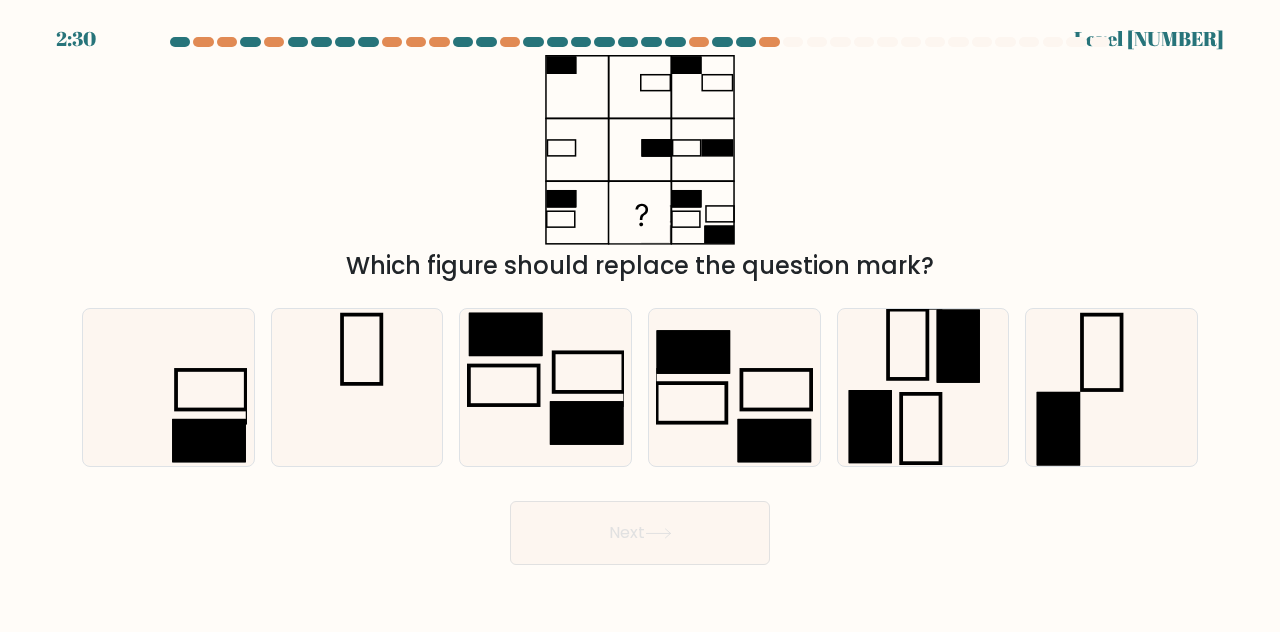 click at bounding box center [640, 46] 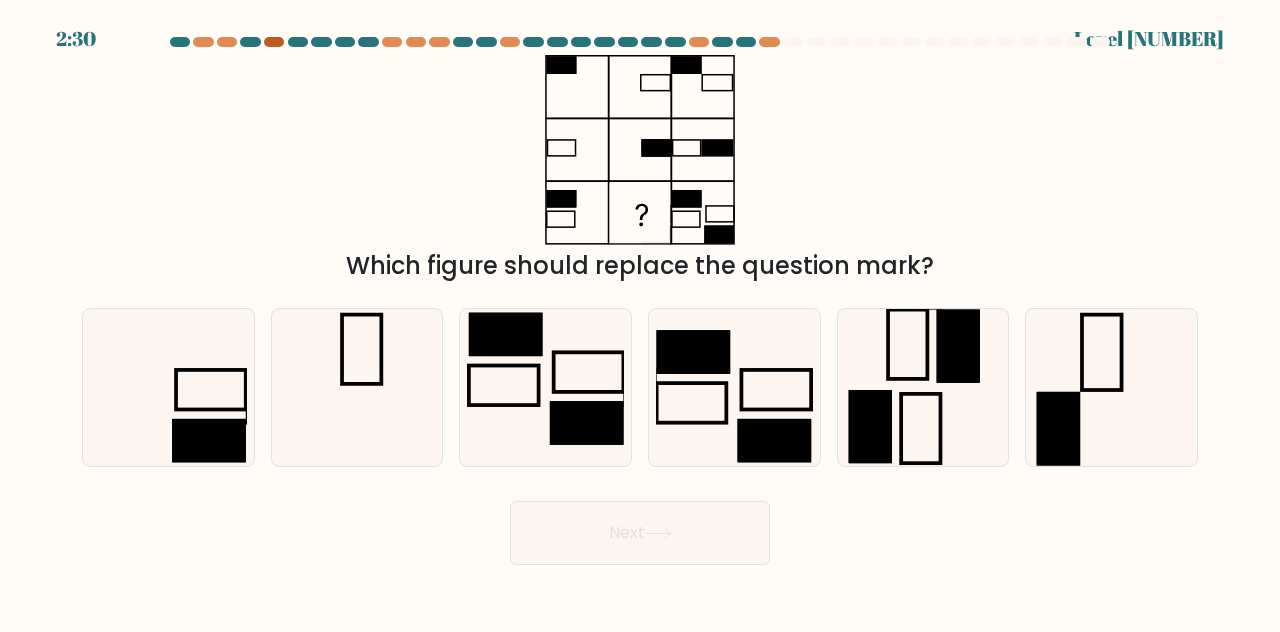 click at bounding box center [274, 42] 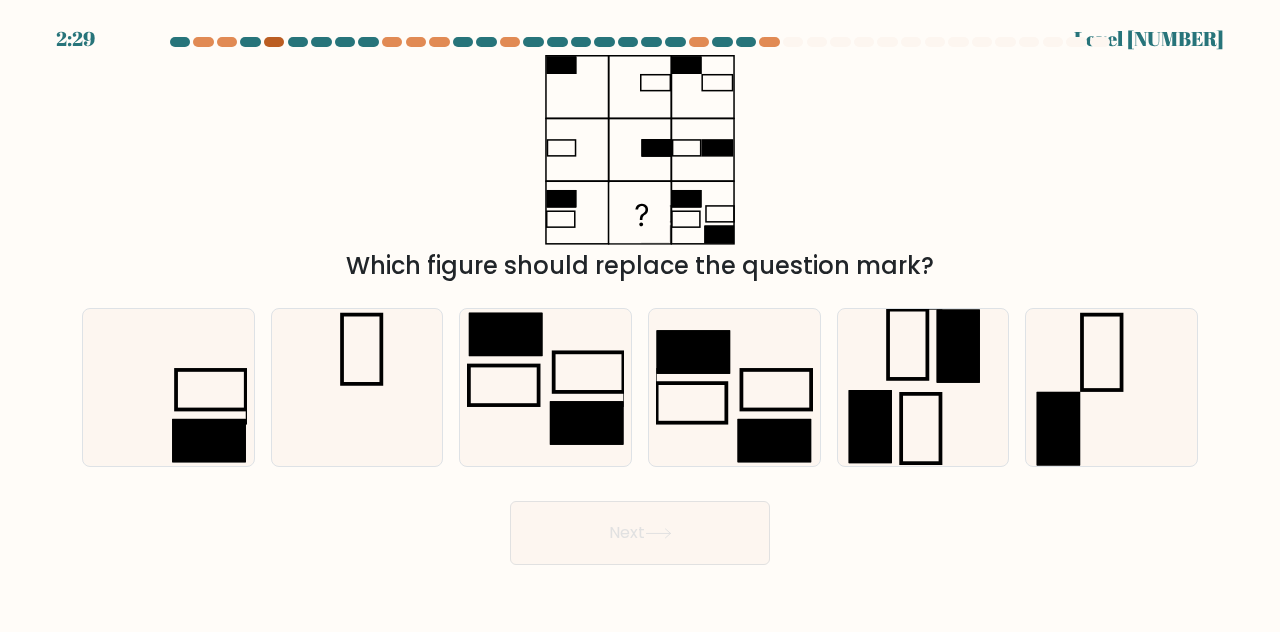 click at bounding box center (274, 42) 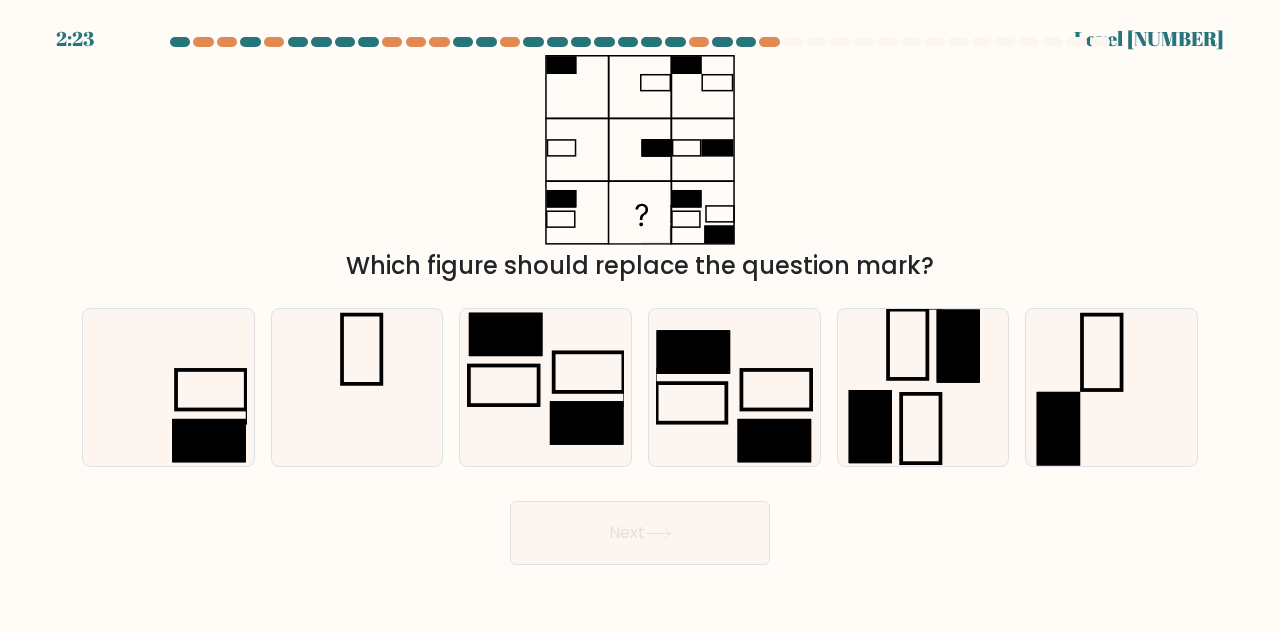 click on "Which figure should replace the question mark?" at bounding box center [640, 169] 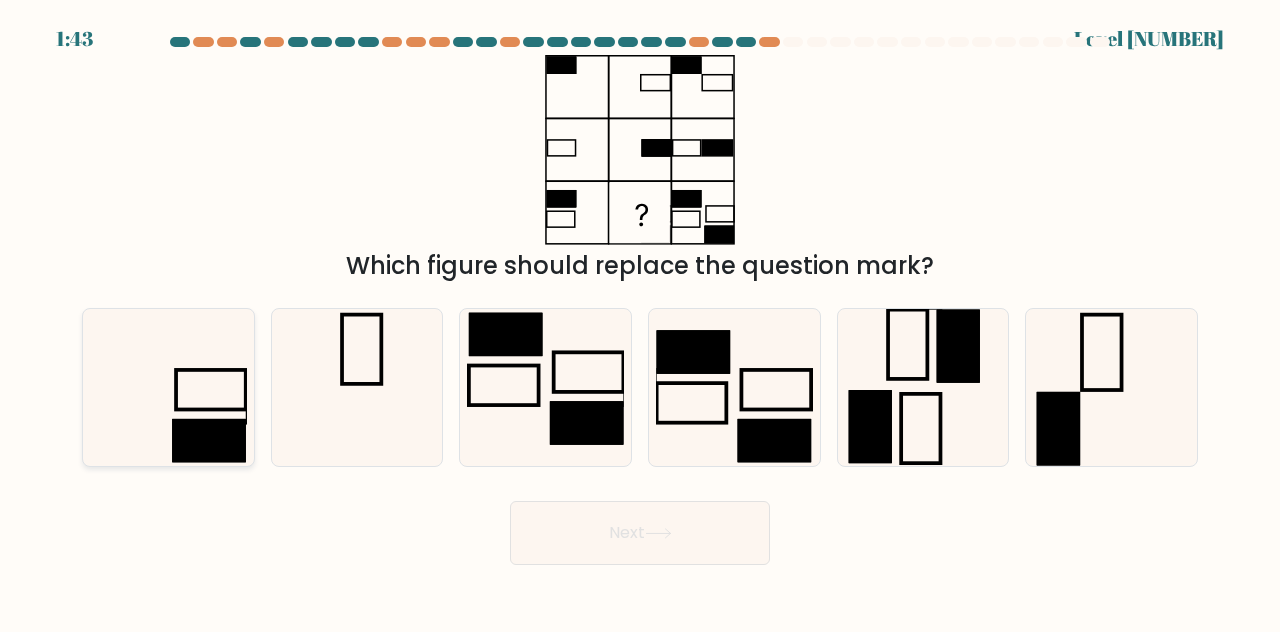 click at bounding box center (168, 387) 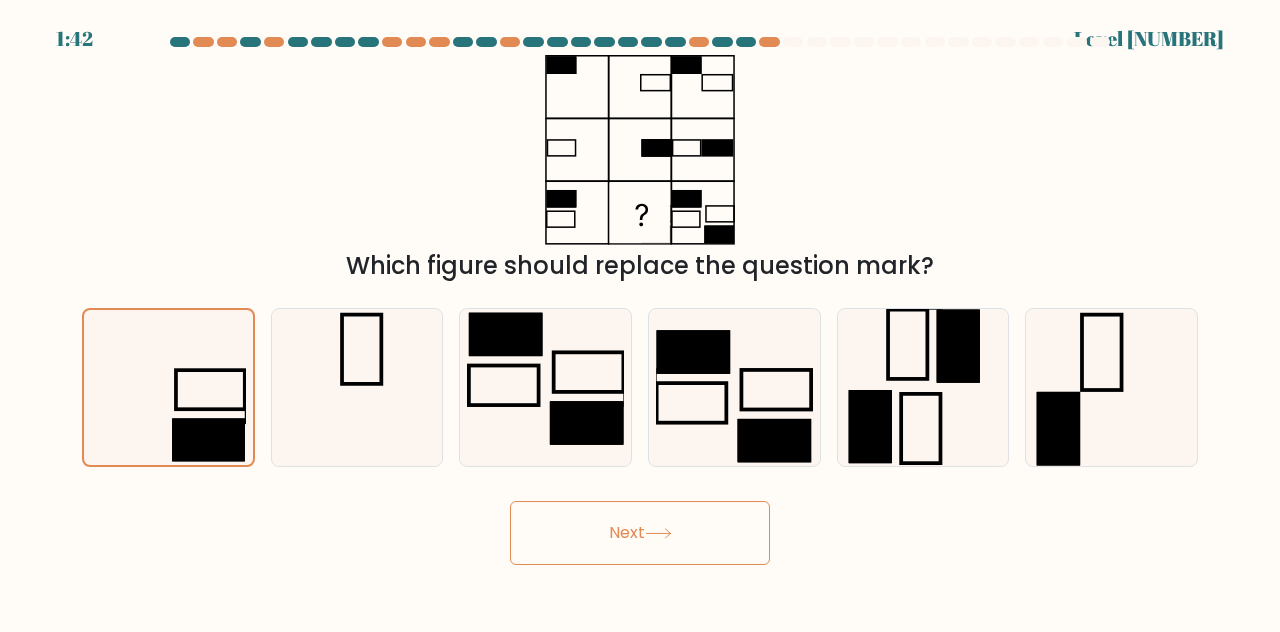 click on "Next" at bounding box center (640, 533) 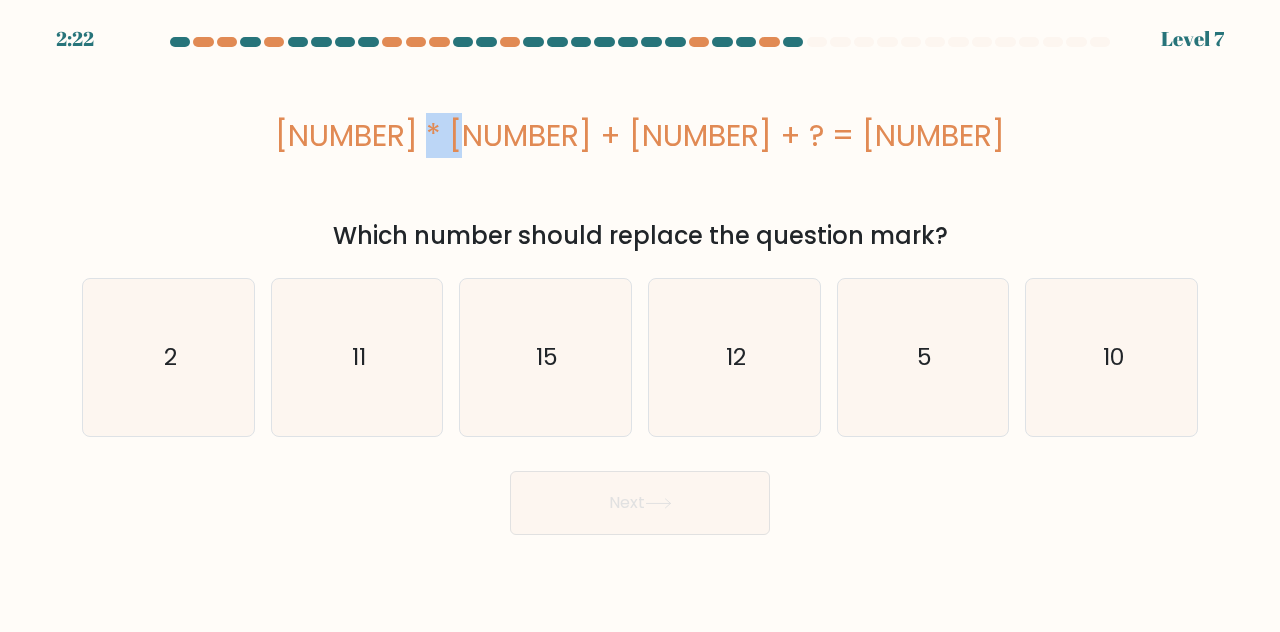 drag, startPoint x: 498, startPoint y: 129, endPoint x: 532, endPoint y: 139, distance: 35.44009 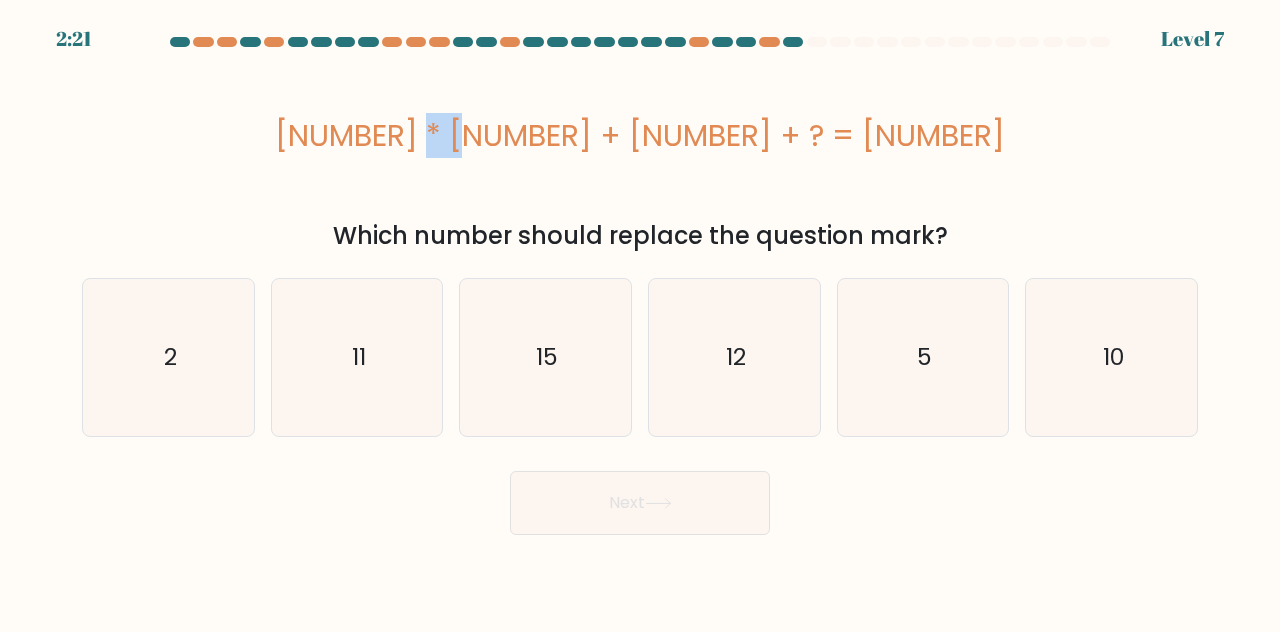 click on "21 * 13 + 5 + ? = 293" at bounding box center (640, 135) 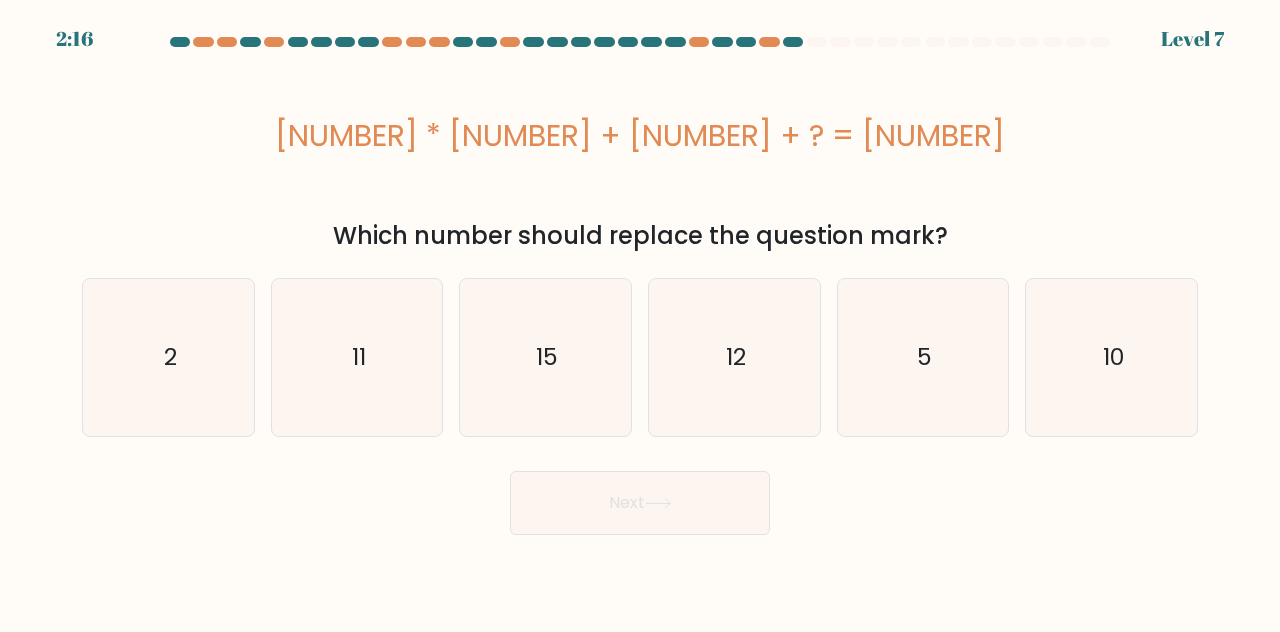 drag, startPoint x: 503, startPoint y: 124, endPoint x: 960, endPoint y: 227, distance: 468.46344 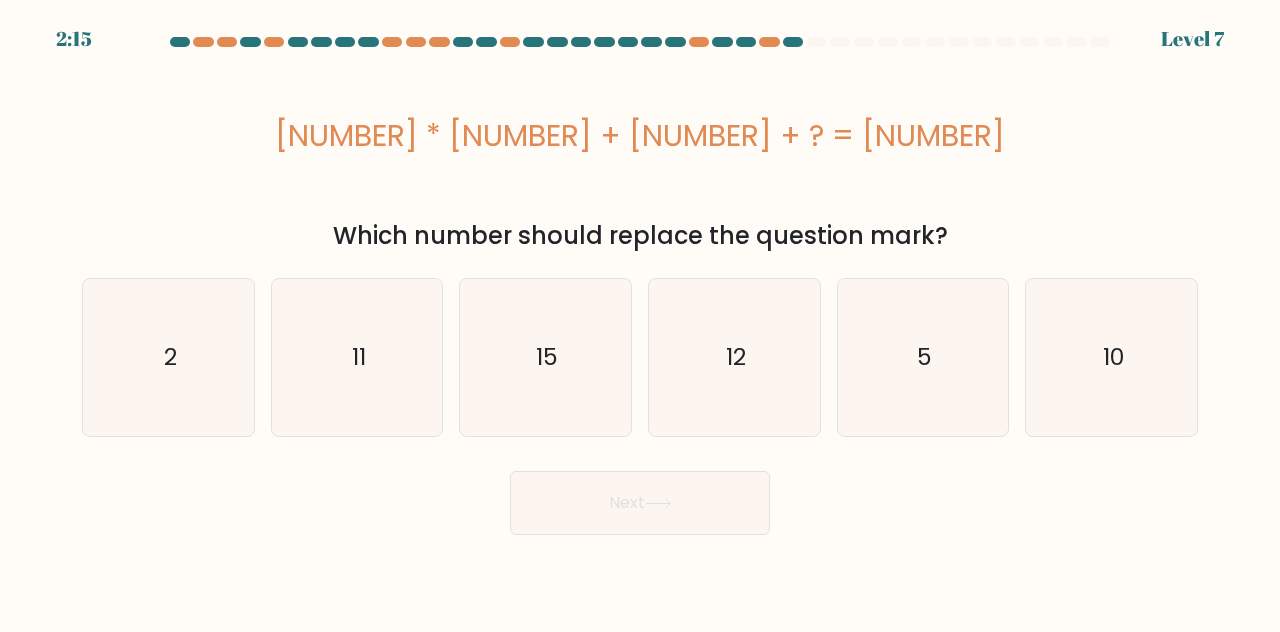 copy on "21 * 13 + 5 + ? = 293
Which number should replace the question mark?" 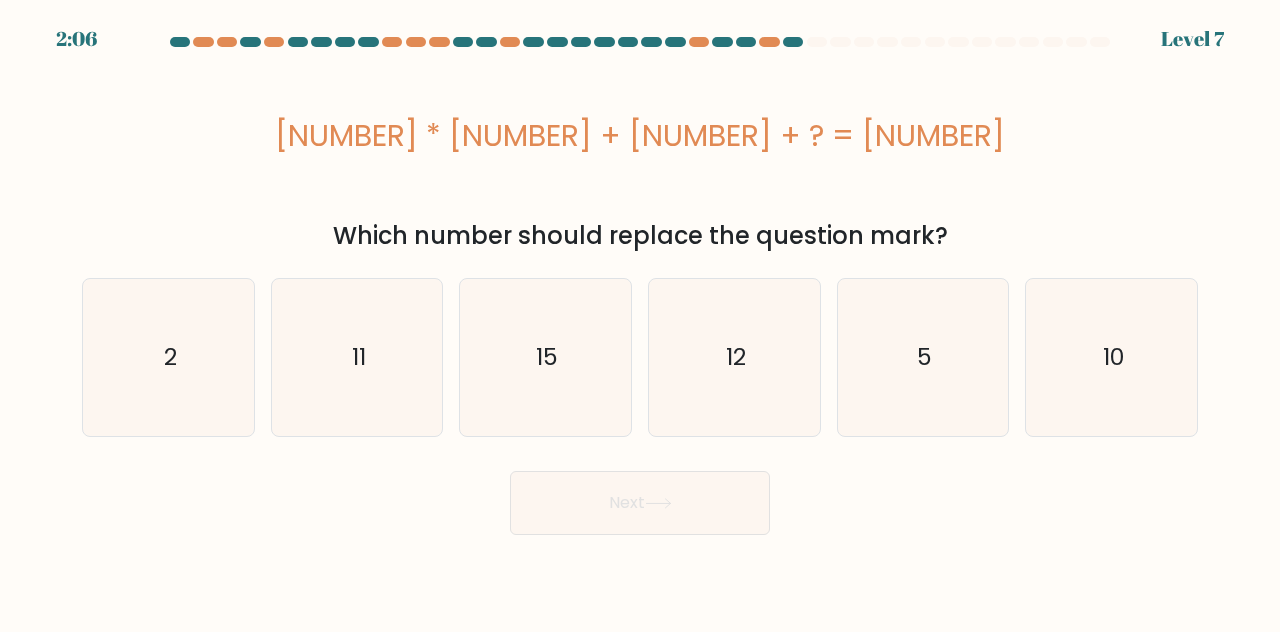click on "21 * 13 + 5 + ? = 293" at bounding box center (640, 135) 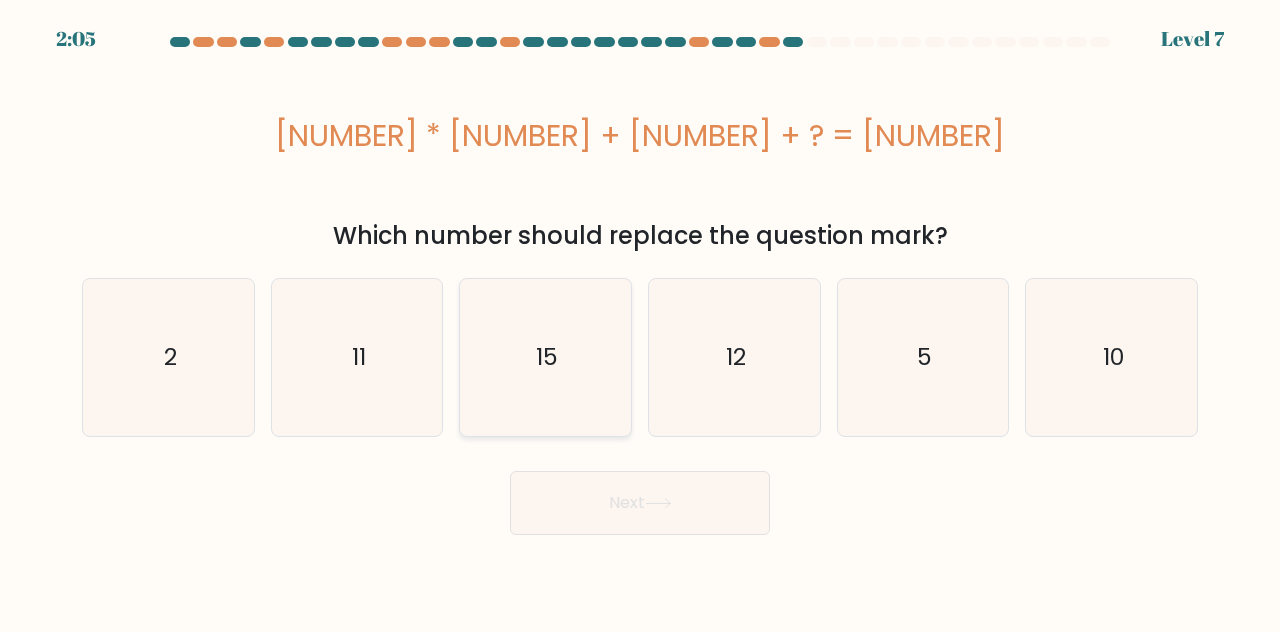 click on "15" at bounding box center (545, 357) 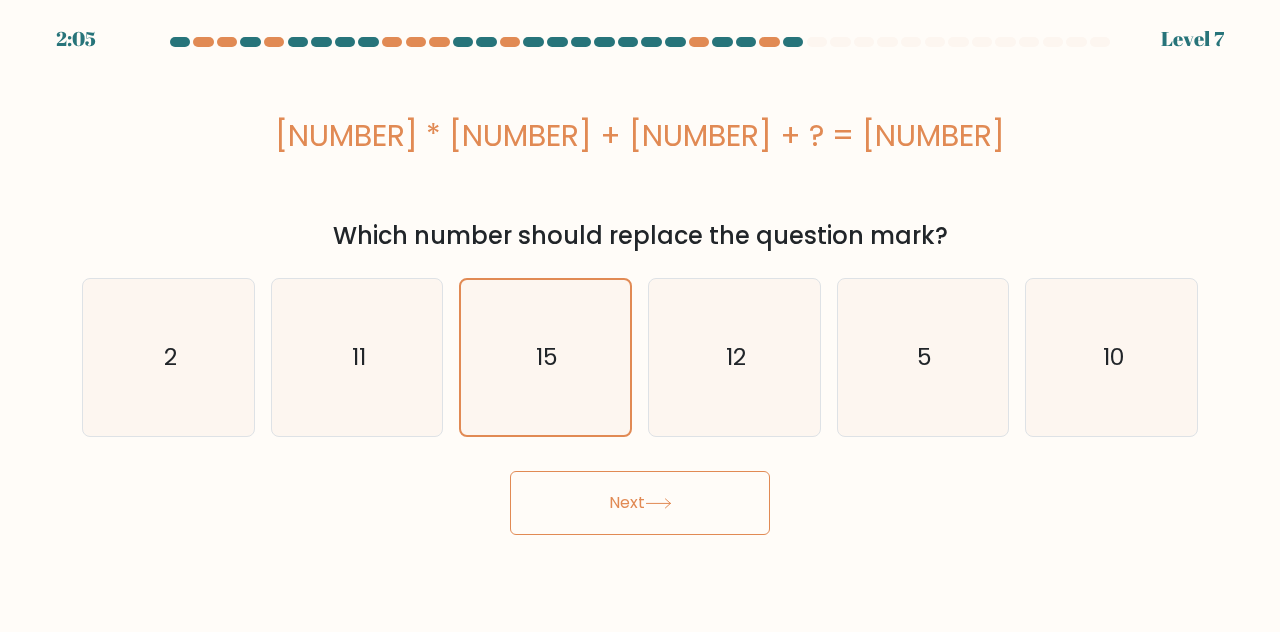 click on "Next" at bounding box center (640, 503) 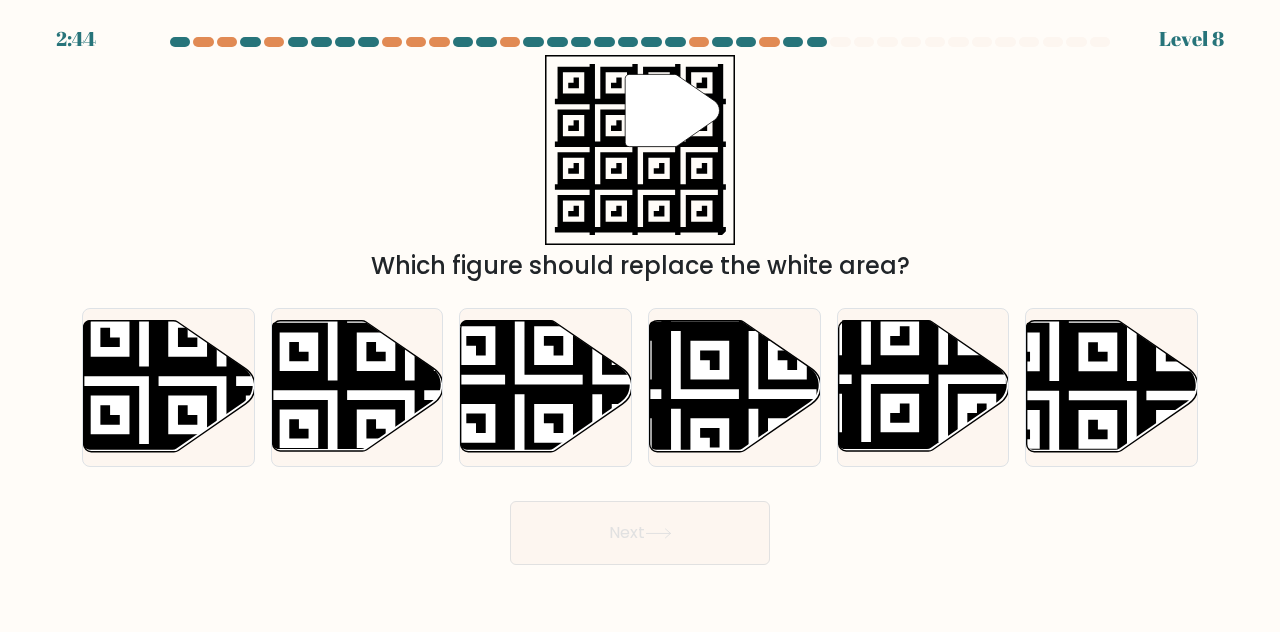click on ""
Which figure should replace the white area?" at bounding box center [640, 169] 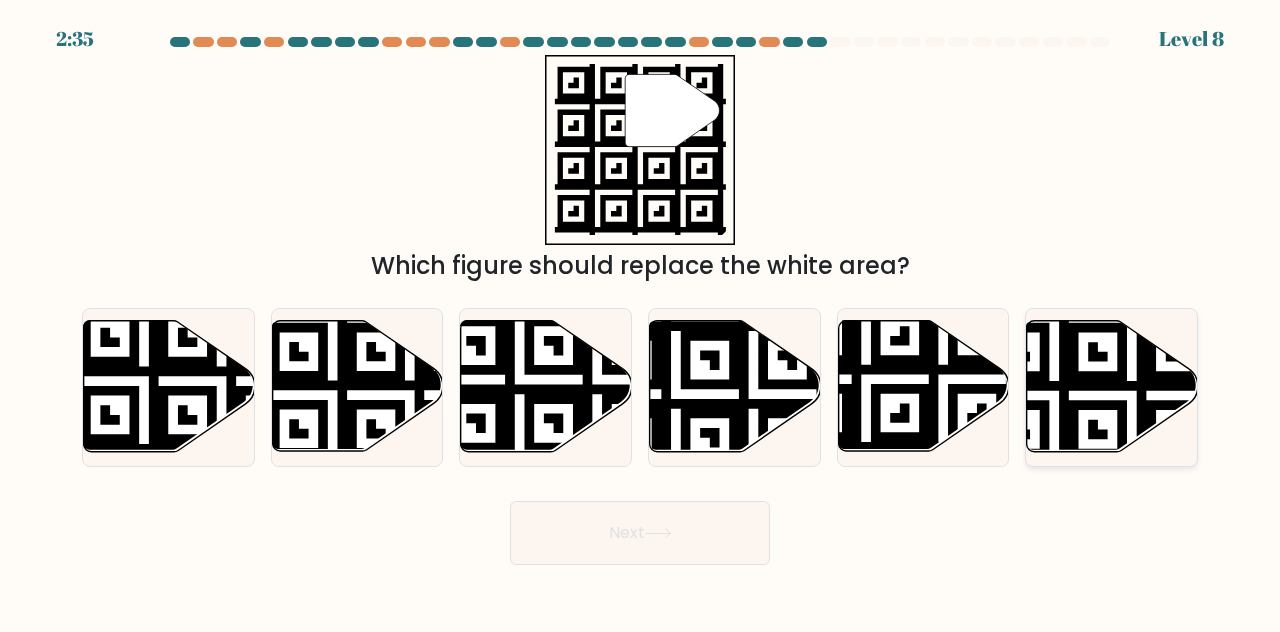 click at bounding box center (1055, 319) 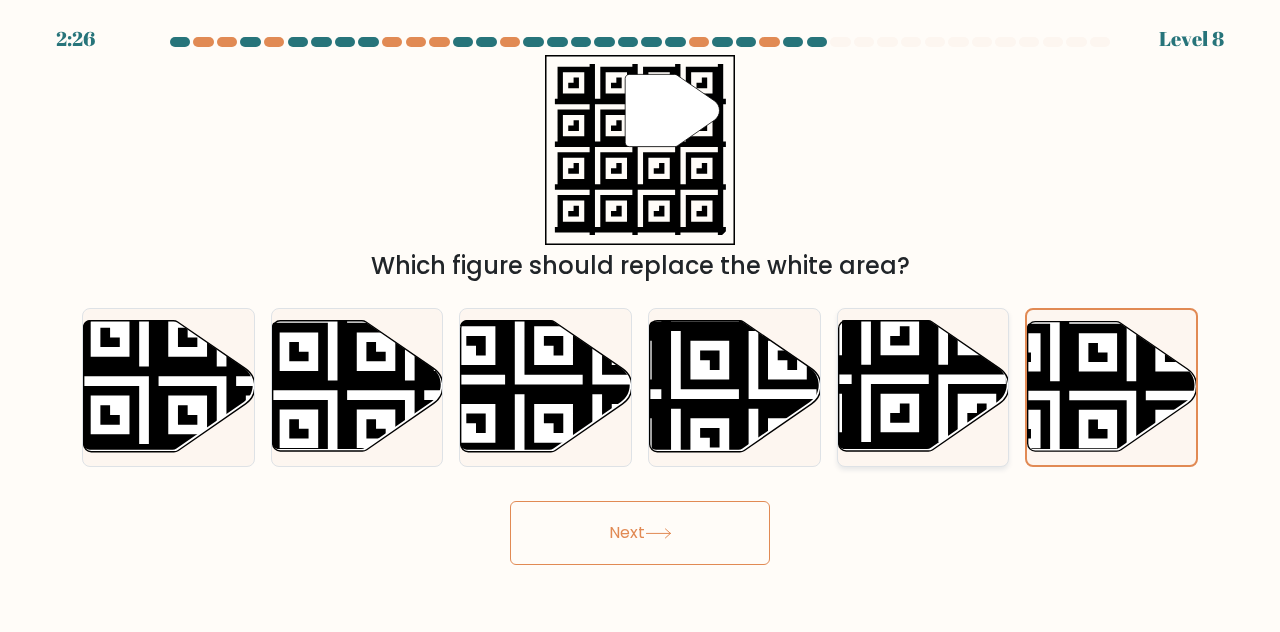 click at bounding box center [866, 458] 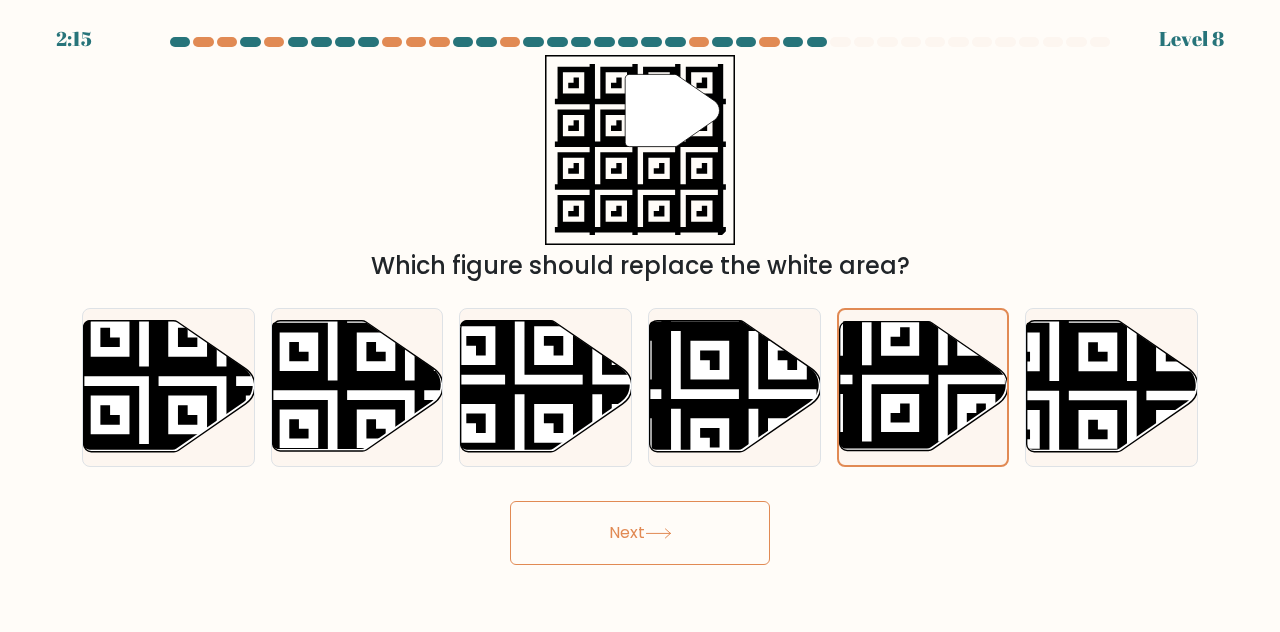 click on "Next" at bounding box center [640, 533] 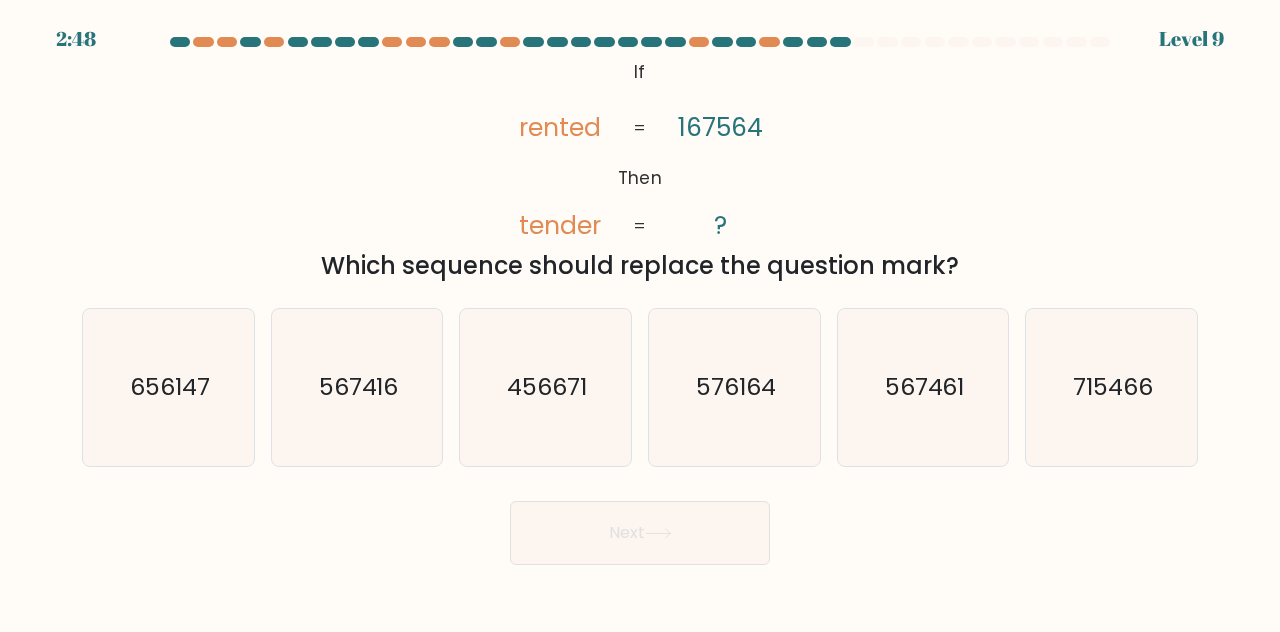 drag, startPoint x: 632, startPoint y: 72, endPoint x: 979, endPoint y: 277, distance: 403.031 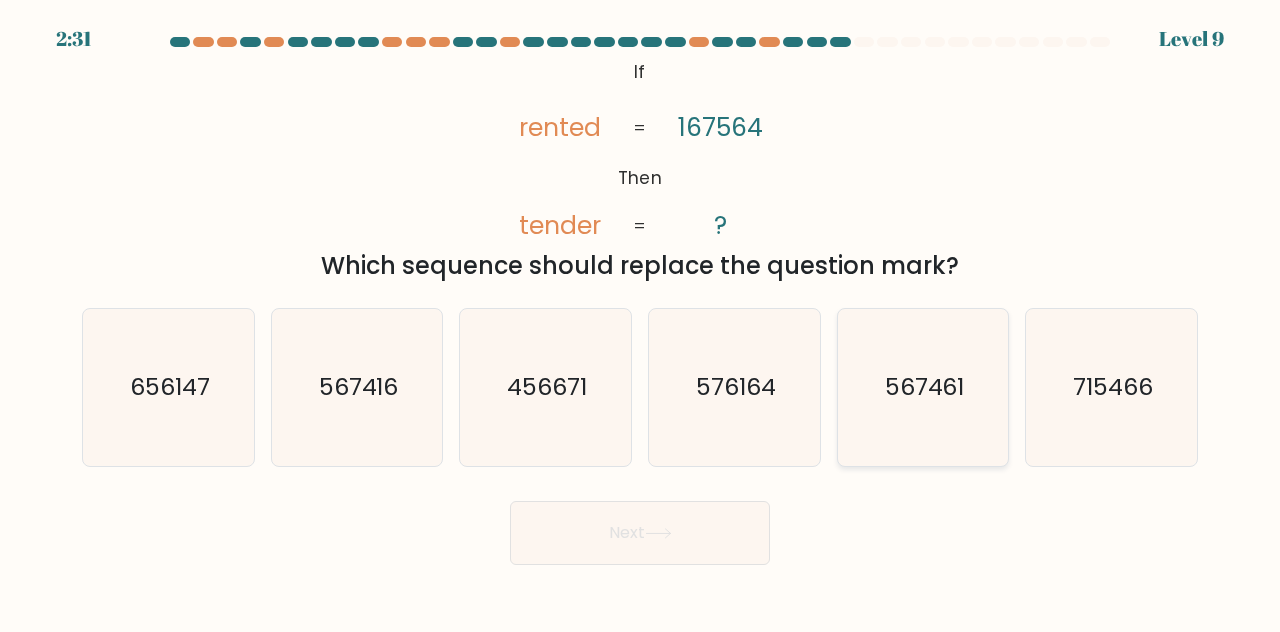 click on "567461" at bounding box center (923, 387) 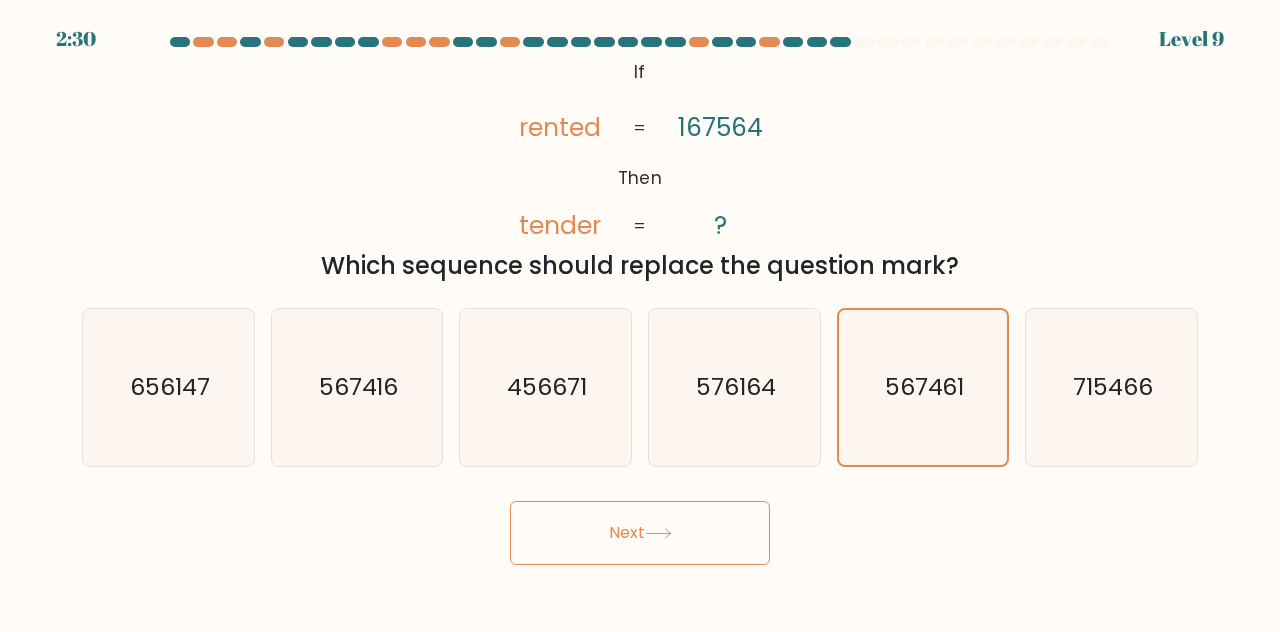click on "Next" at bounding box center [640, 533] 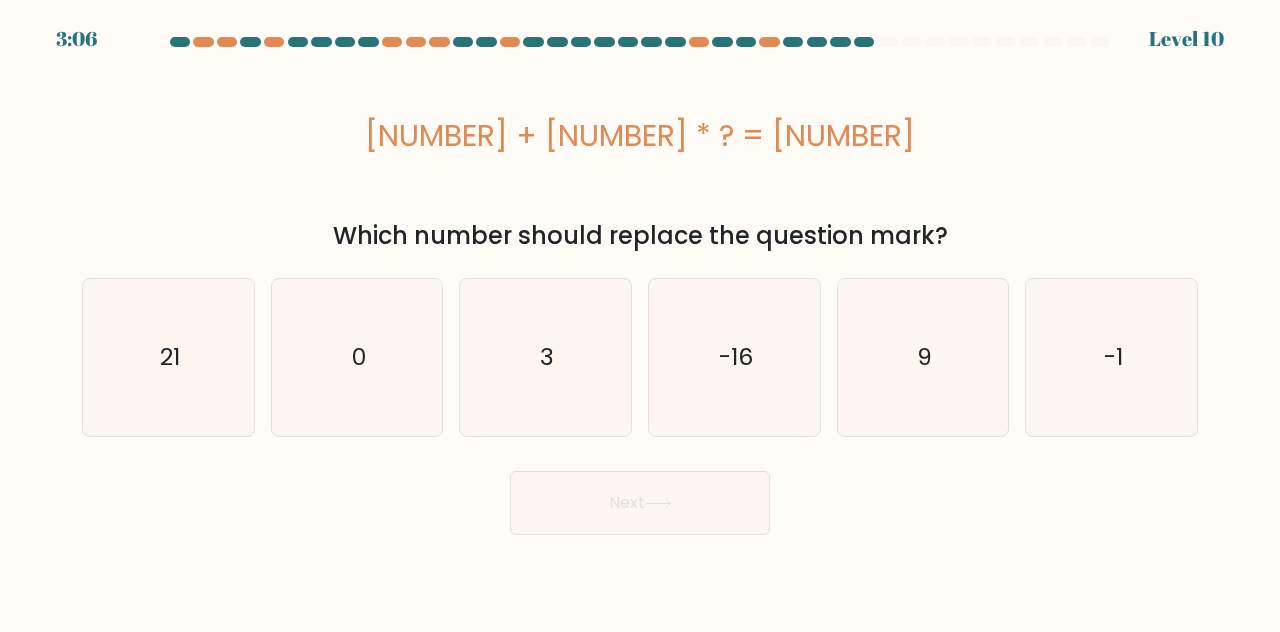click on "44 + 18 * ? = 98" at bounding box center [640, 135] 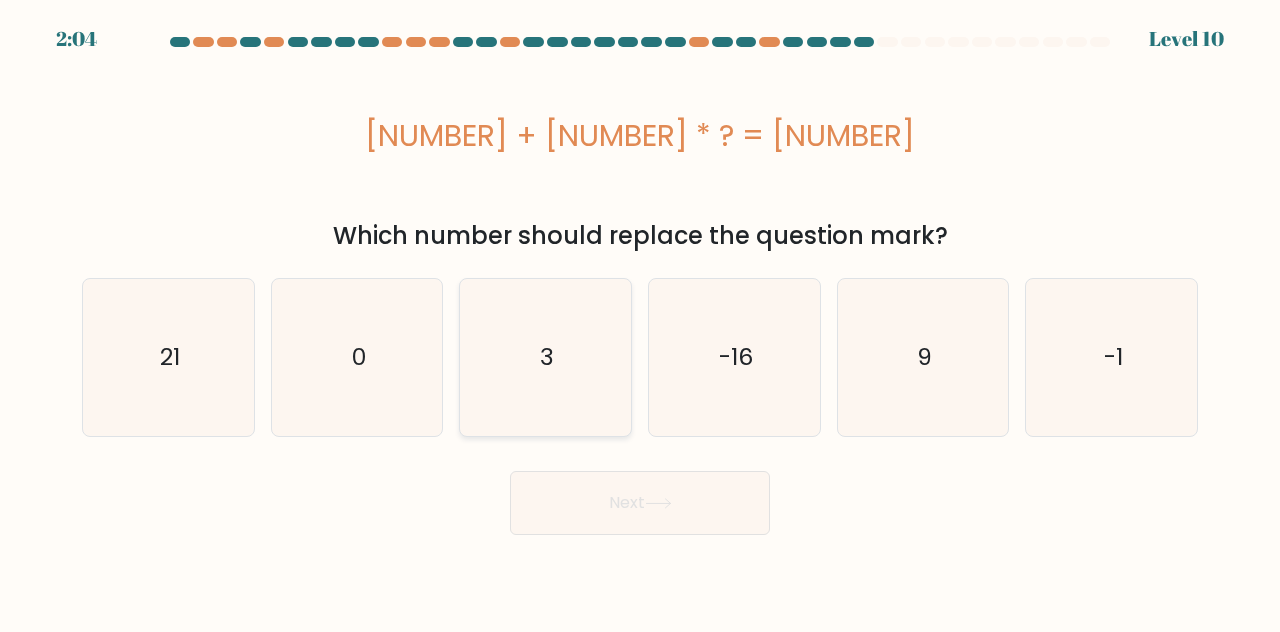 click on "3" at bounding box center (545, 357) 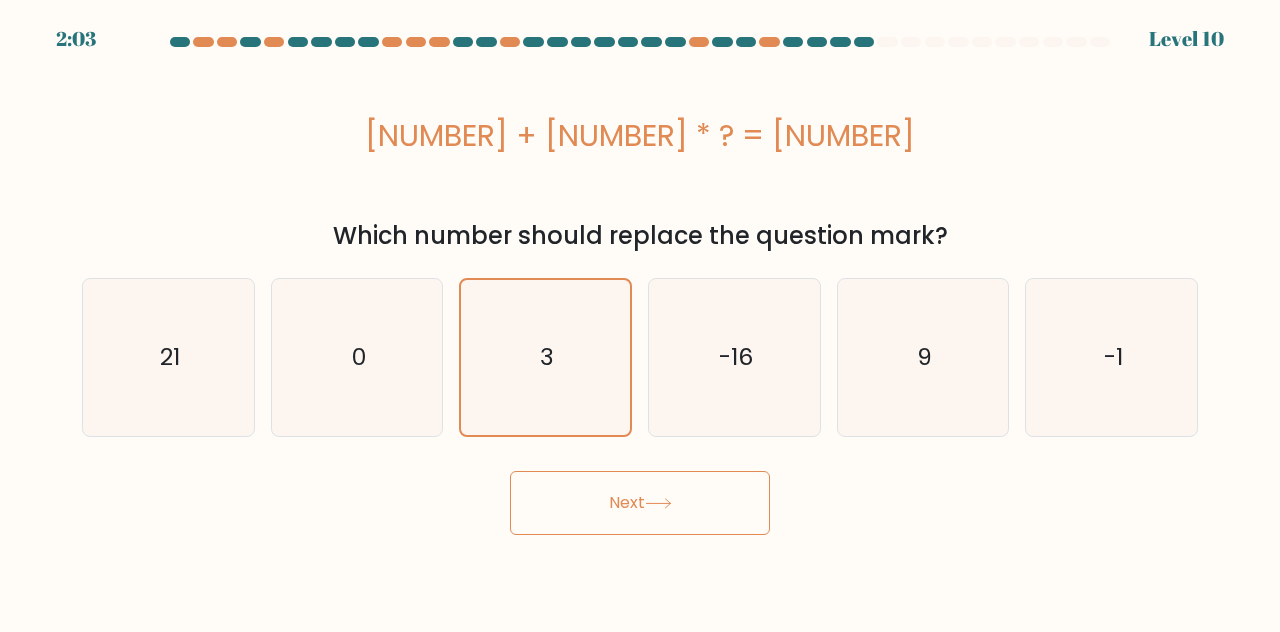 click on "Next" at bounding box center [640, 503] 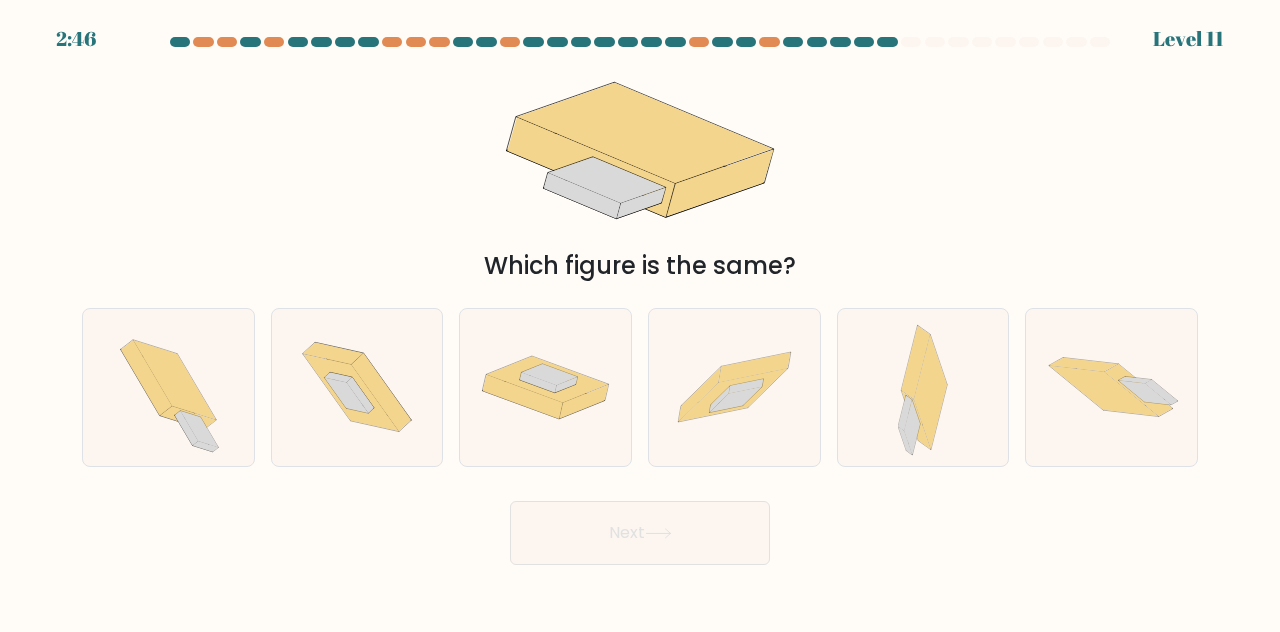 click on "Which figure is the same?" at bounding box center (640, 169) 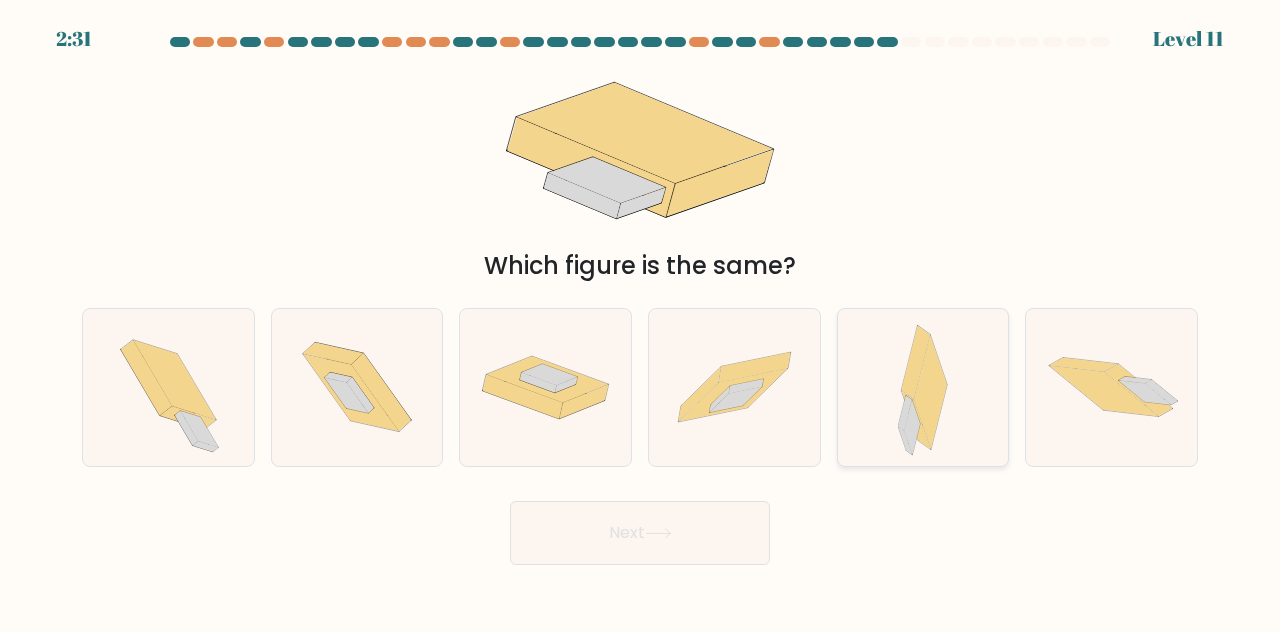 click at bounding box center [923, 387] 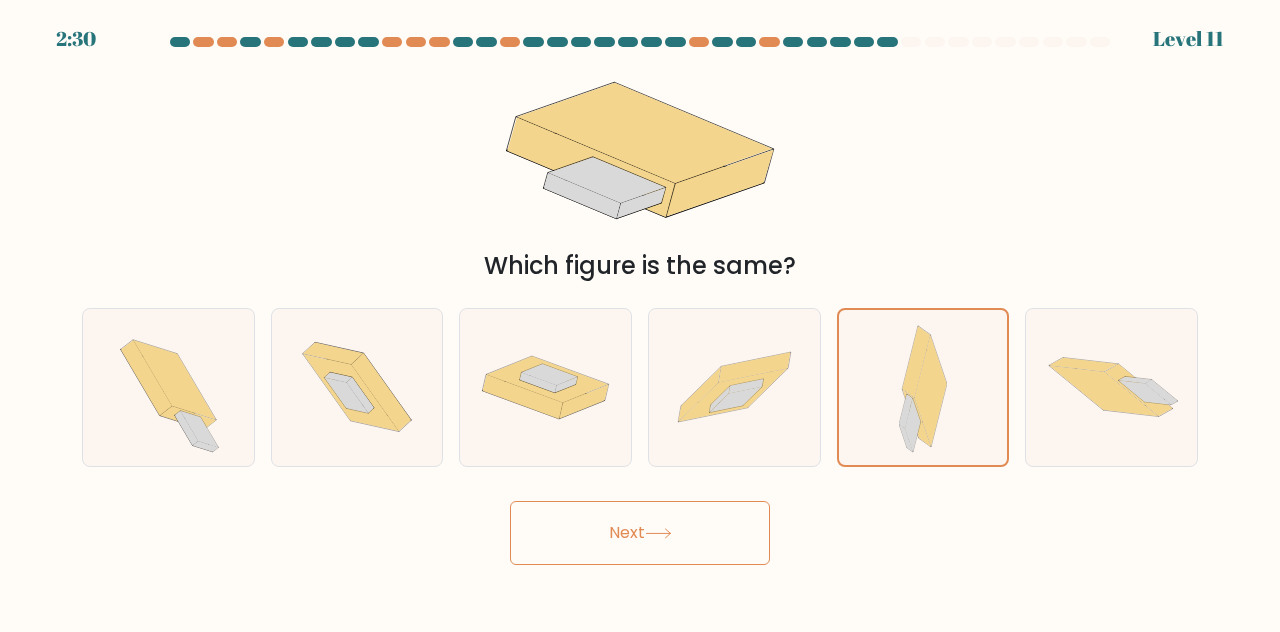 click at bounding box center [658, 533] 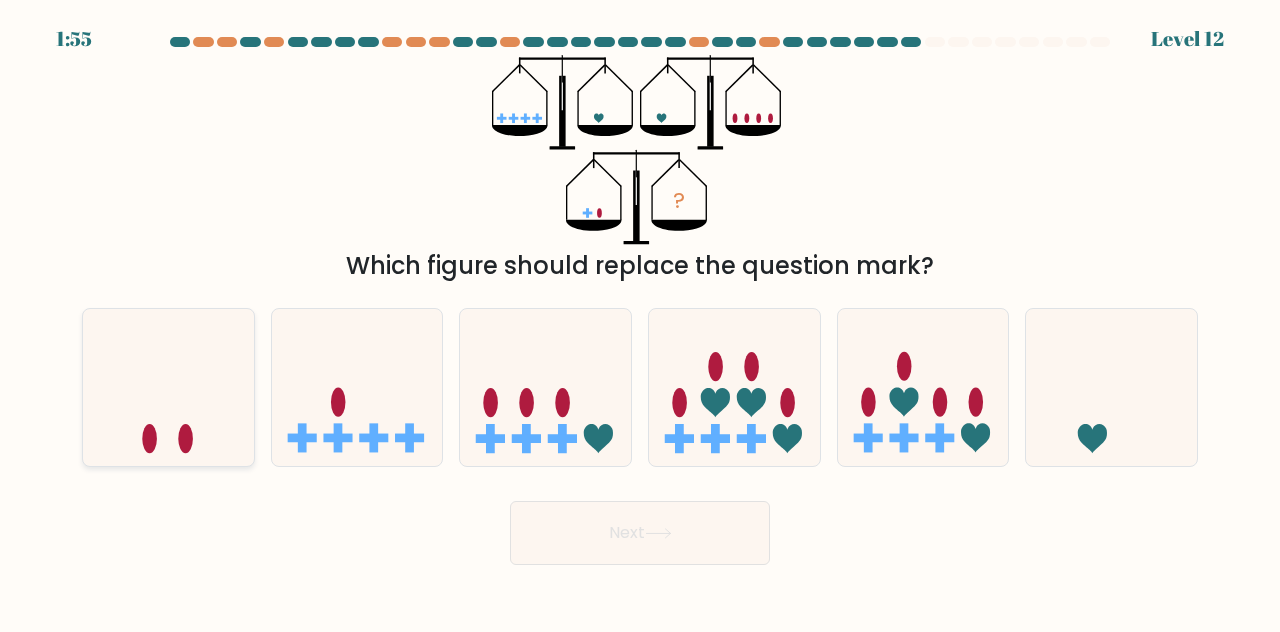 click at bounding box center [168, 386] 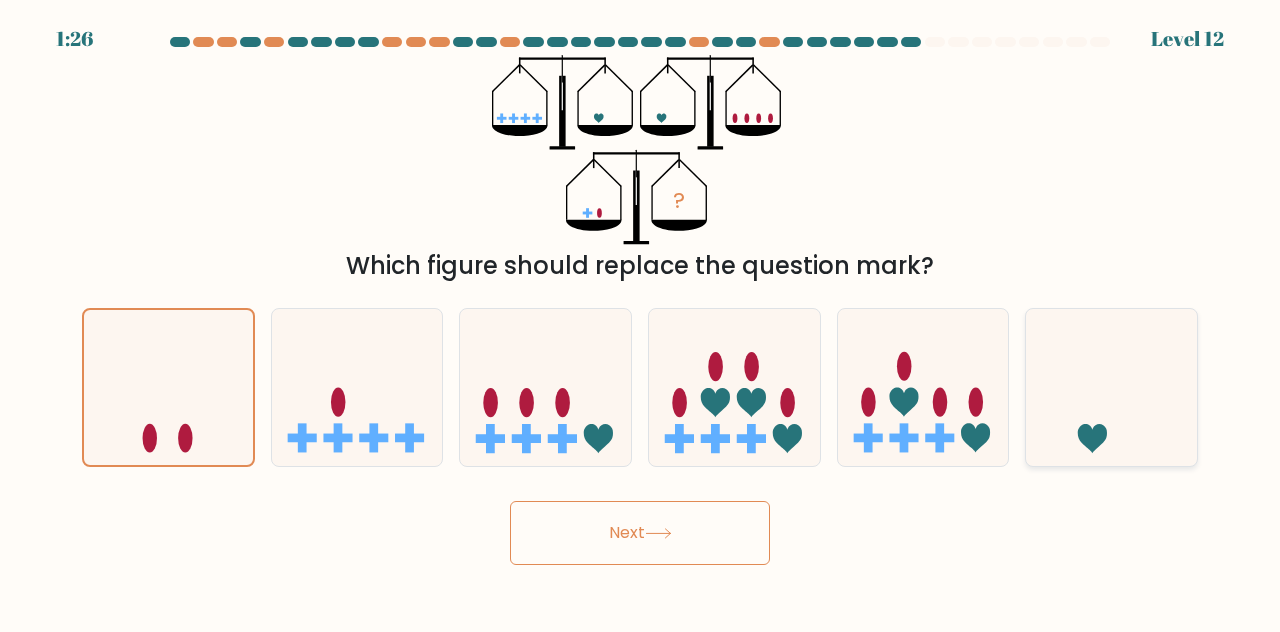click at bounding box center [1111, 386] 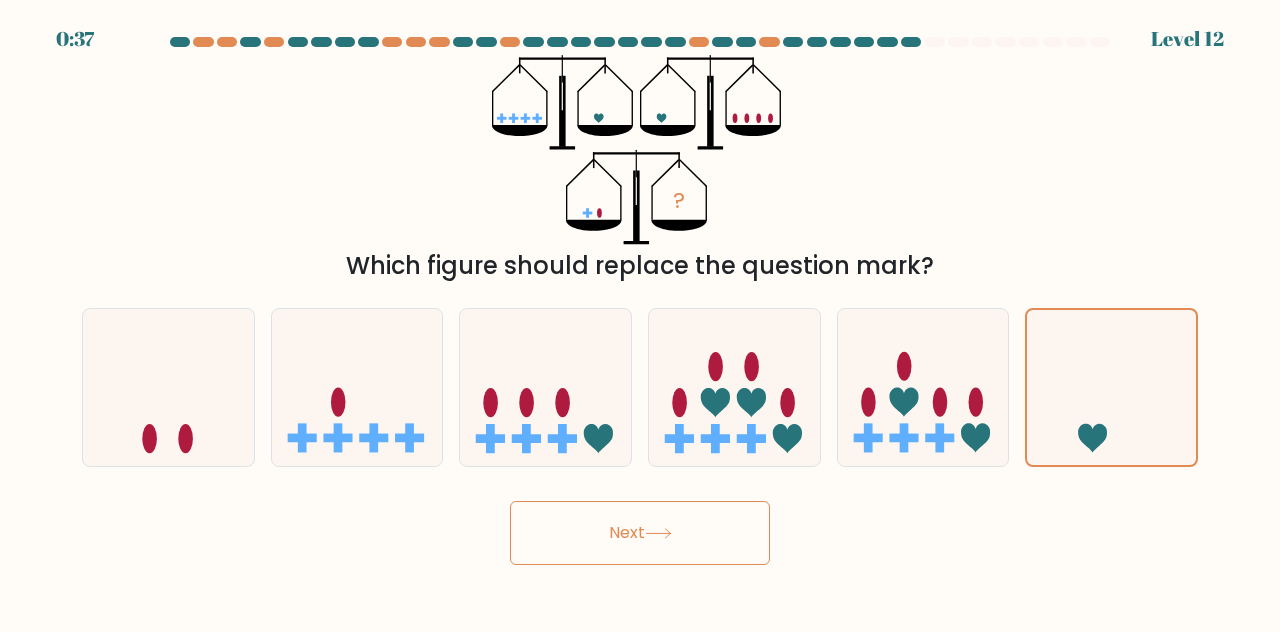 click on "Next" at bounding box center (640, 533) 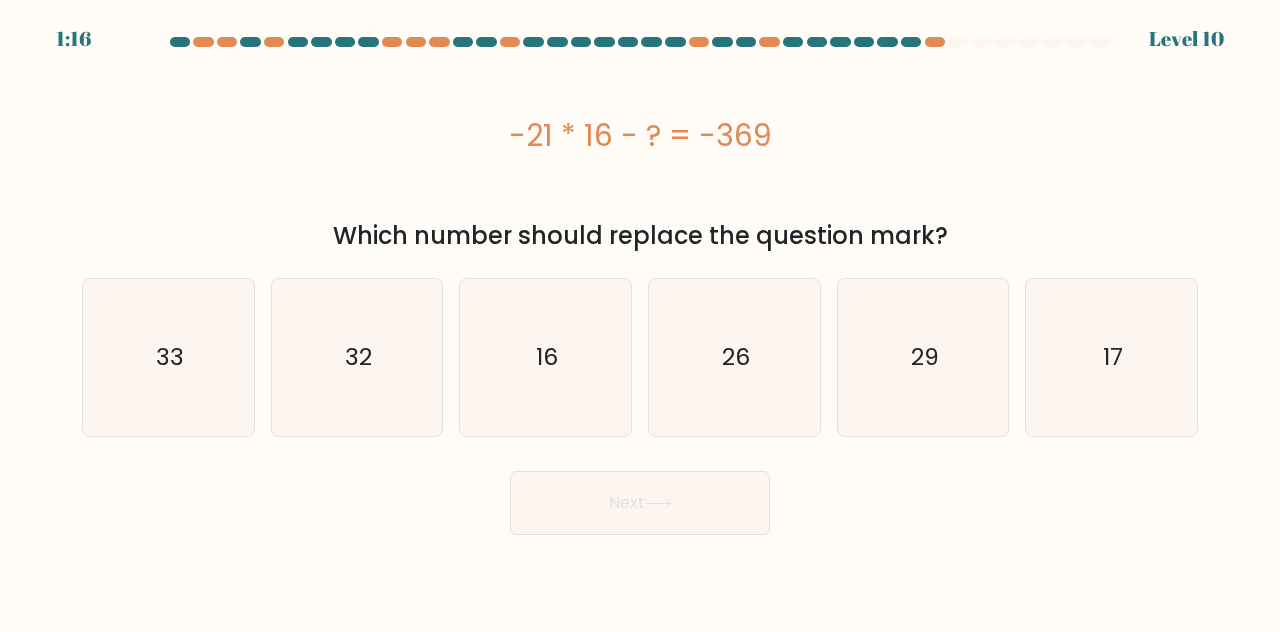 drag, startPoint x: 509, startPoint y: 125, endPoint x: 868, endPoint y: 126, distance: 359.0014 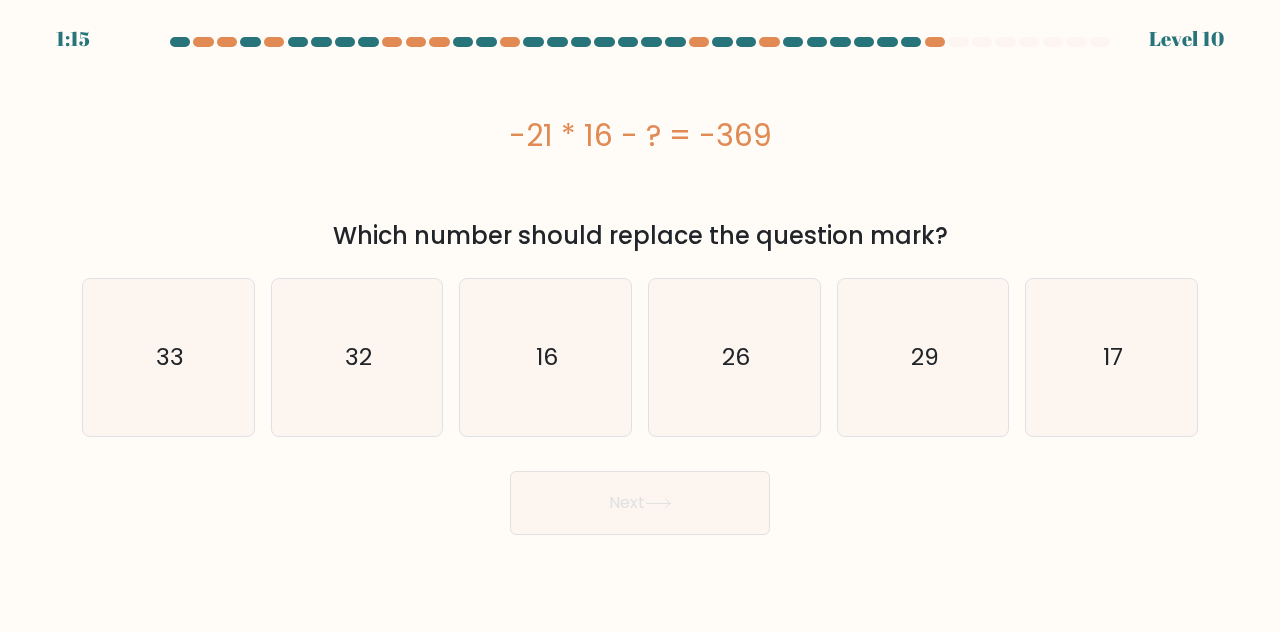 copy on "-21 * 16 - ? = -369" 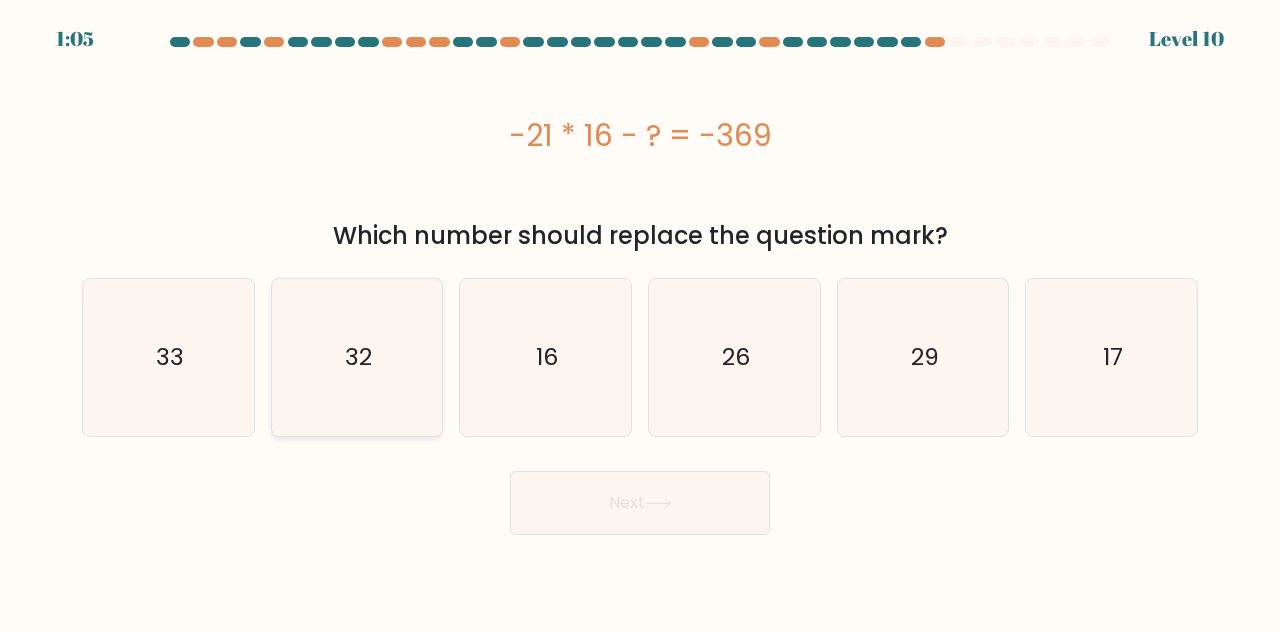 click on "32" at bounding box center [357, 357] 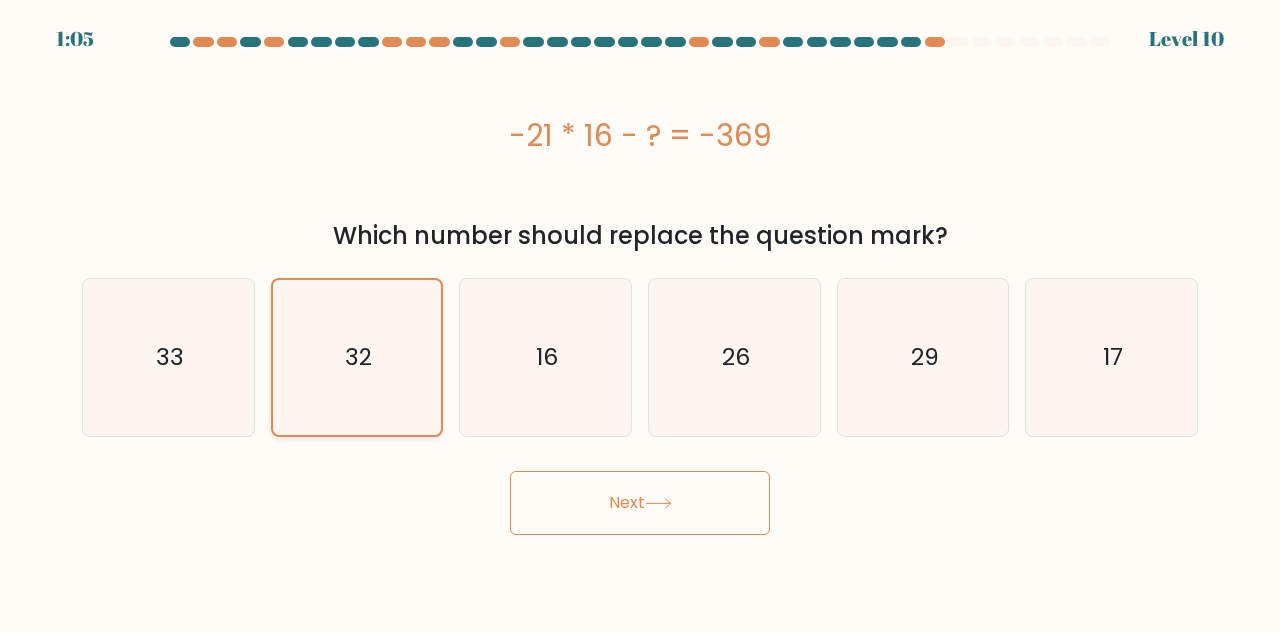 click on "32" at bounding box center [357, 357] 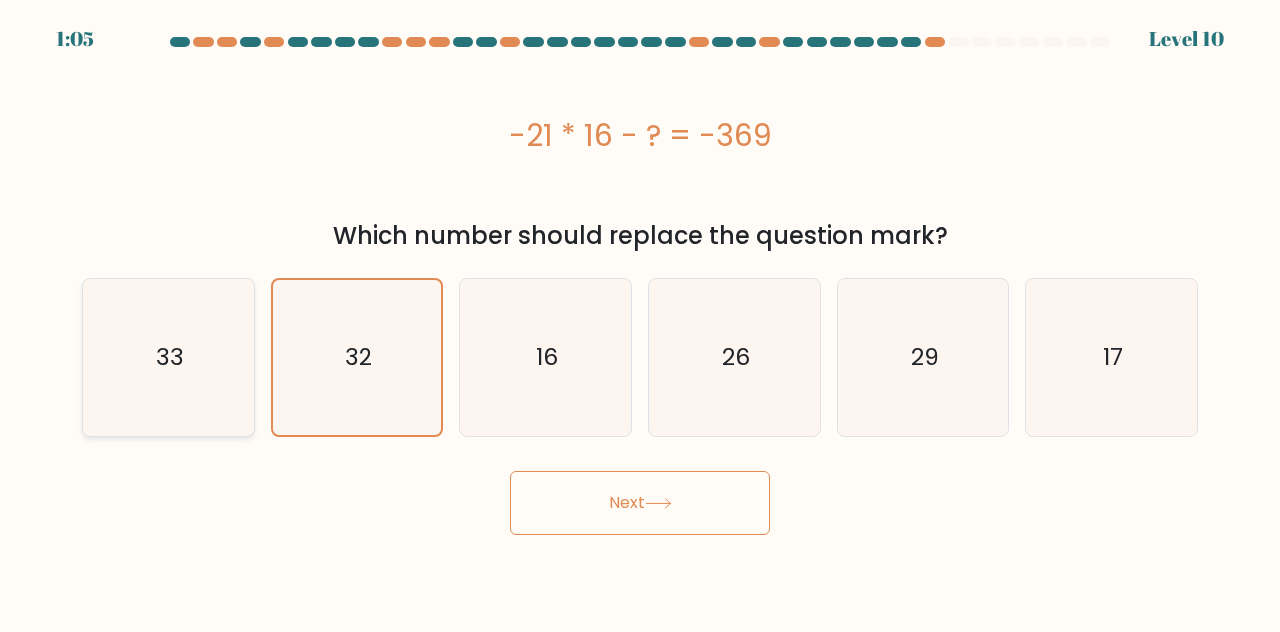 click on "33" at bounding box center [168, 357] 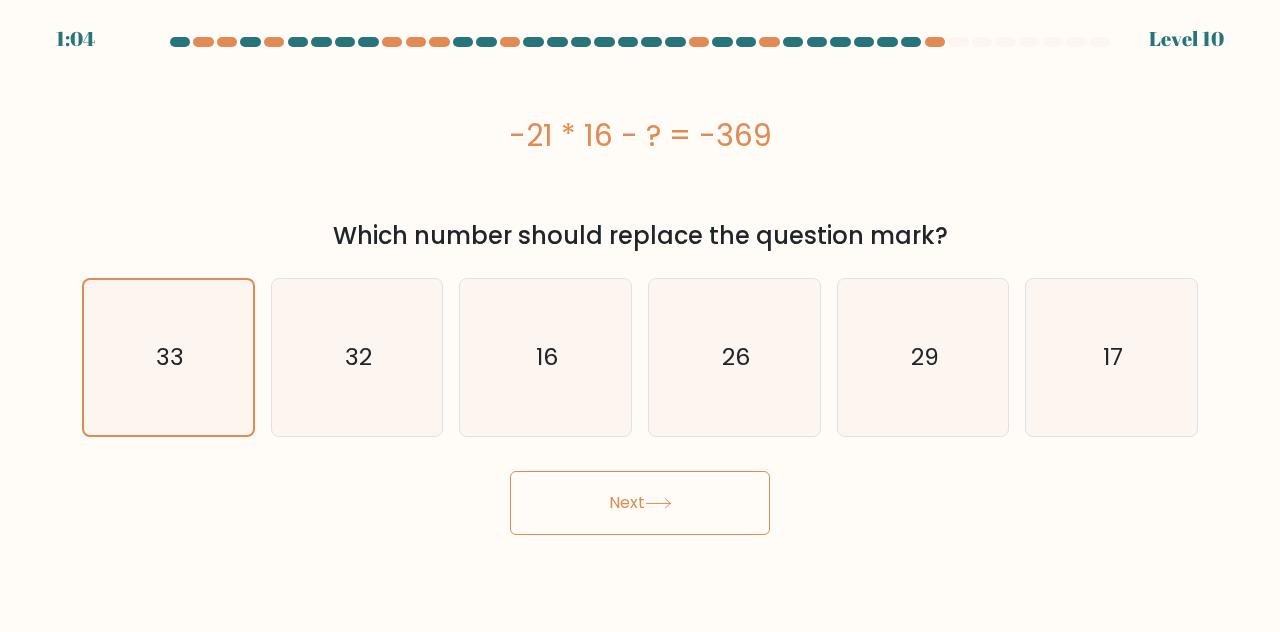 click on "Next" at bounding box center (640, 503) 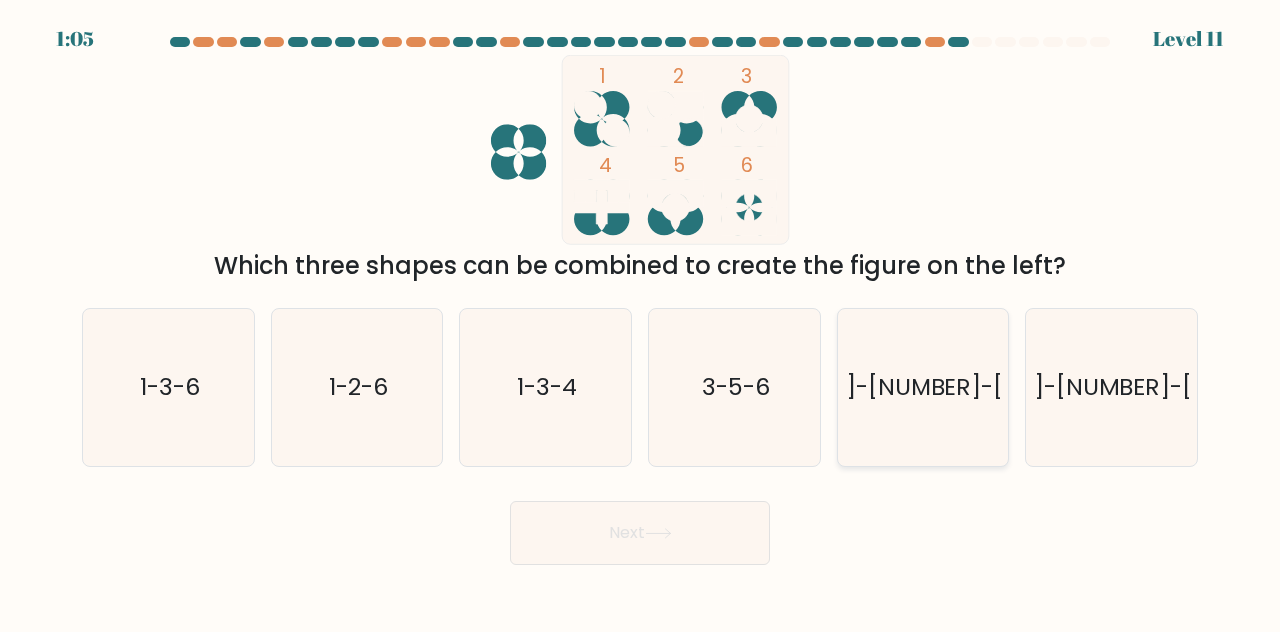 click on "1-2-3" at bounding box center [925, 386] 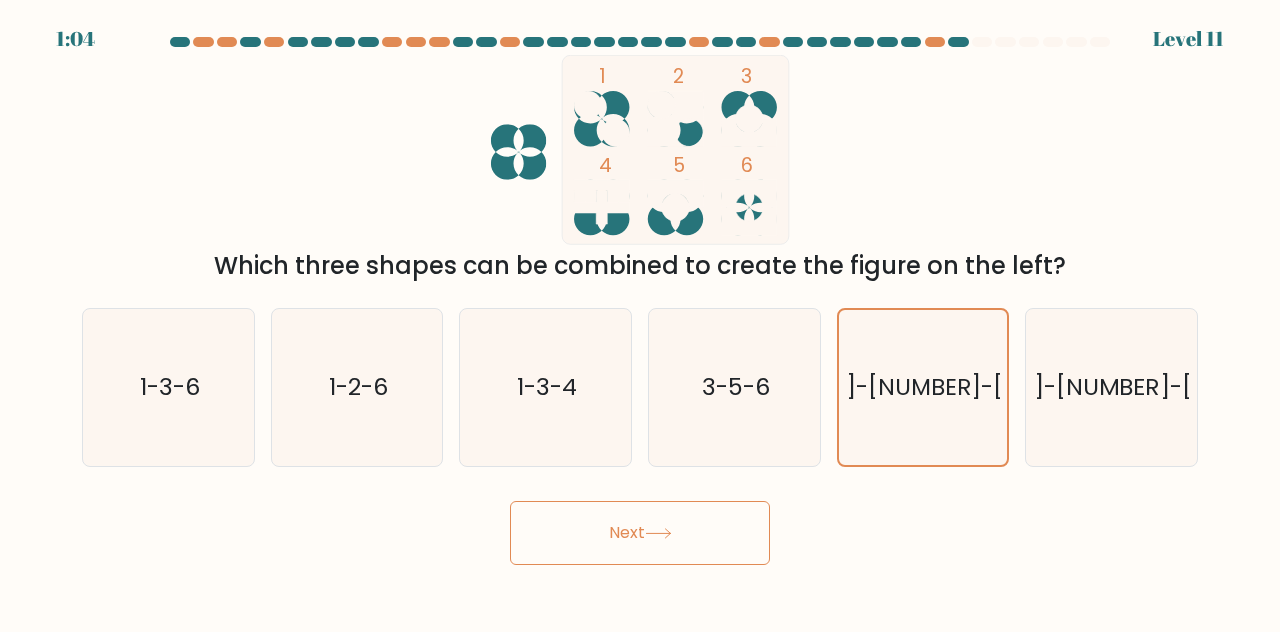 click on "Next" at bounding box center [640, 533] 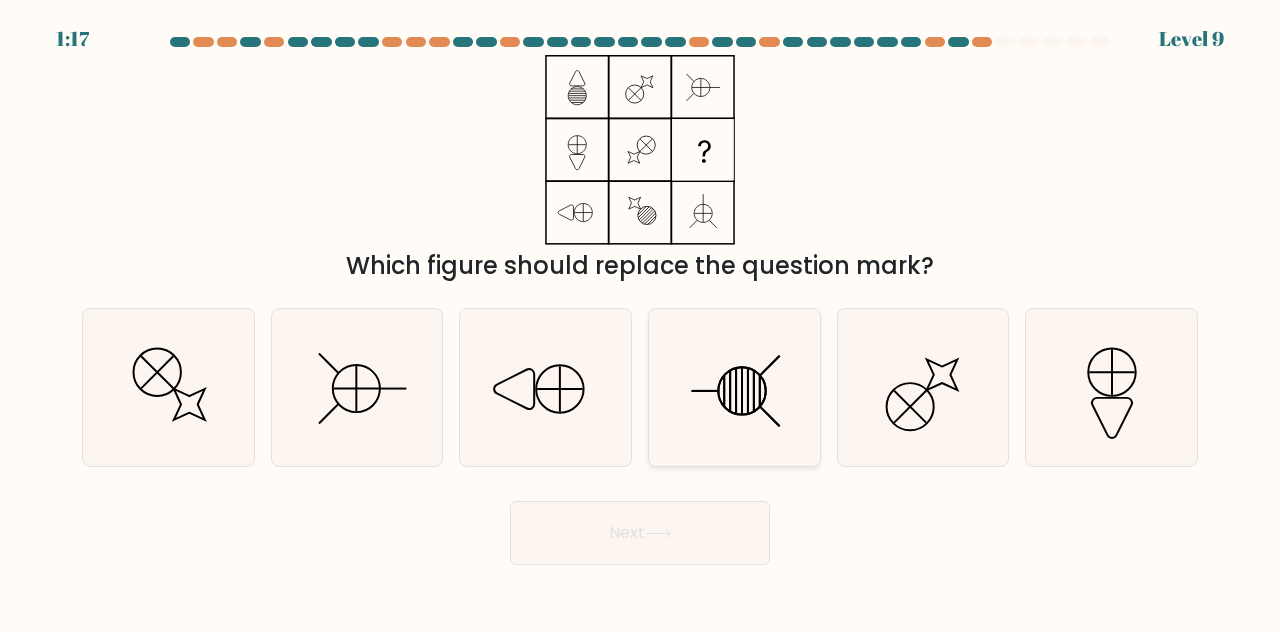 click at bounding box center (734, 387) 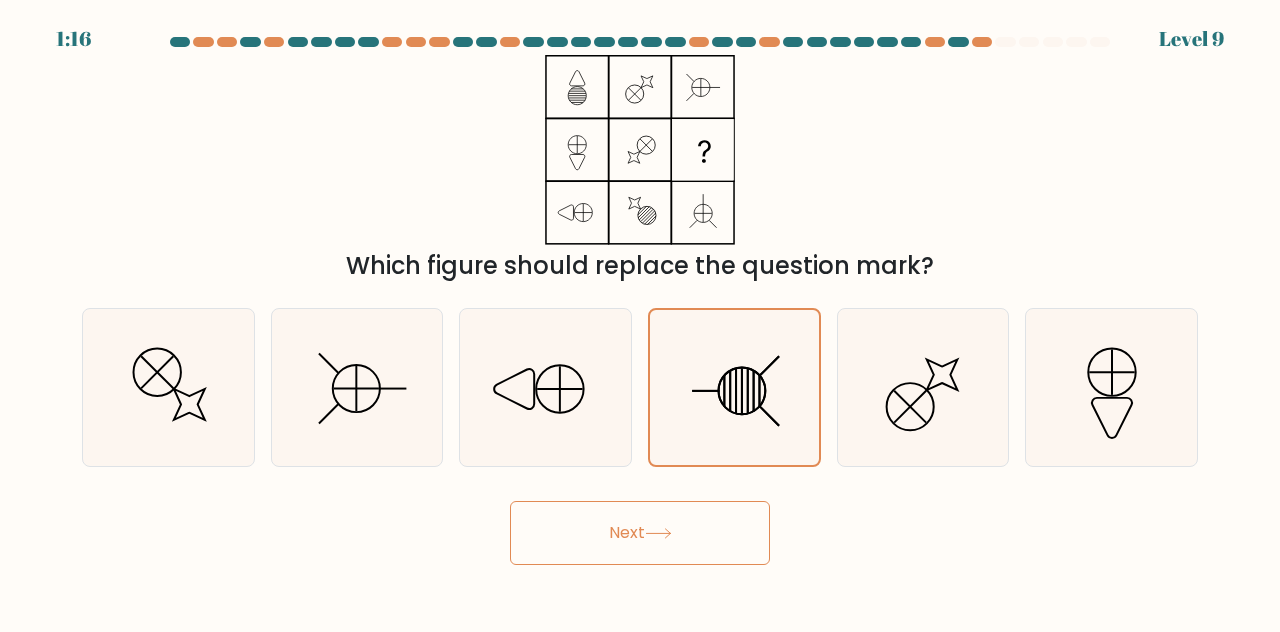 click on "Next" at bounding box center (640, 533) 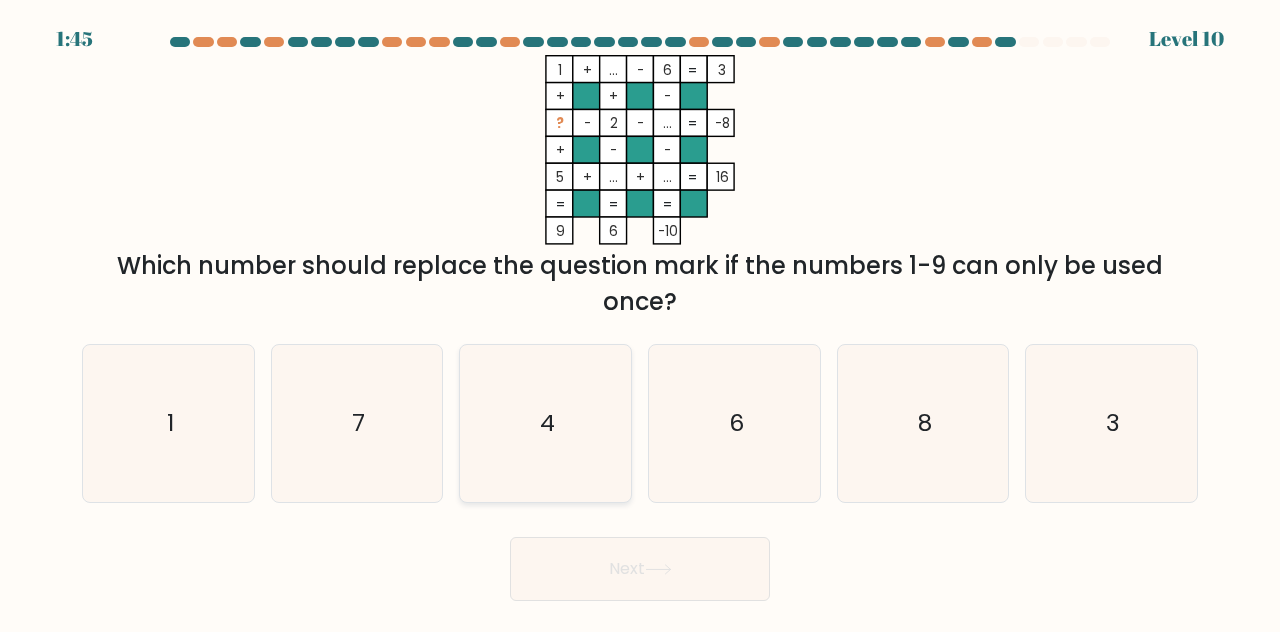 click on "4" at bounding box center (545, 423) 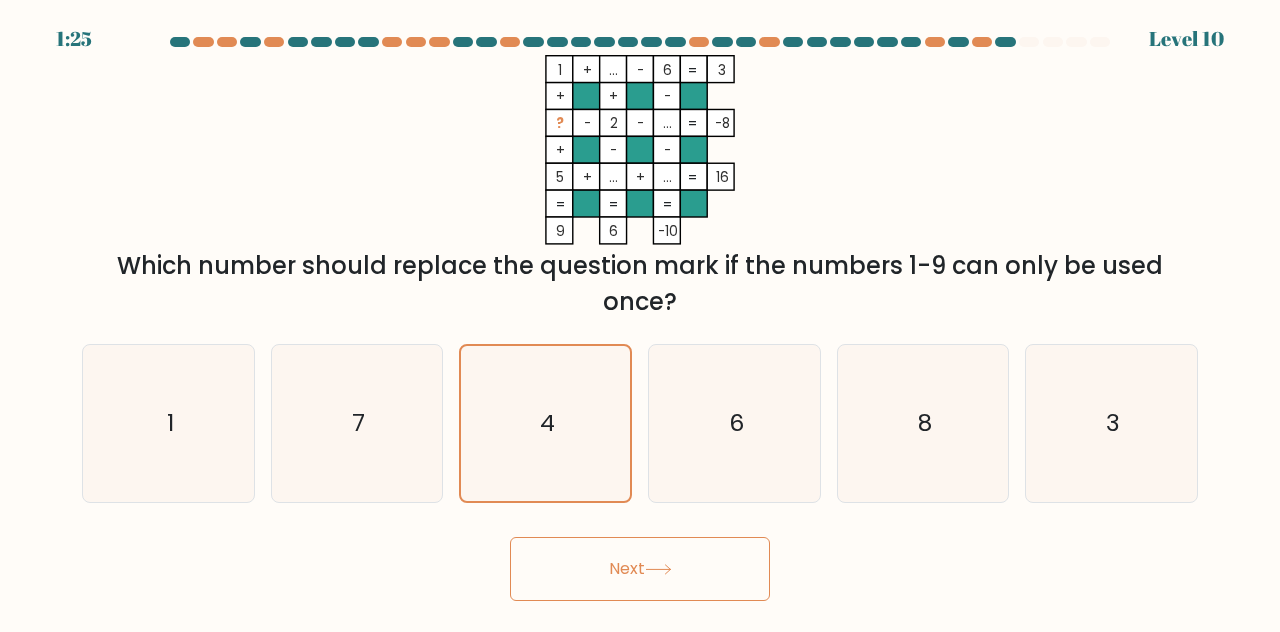 click on "Next" at bounding box center (640, 569) 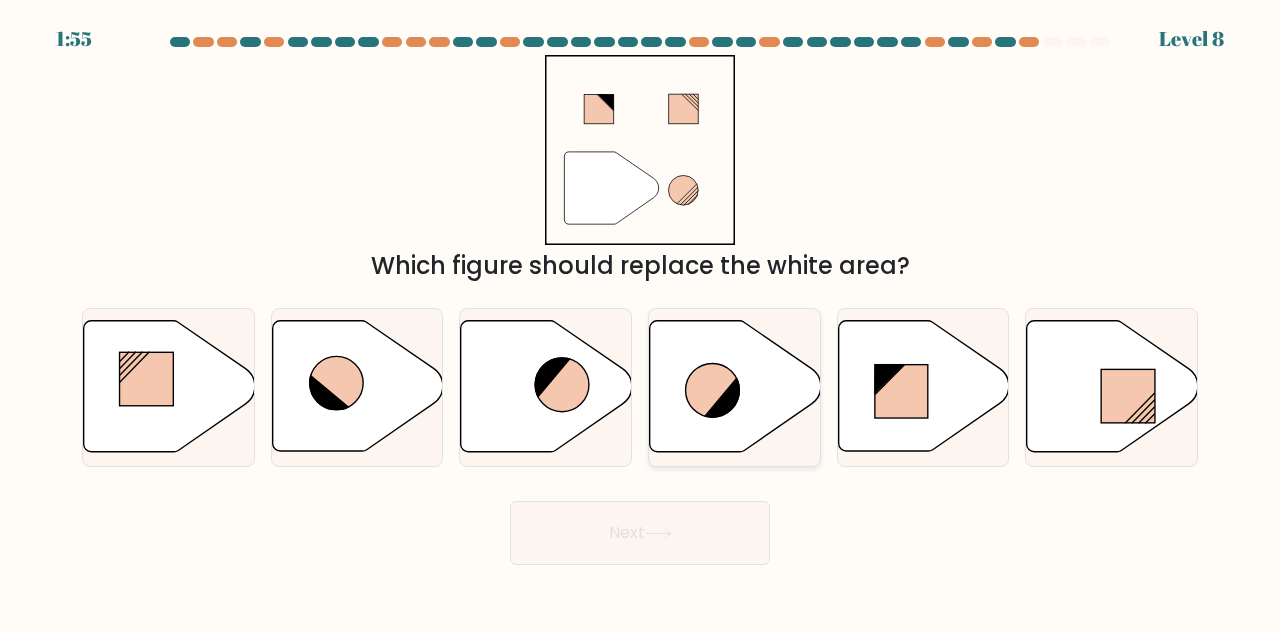 click at bounding box center [712, 391] 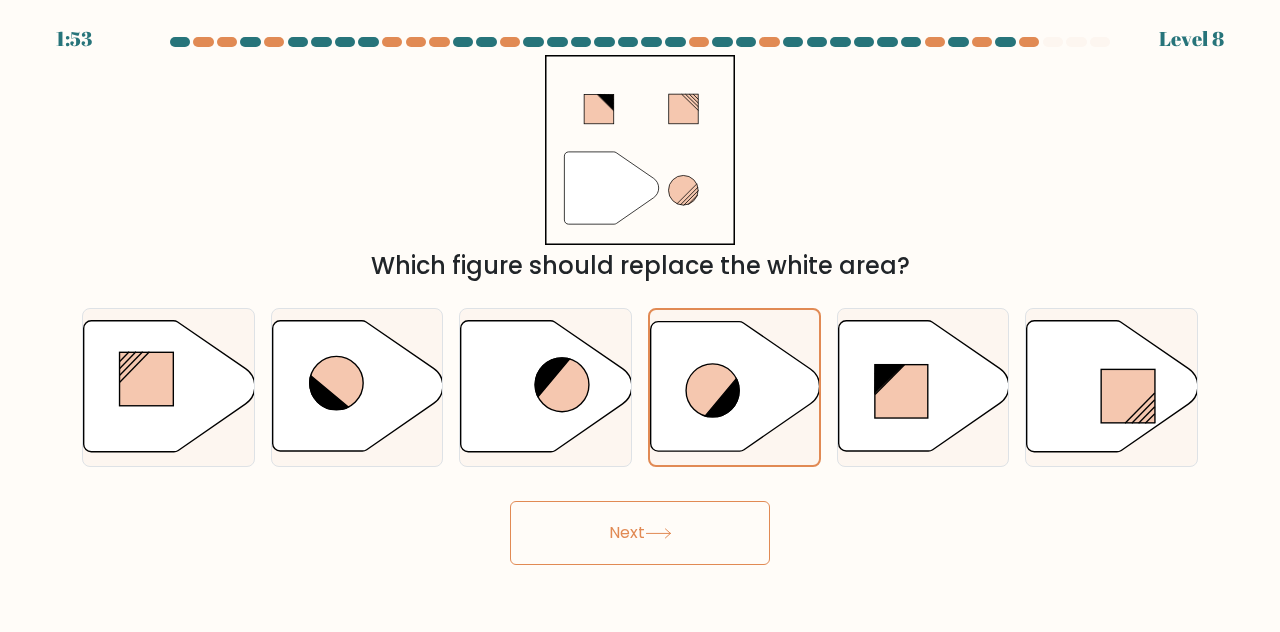 click on "Next" at bounding box center (640, 533) 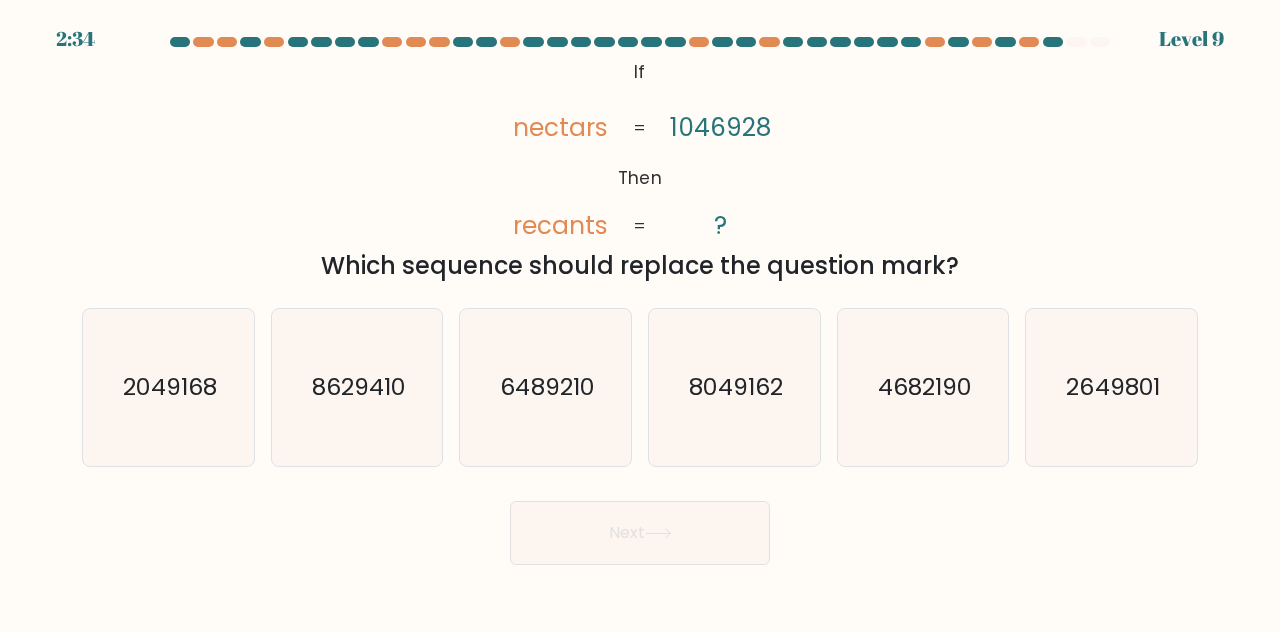drag, startPoint x: 616, startPoint y: 68, endPoint x: 982, endPoint y: 267, distance: 416.6017 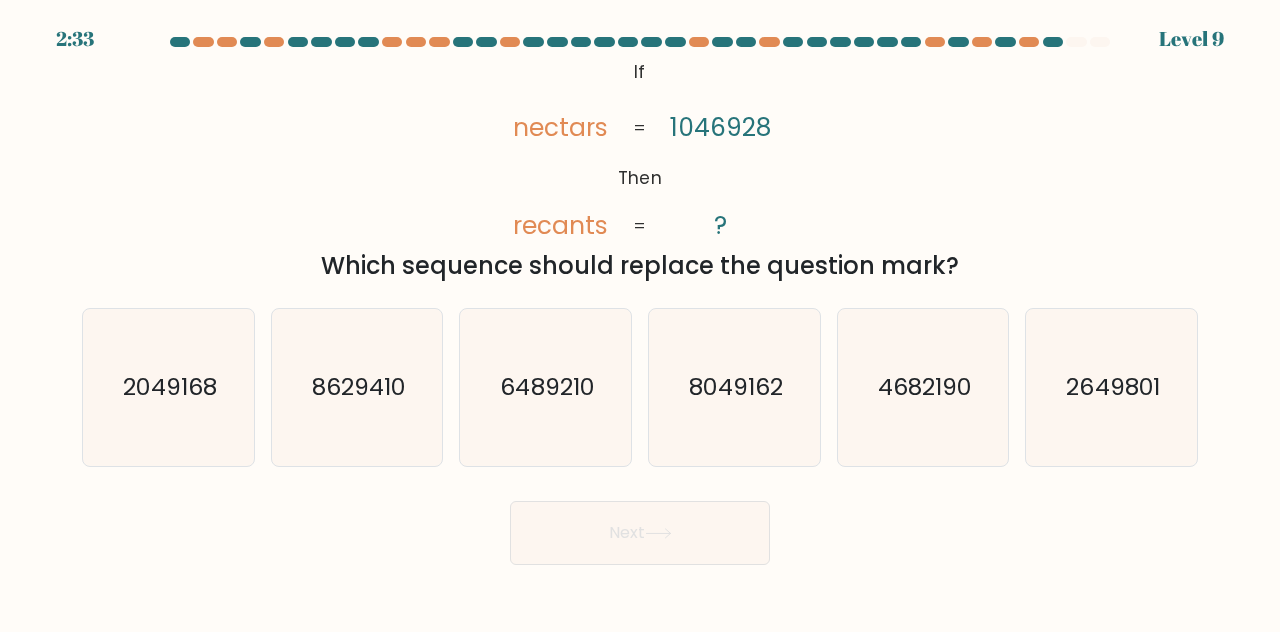 copy on "If       Then       nectars       recants       1046928       ?       =       =
Which sequence should replace the question mark?" 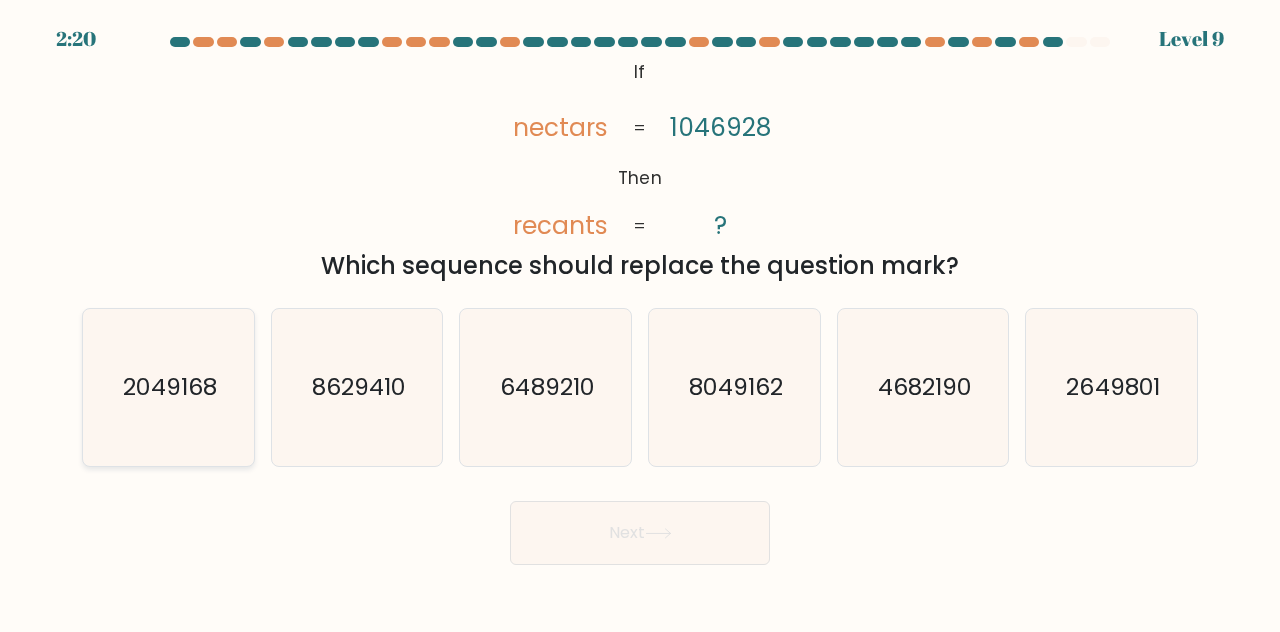 click on "2049168" at bounding box center [168, 387] 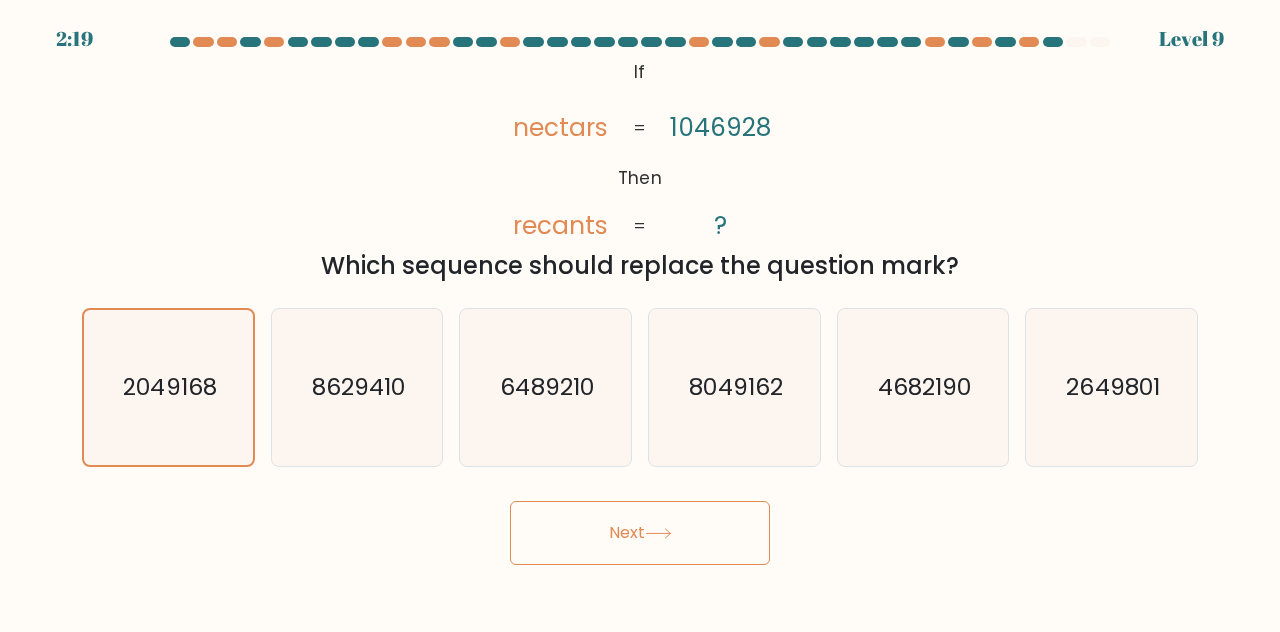 click on "Next" at bounding box center [640, 533] 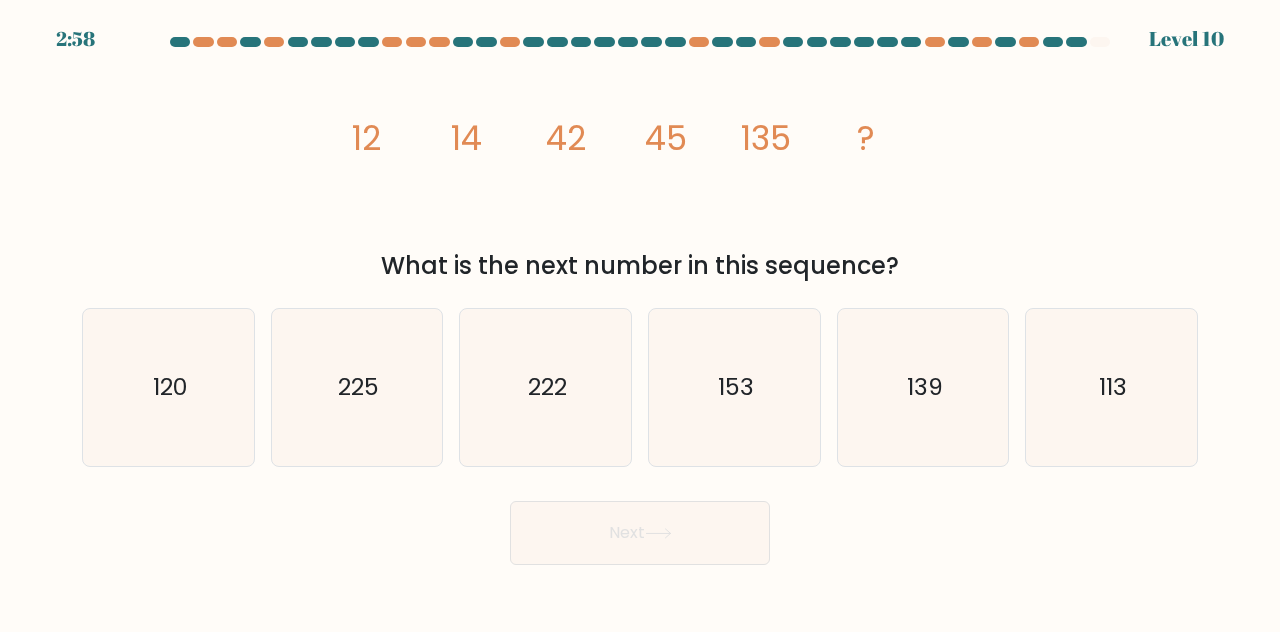 drag, startPoint x: 347, startPoint y: 128, endPoint x: 918, endPoint y: 261, distance: 586.2849 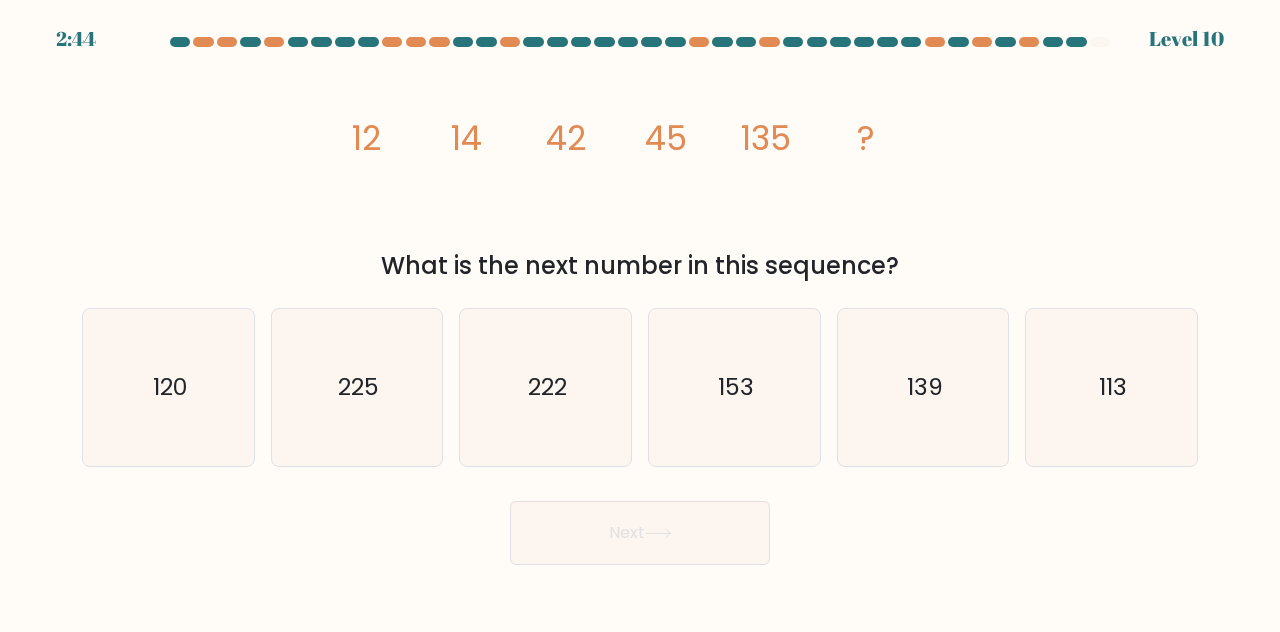 click on "image/svg+xml
12
14
42
45
135
?
What is the next number in this sequence?" at bounding box center (640, 169) 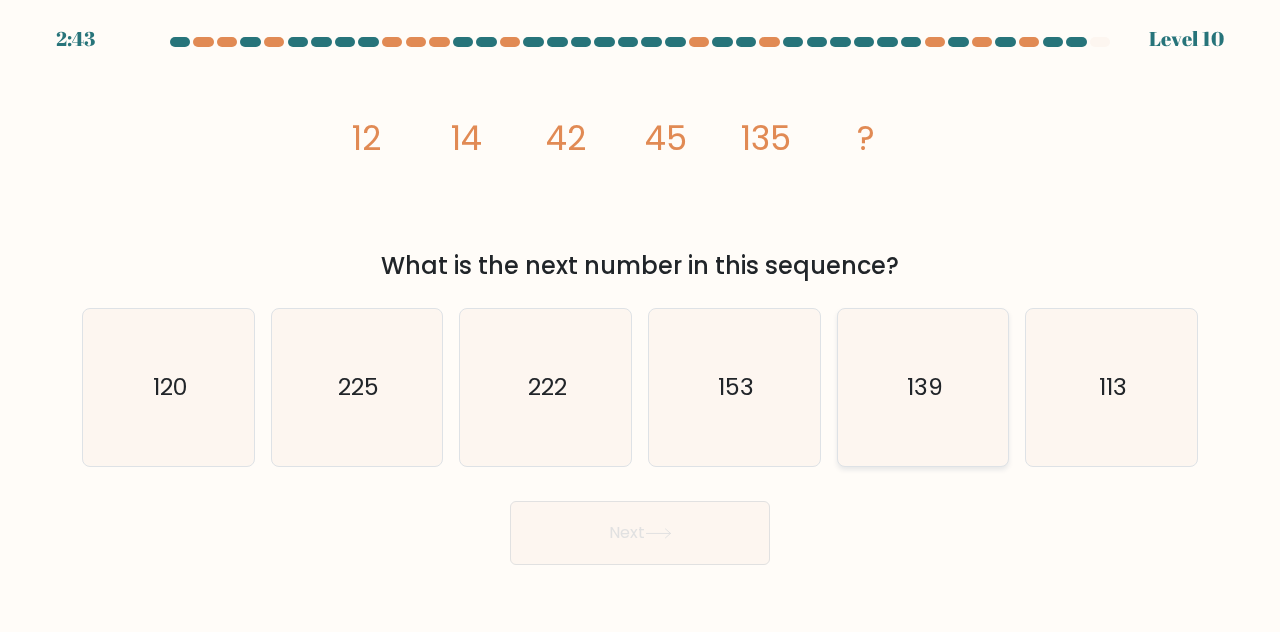 click on "139" at bounding box center (925, 386) 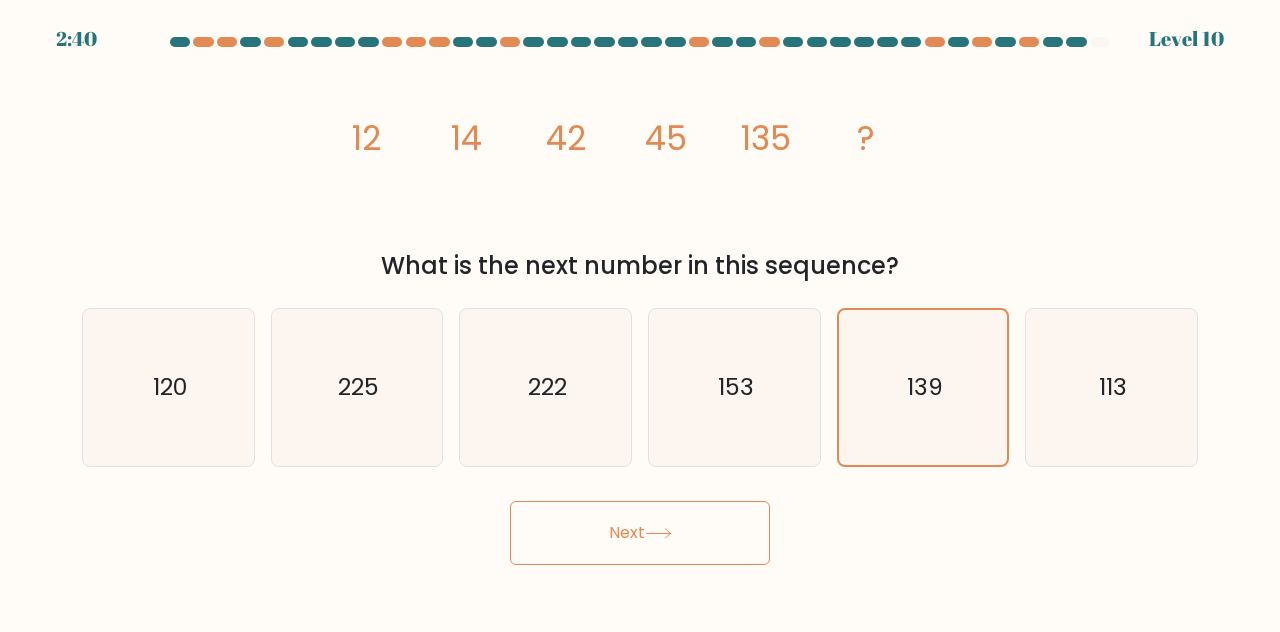 click on "Next" at bounding box center (640, 533) 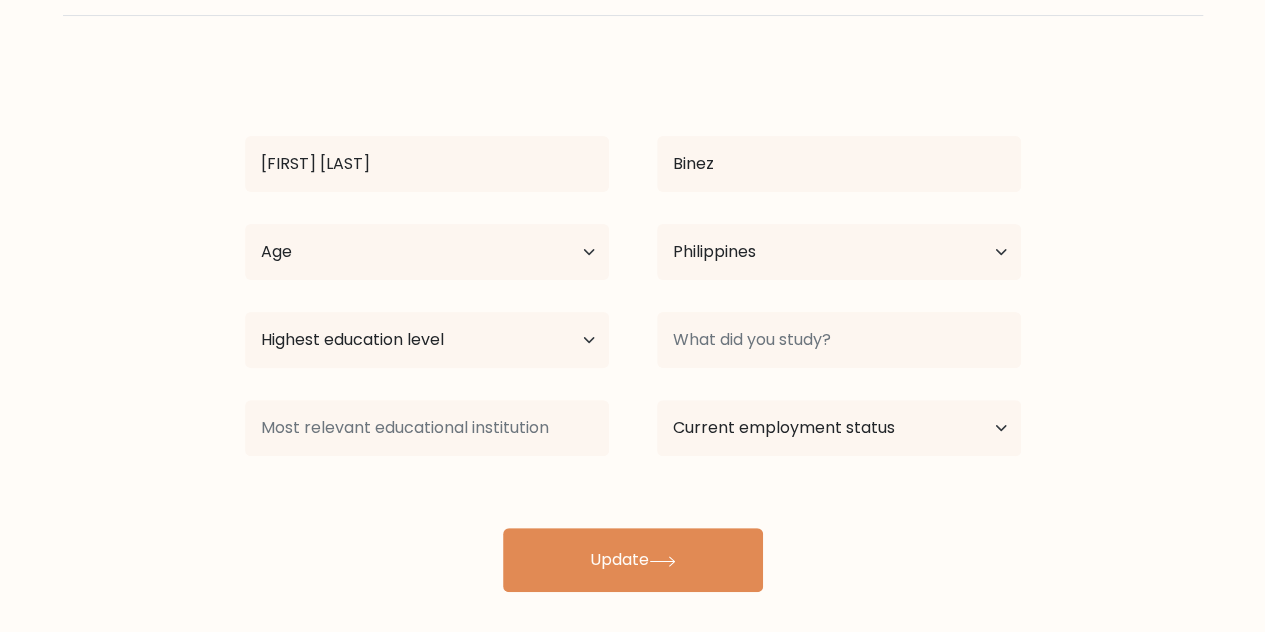 scroll, scrollTop: 126, scrollLeft: 0, axis: vertical 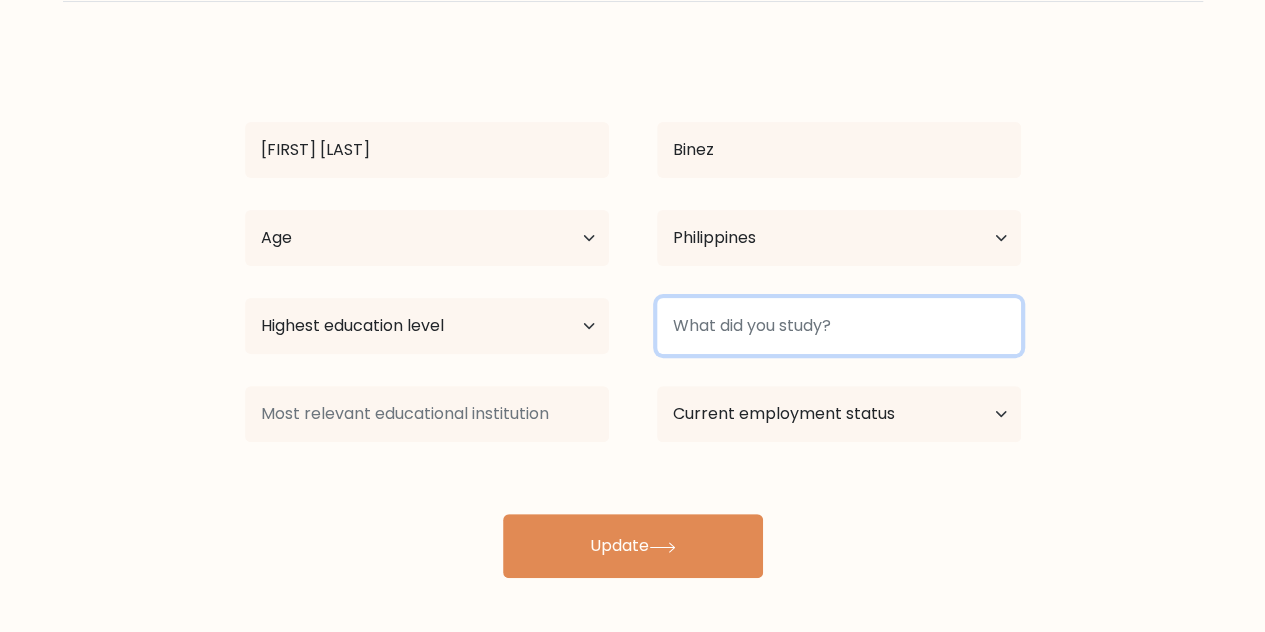 click at bounding box center [839, 326] 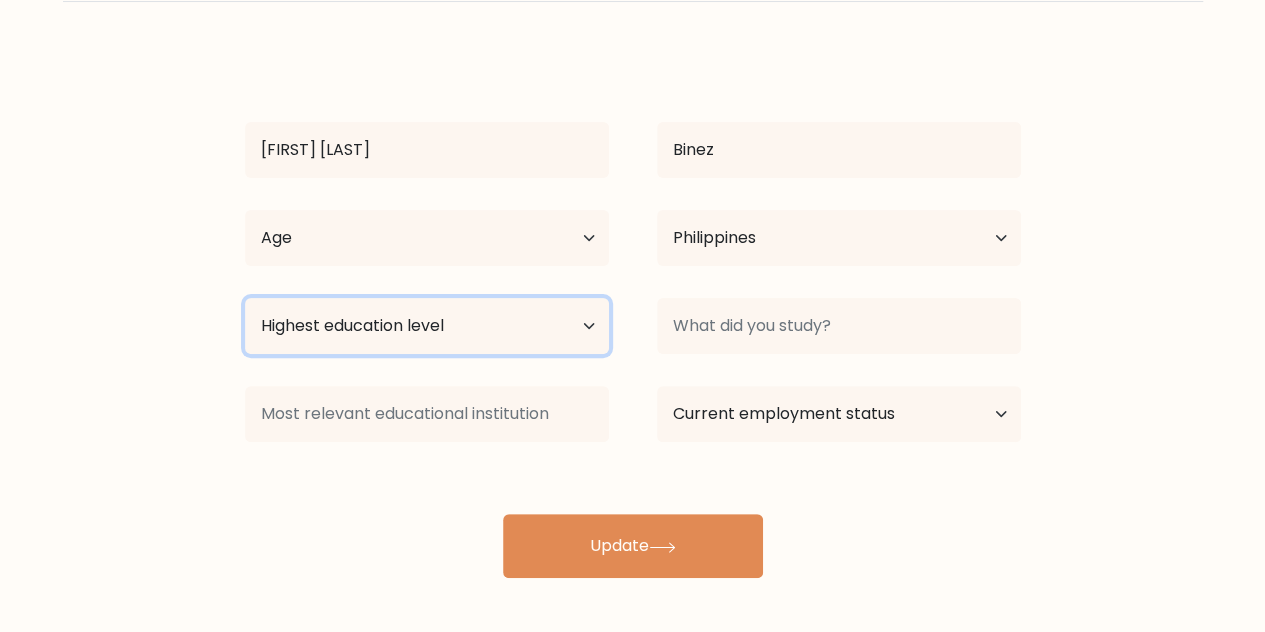 click on "Highest education level
No schooling
Primary
Lower Secondary
Upper Secondary
Occupation Specific
Bachelor's degree
Master's degree
Doctoral degree" at bounding box center (427, 326) 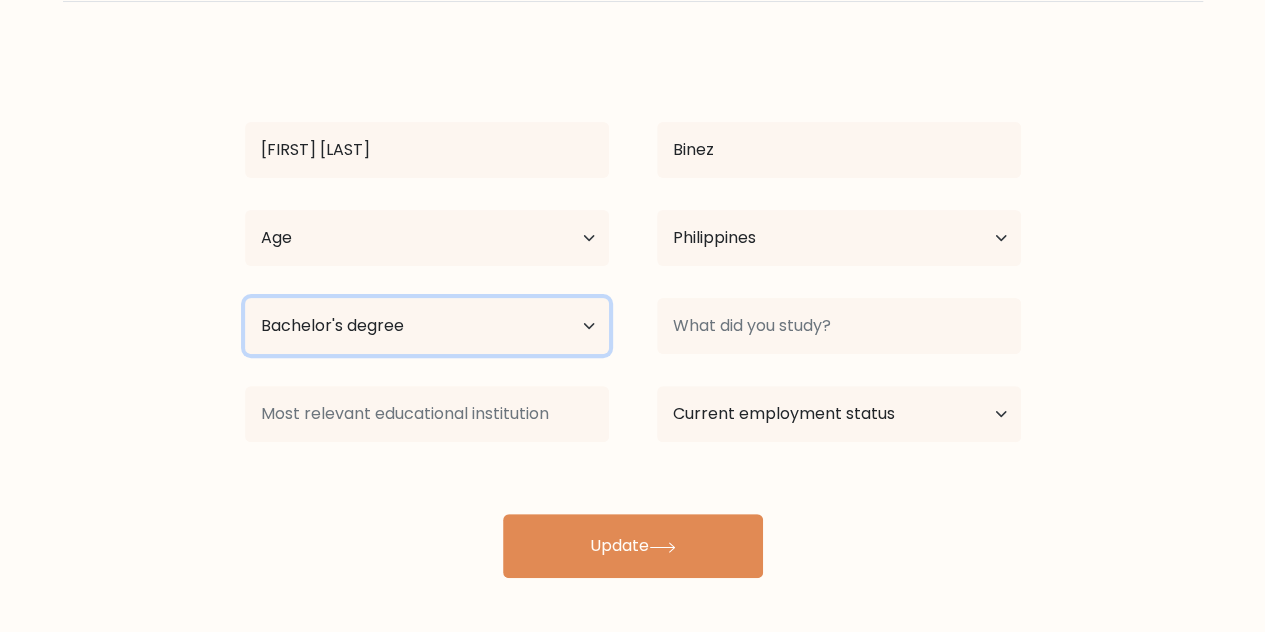 click on "Highest education level
No schooling
Primary
Lower Secondary
Upper Secondary
Occupation Specific
Bachelor's degree
Master's degree
Doctoral degree" at bounding box center (427, 326) 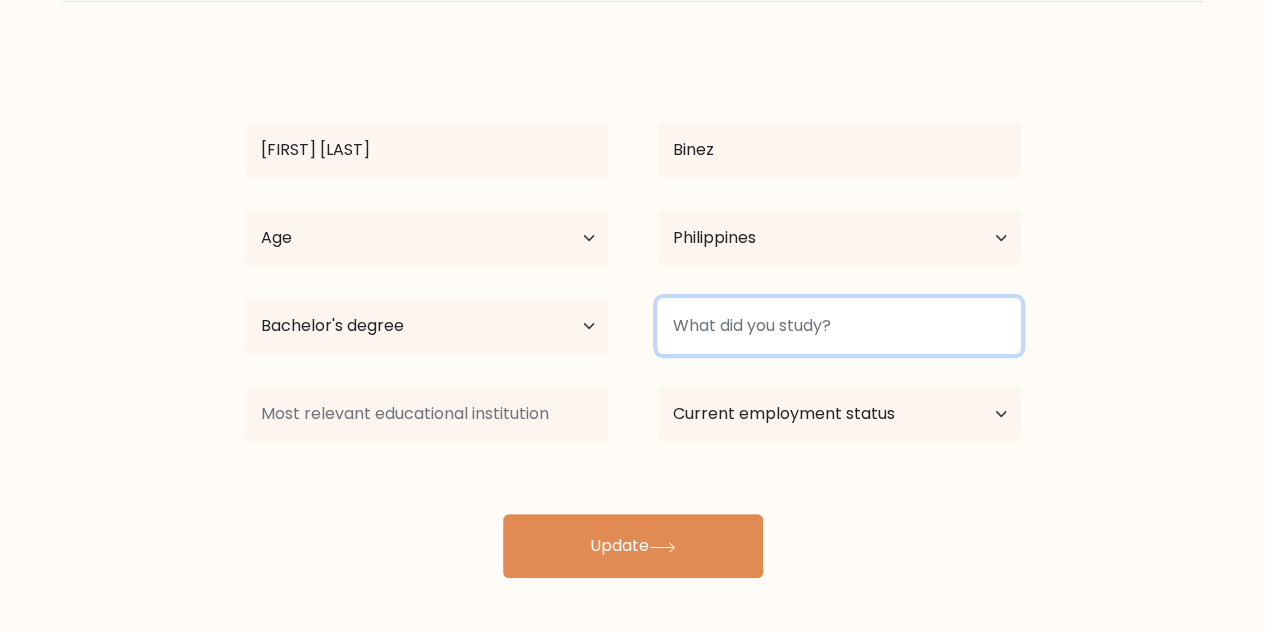 click at bounding box center (839, 326) 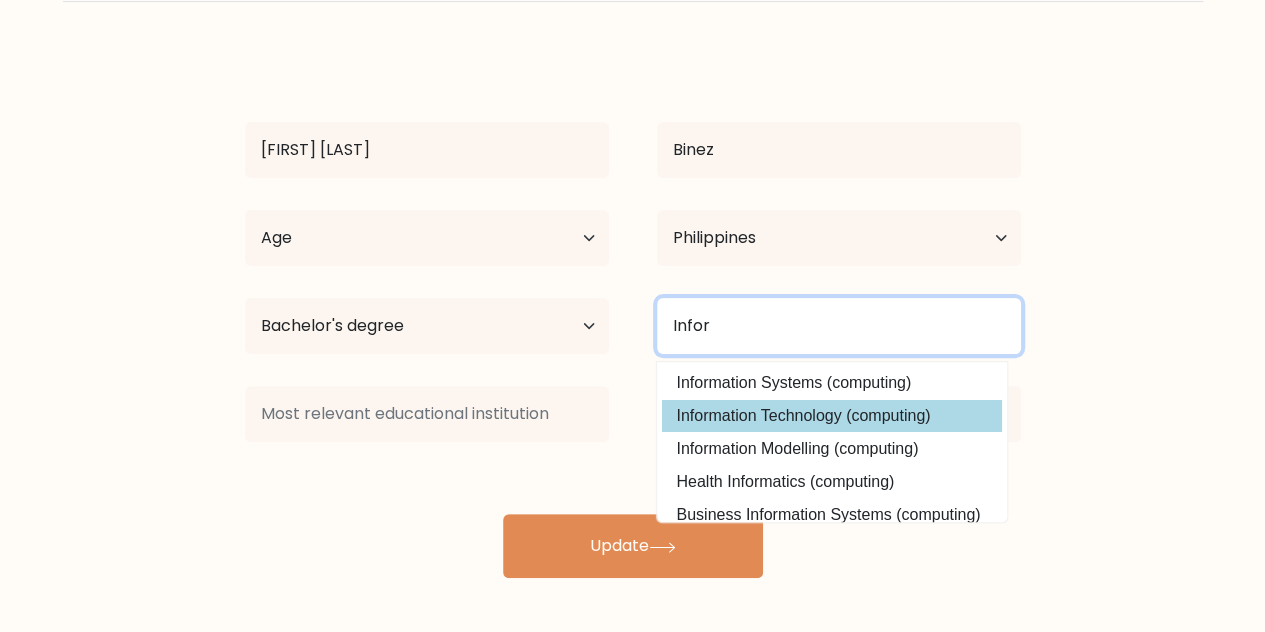 type on "Infor" 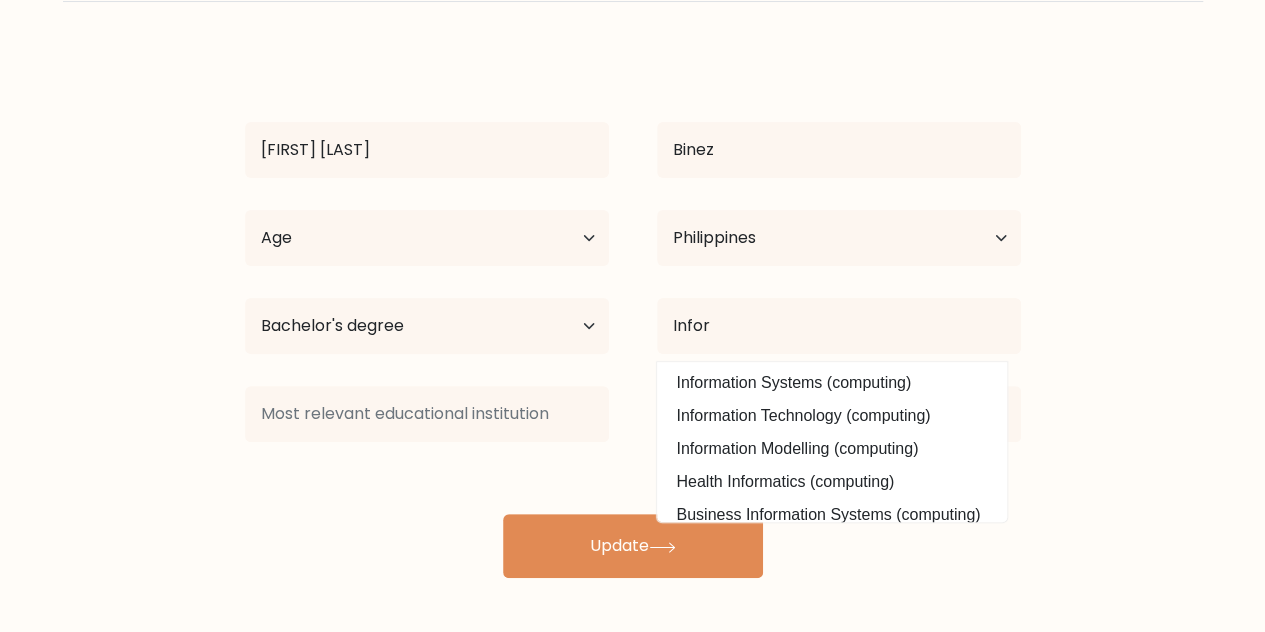 click on "Information Technology (computing)" at bounding box center (832, 416) 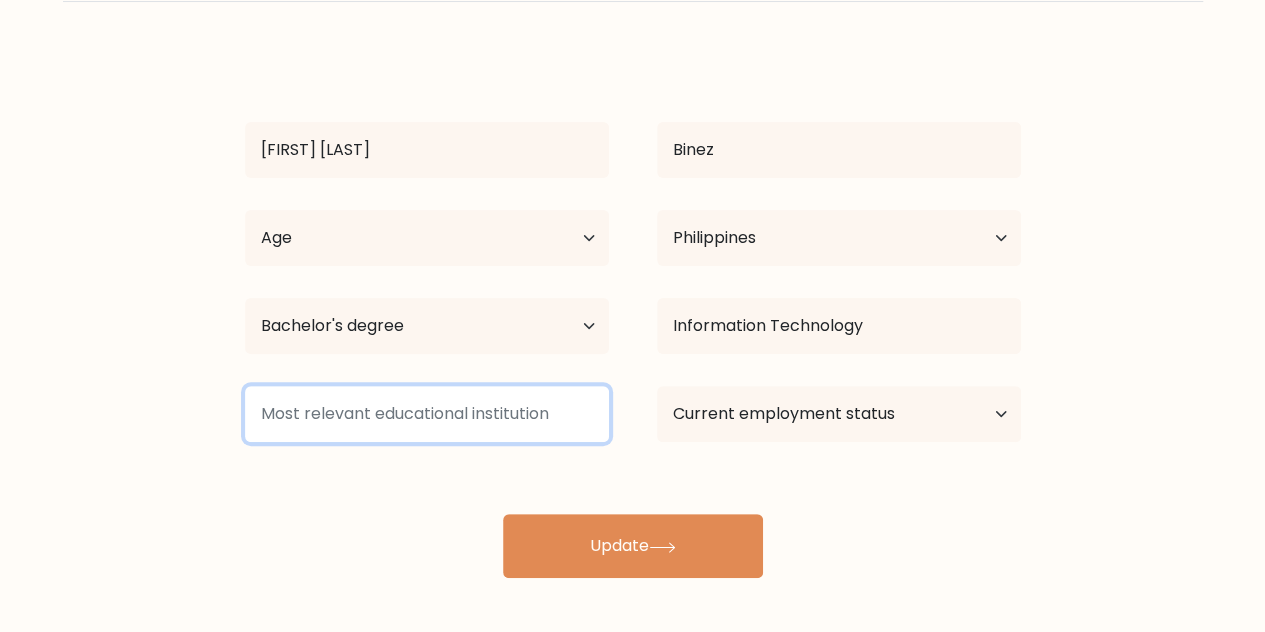 click at bounding box center [427, 414] 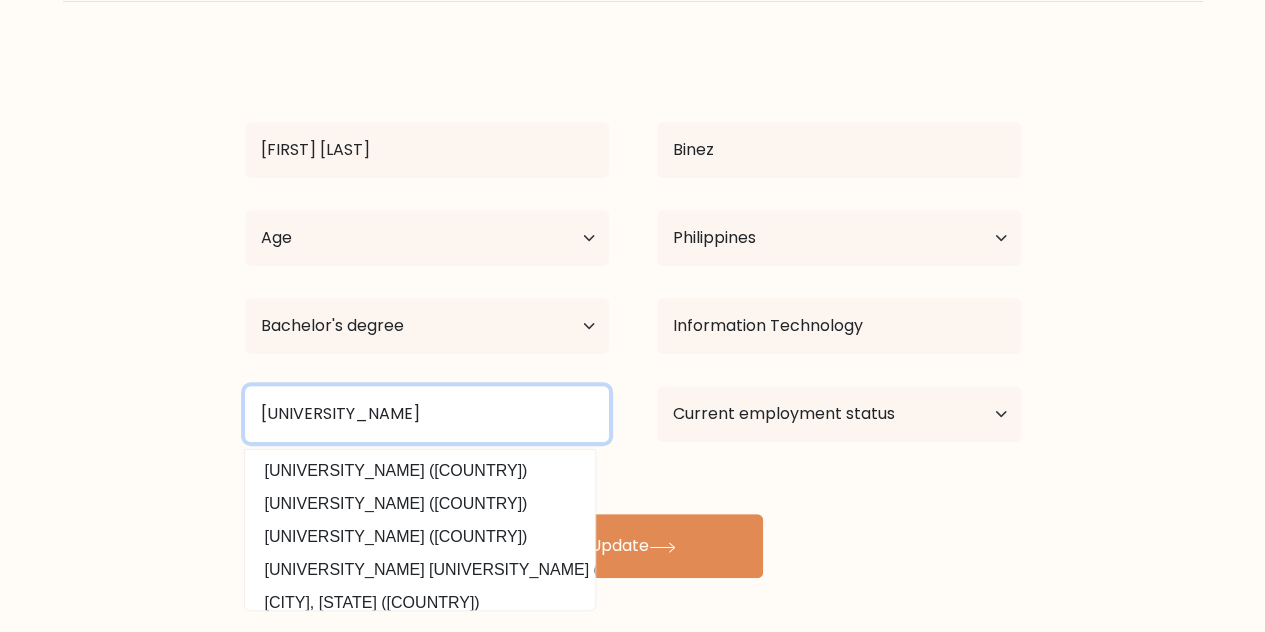 scroll, scrollTop: 195, scrollLeft: 0, axis: vertical 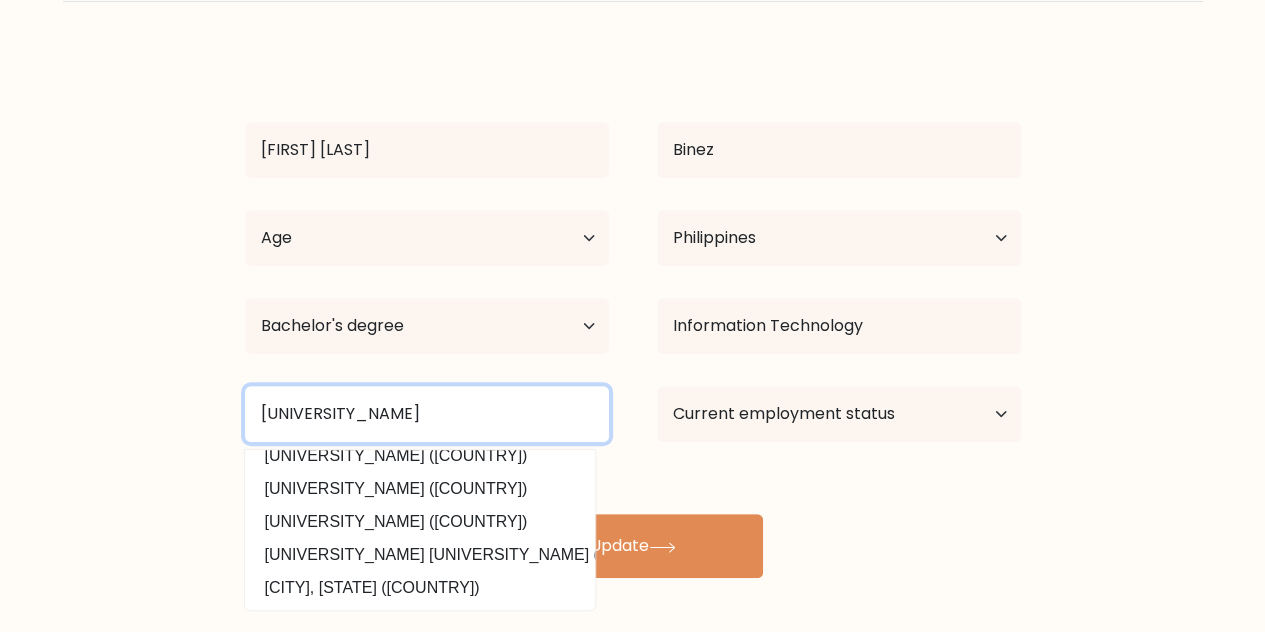 click on "Foundation University" at bounding box center [427, 414] 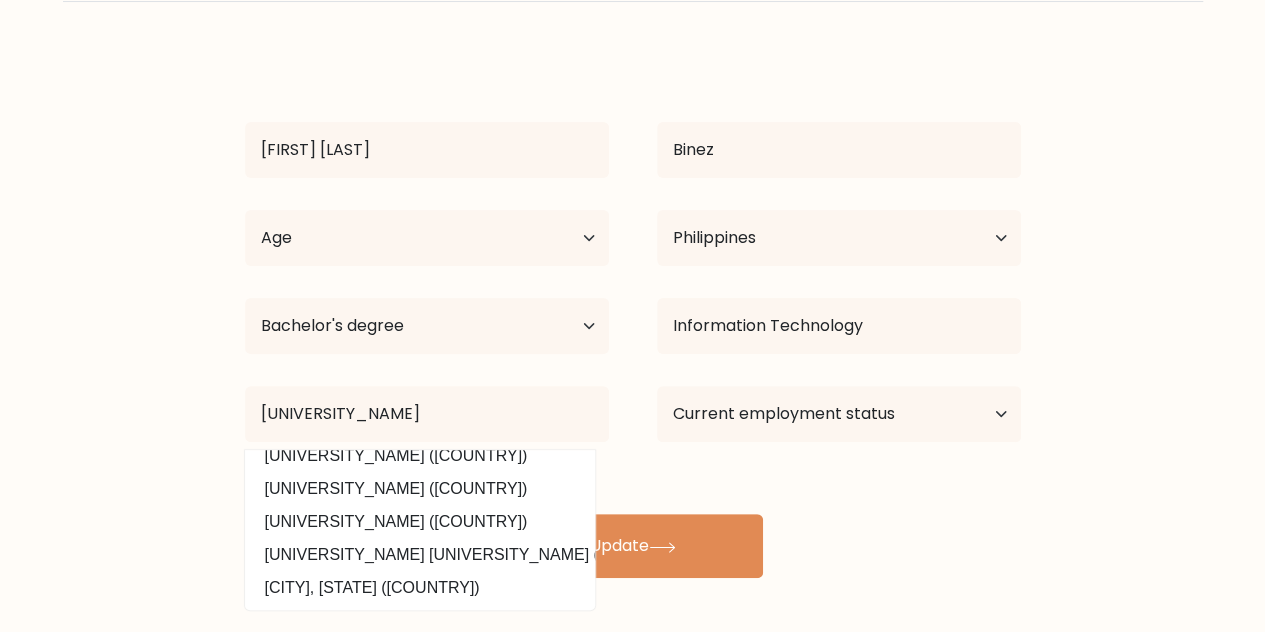 click on "Complete your profile to compare your results
John Stephen
Binez
Age
Under 18 years old
18-24 years old
25-34 years old
35-44 years old
45-54 years old
55-64 years old
65 years old and above
Country
Afghanistan
Albania
Algeria" at bounding box center (632, 250) 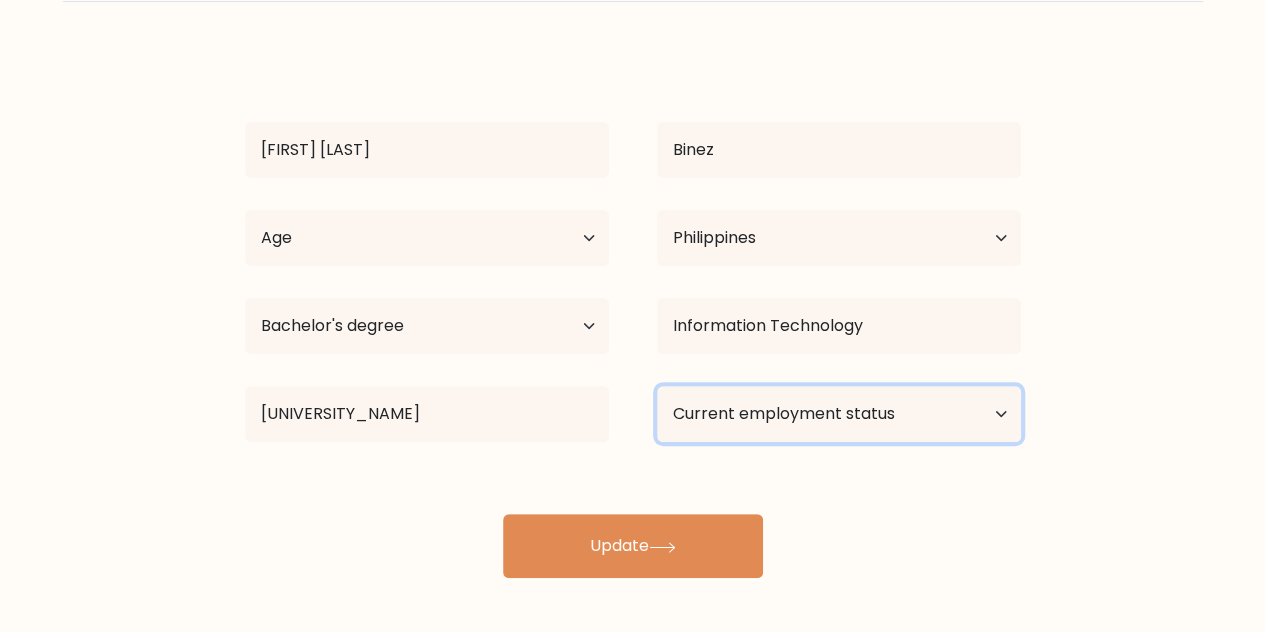 click on "Current employment status
Employed
Student
Retired
Other / prefer not to answer" at bounding box center [839, 414] 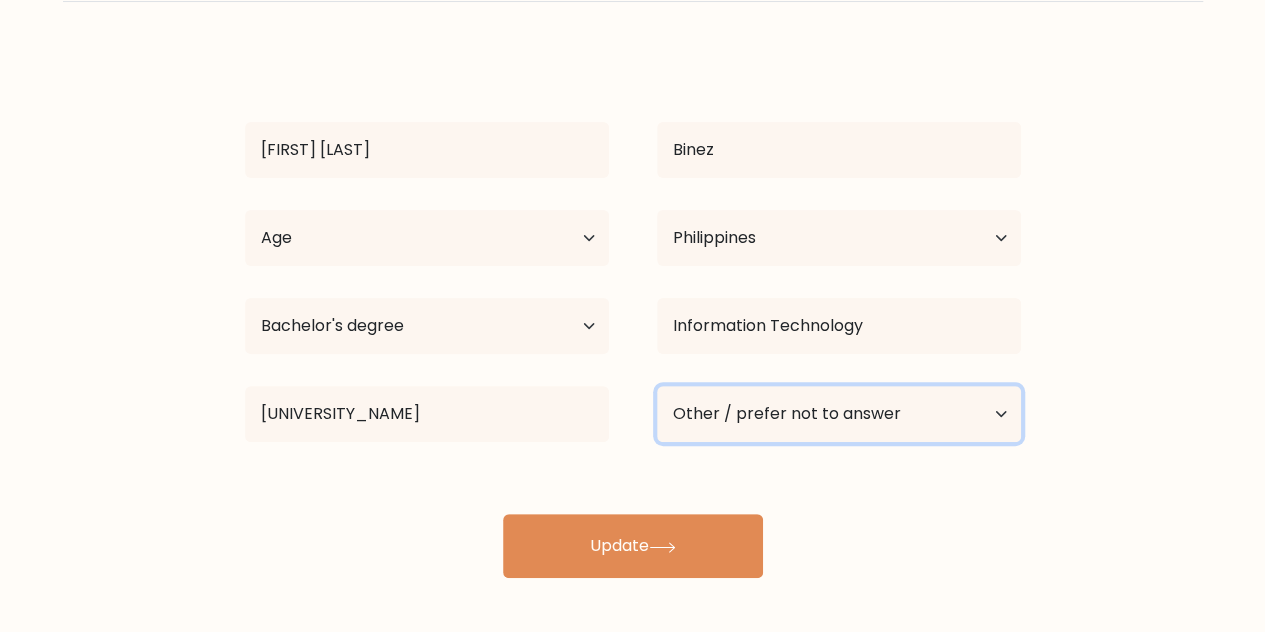 click on "Current employment status
Employed
Student
Retired
Other / prefer not to answer" at bounding box center (839, 414) 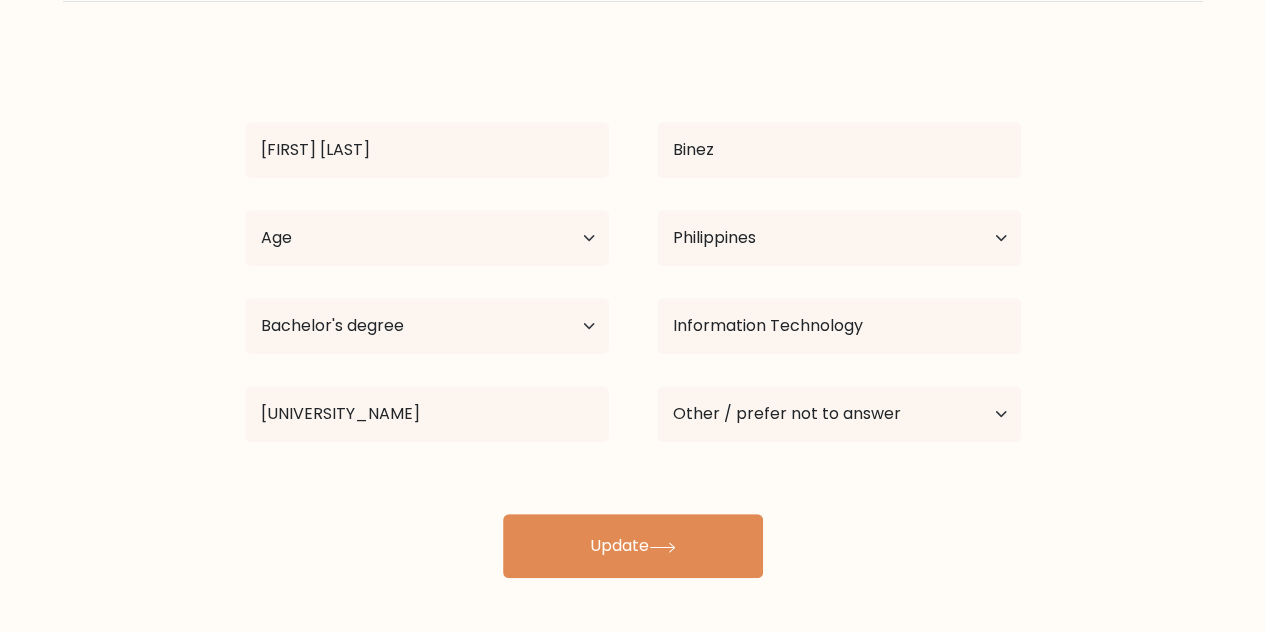 click on "Complete your profile to compare your results
John Stephen
Binez
Age
Under 18 years old
18-24 years old
25-34 years old
35-44 years old
45-54 years old
55-64 years old
65 years old and above
Country
Afghanistan
Albania
Algeria" at bounding box center [632, 250] 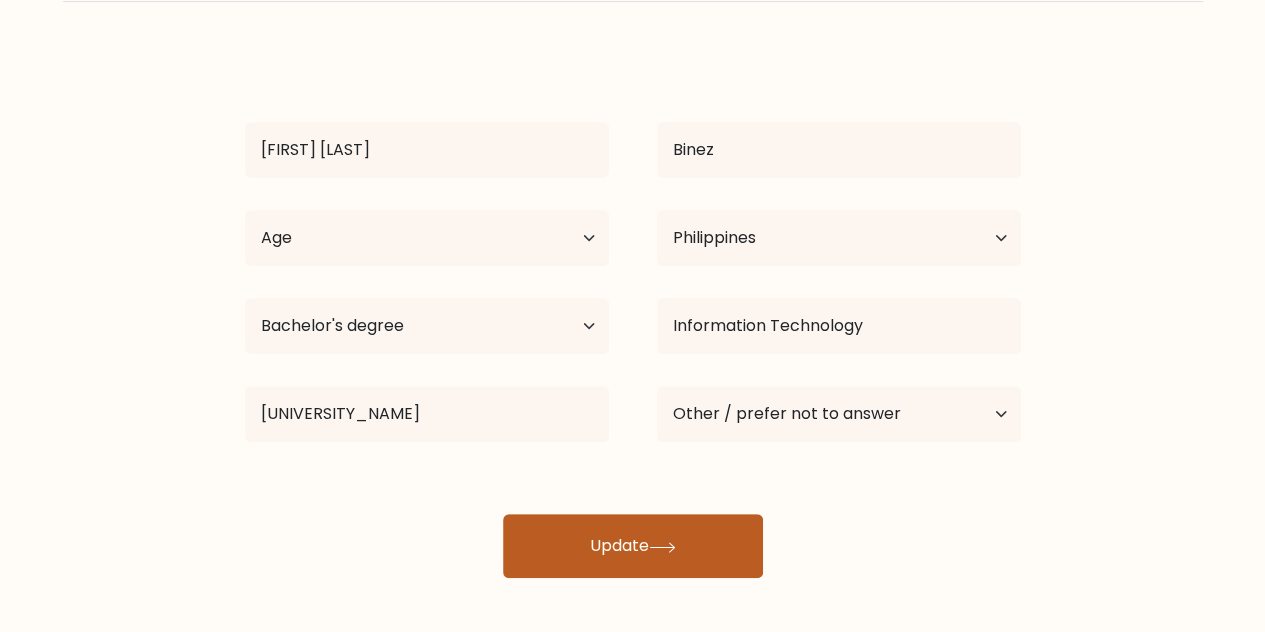 click on "Update" at bounding box center (633, 546) 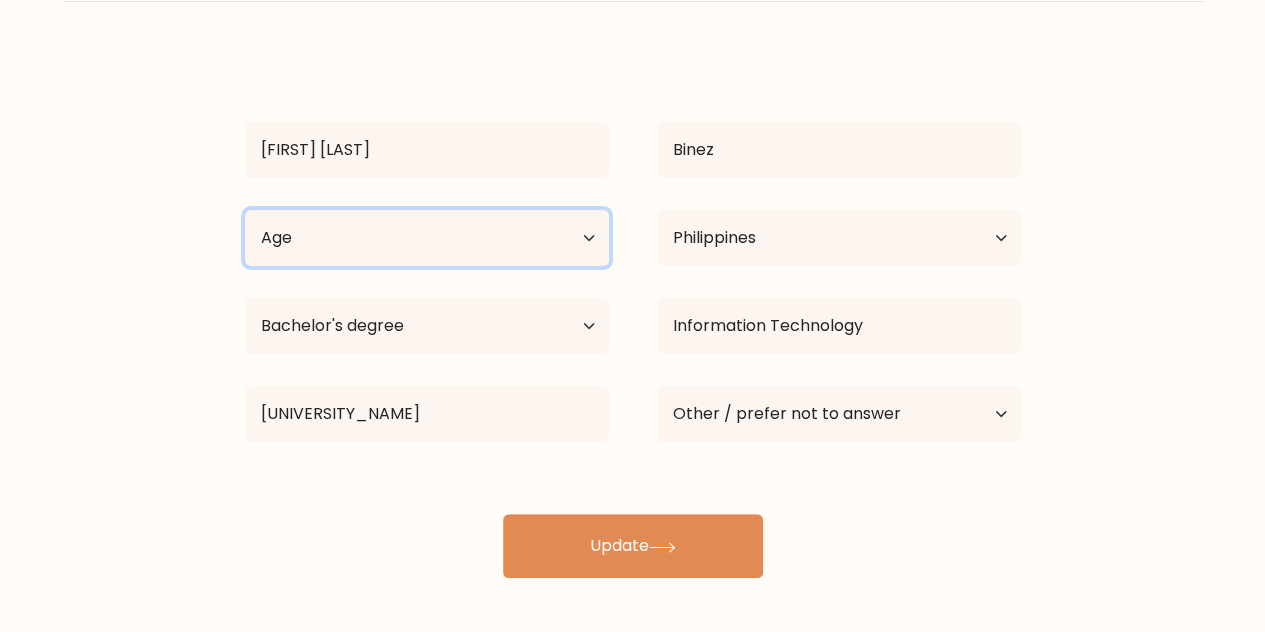 click on "Age
Under 18 years old
18-24 years old
25-34 years old
35-44 years old
45-54 years old
55-64 years old
65 years old and above" at bounding box center [427, 238] 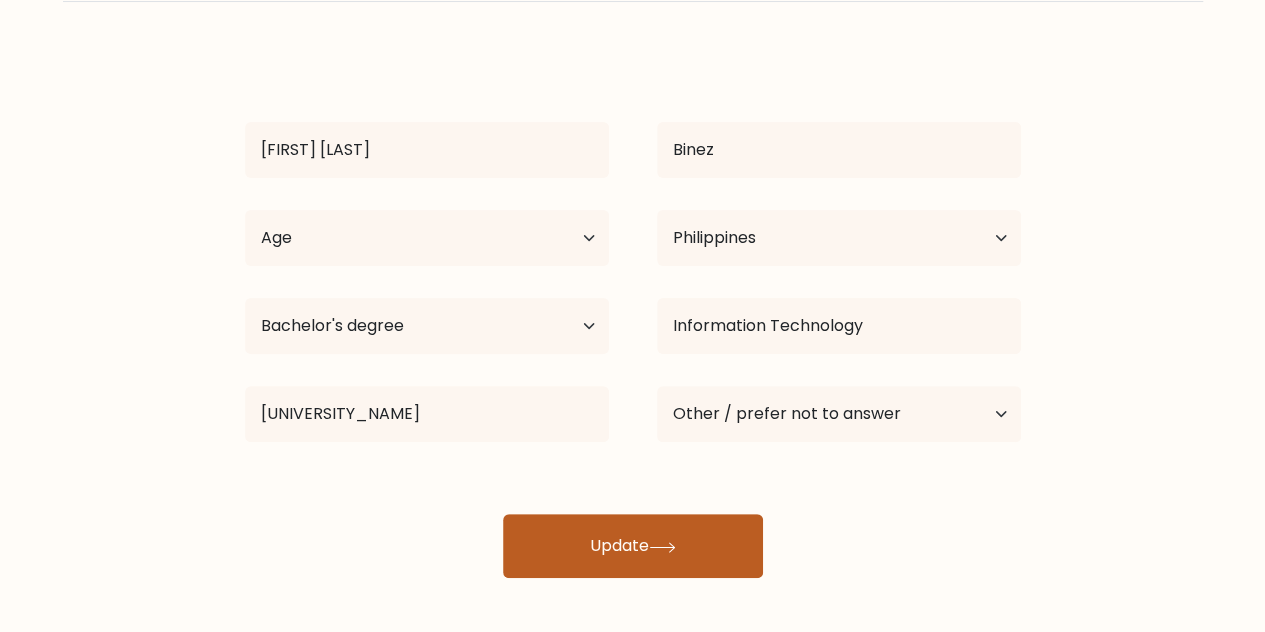 click on "Update" at bounding box center [633, 546] 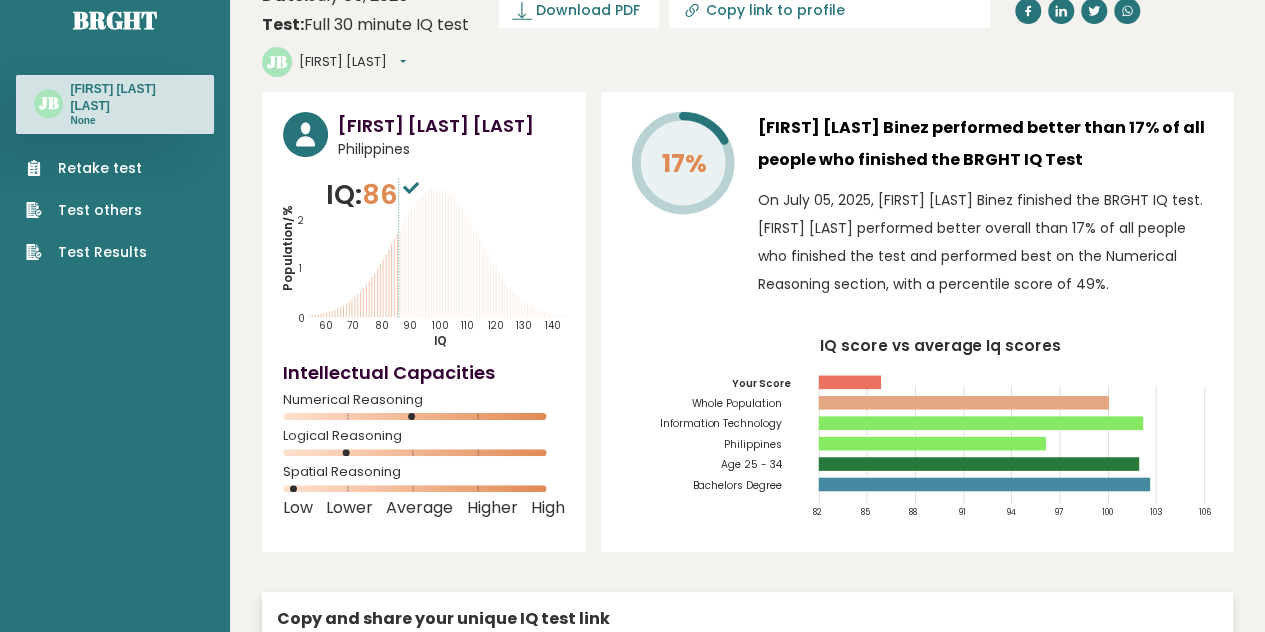 scroll, scrollTop: 0, scrollLeft: 0, axis: both 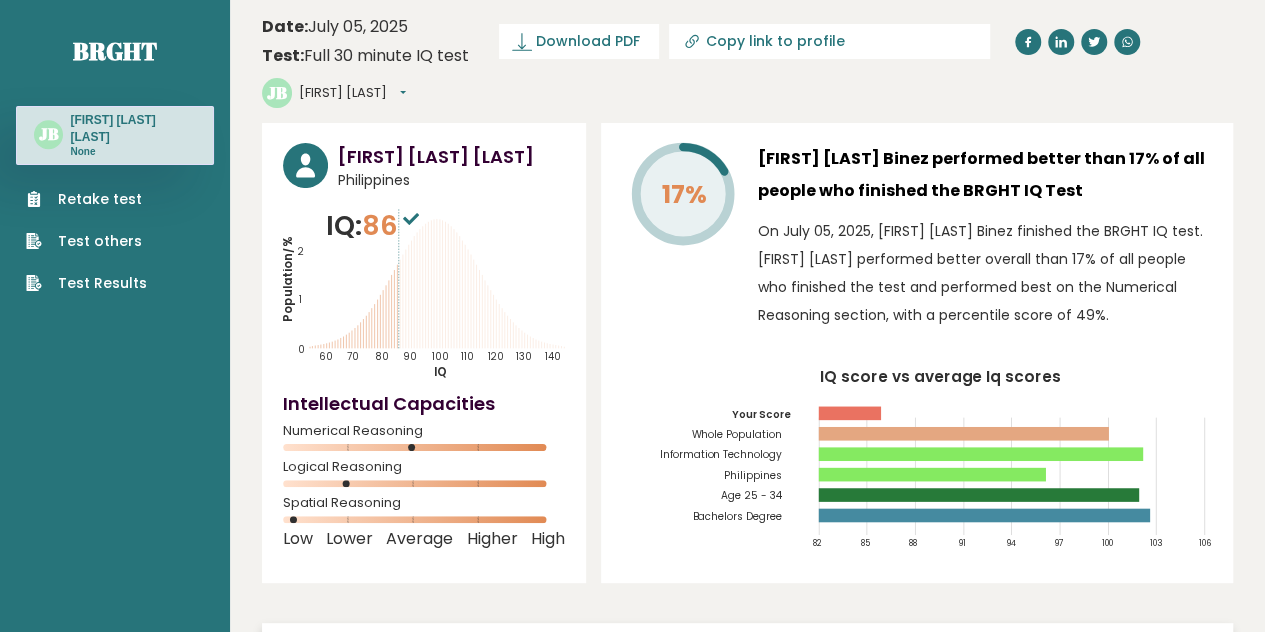 click on "[FIRST] [LAST]" at bounding box center [352, 93] 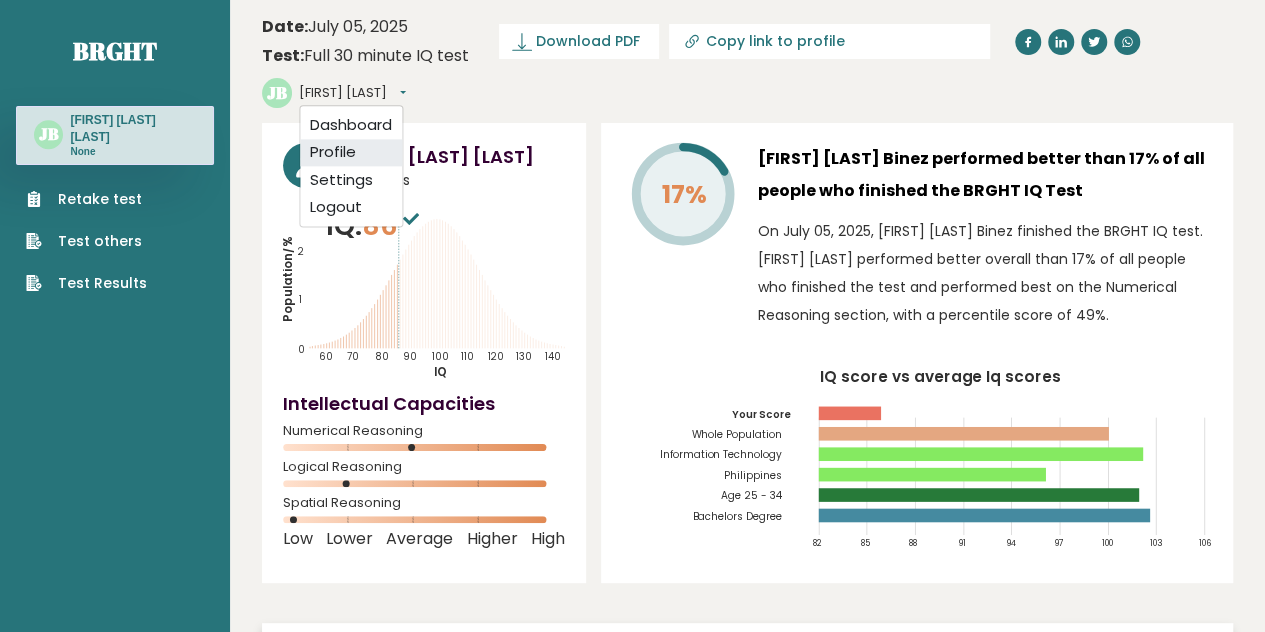 type 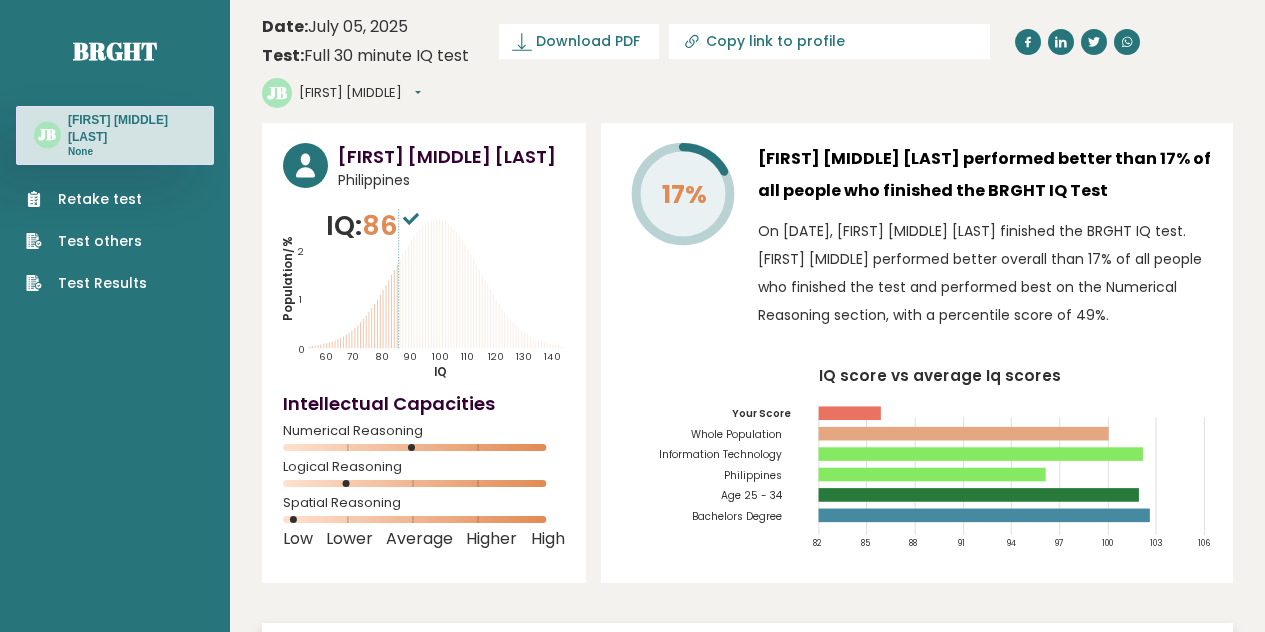 scroll, scrollTop: 0, scrollLeft: 0, axis: both 